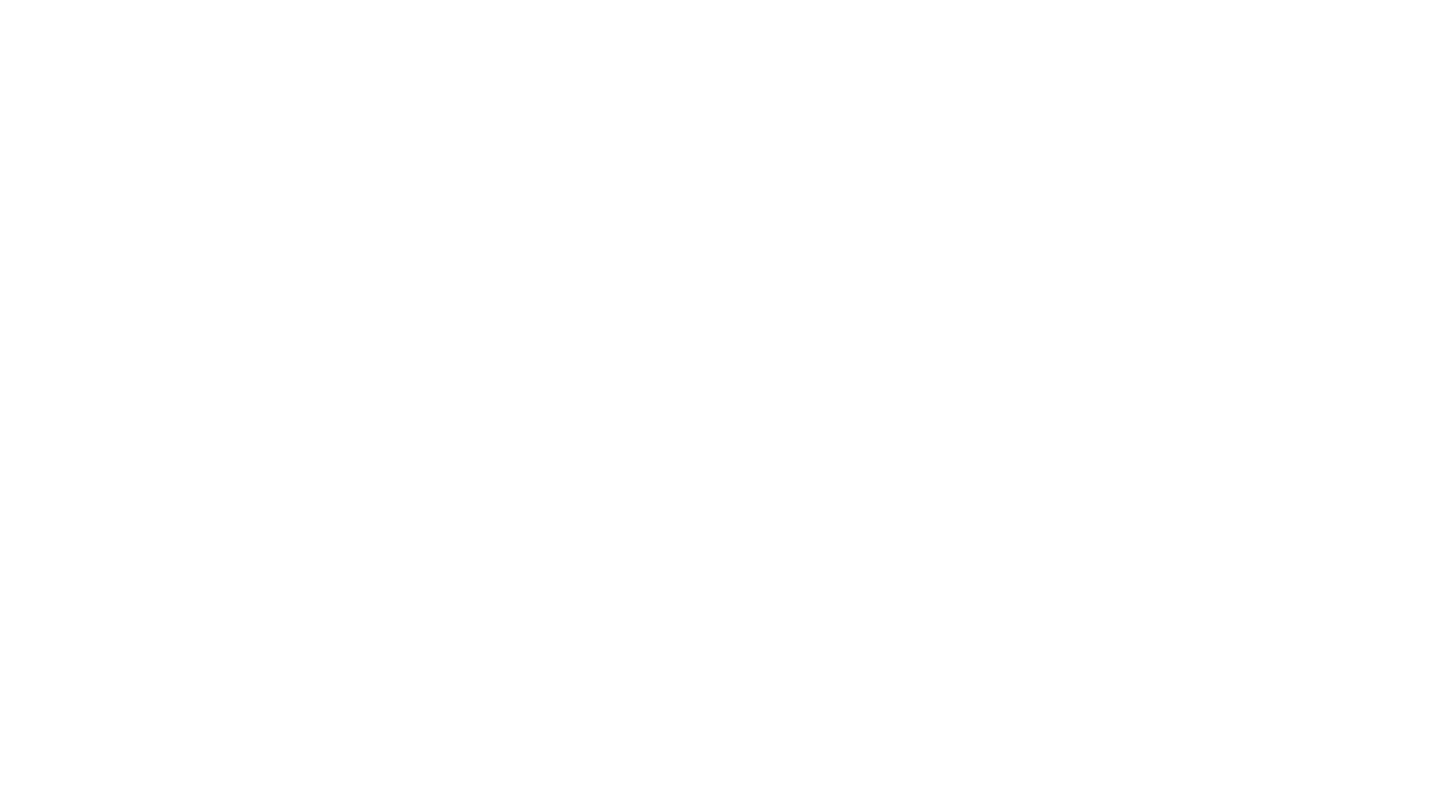 scroll, scrollTop: 0, scrollLeft: 0, axis: both 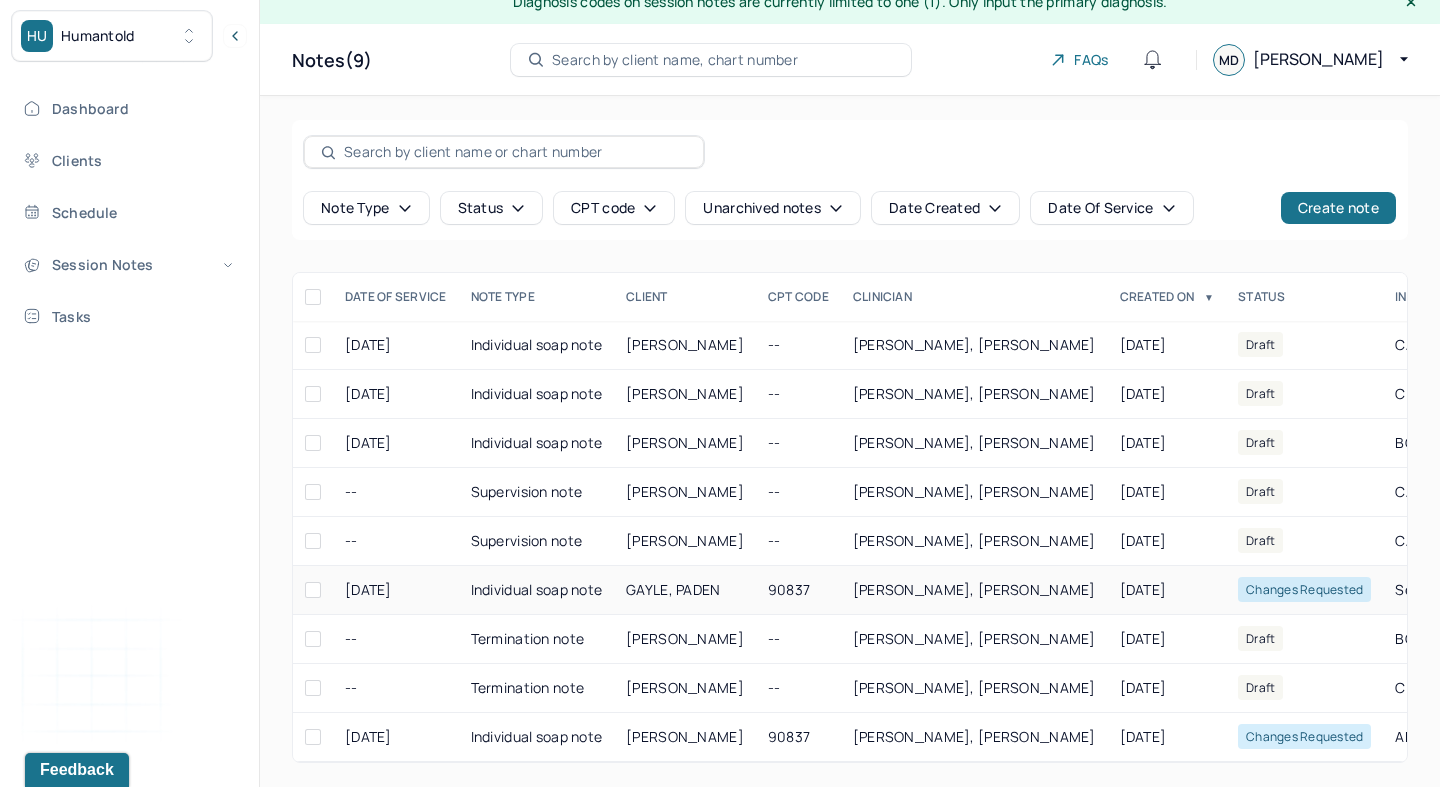 click on "GAYLE, PADEN" at bounding box center (685, 590) 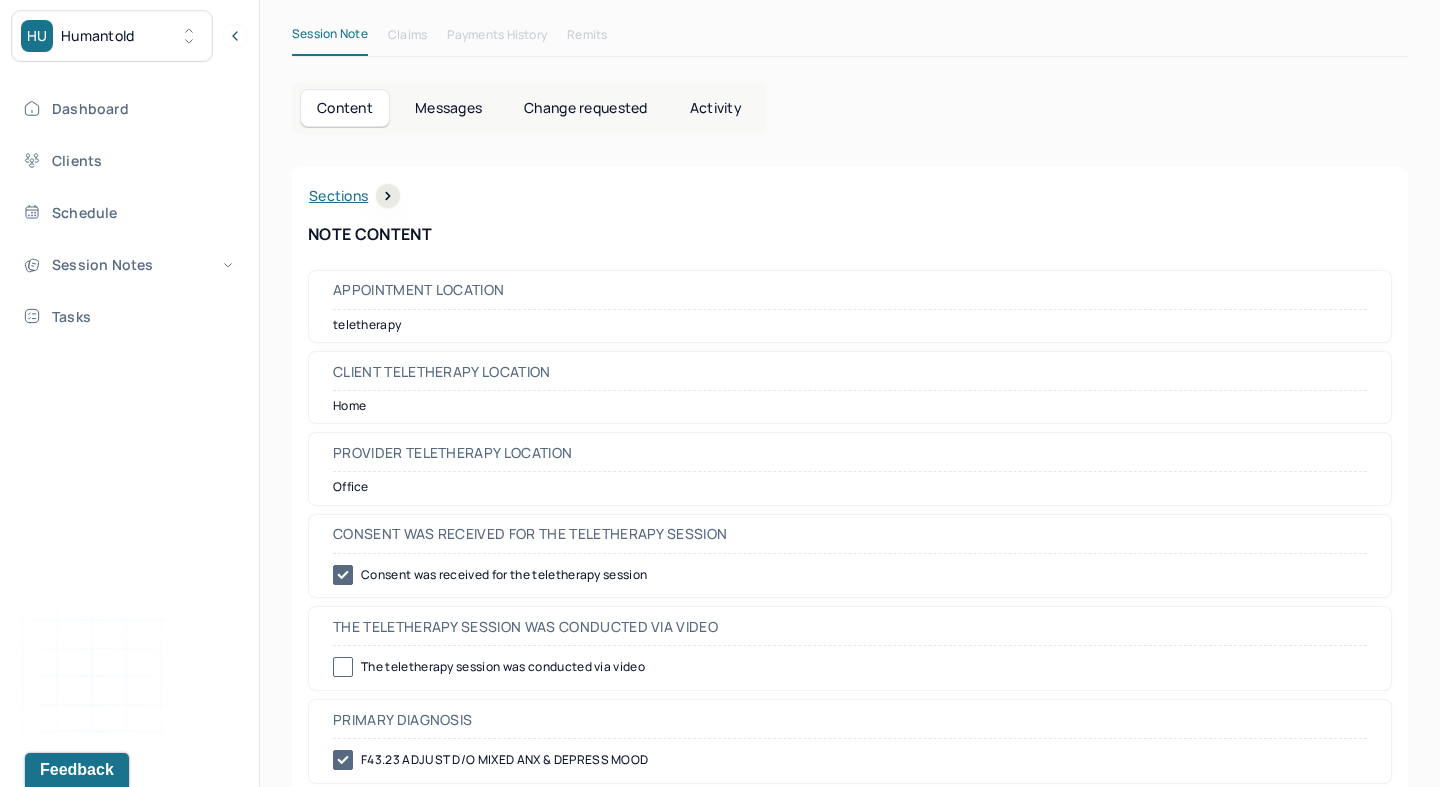 scroll, scrollTop: 554, scrollLeft: 0, axis: vertical 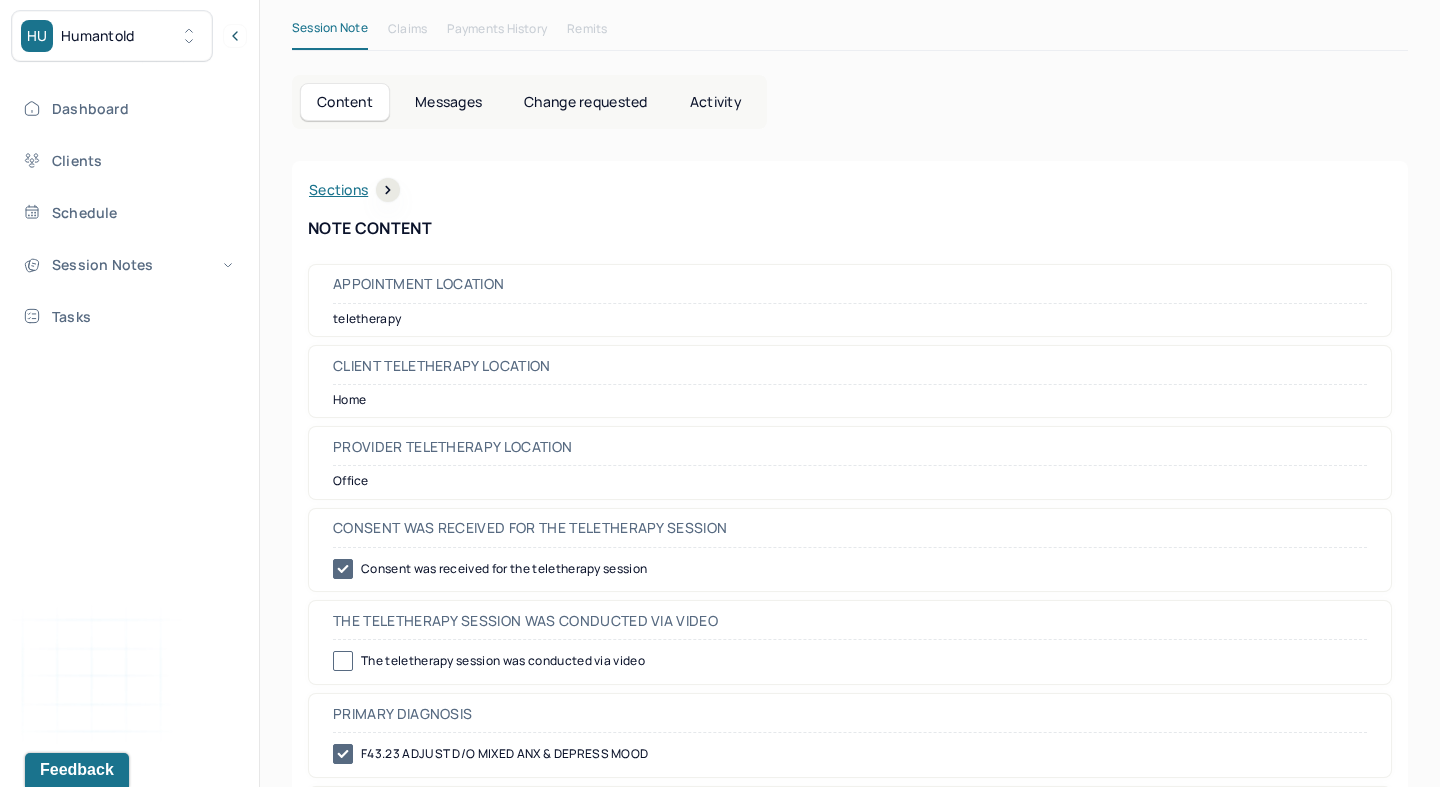click on "Change requested" at bounding box center [585, 102] 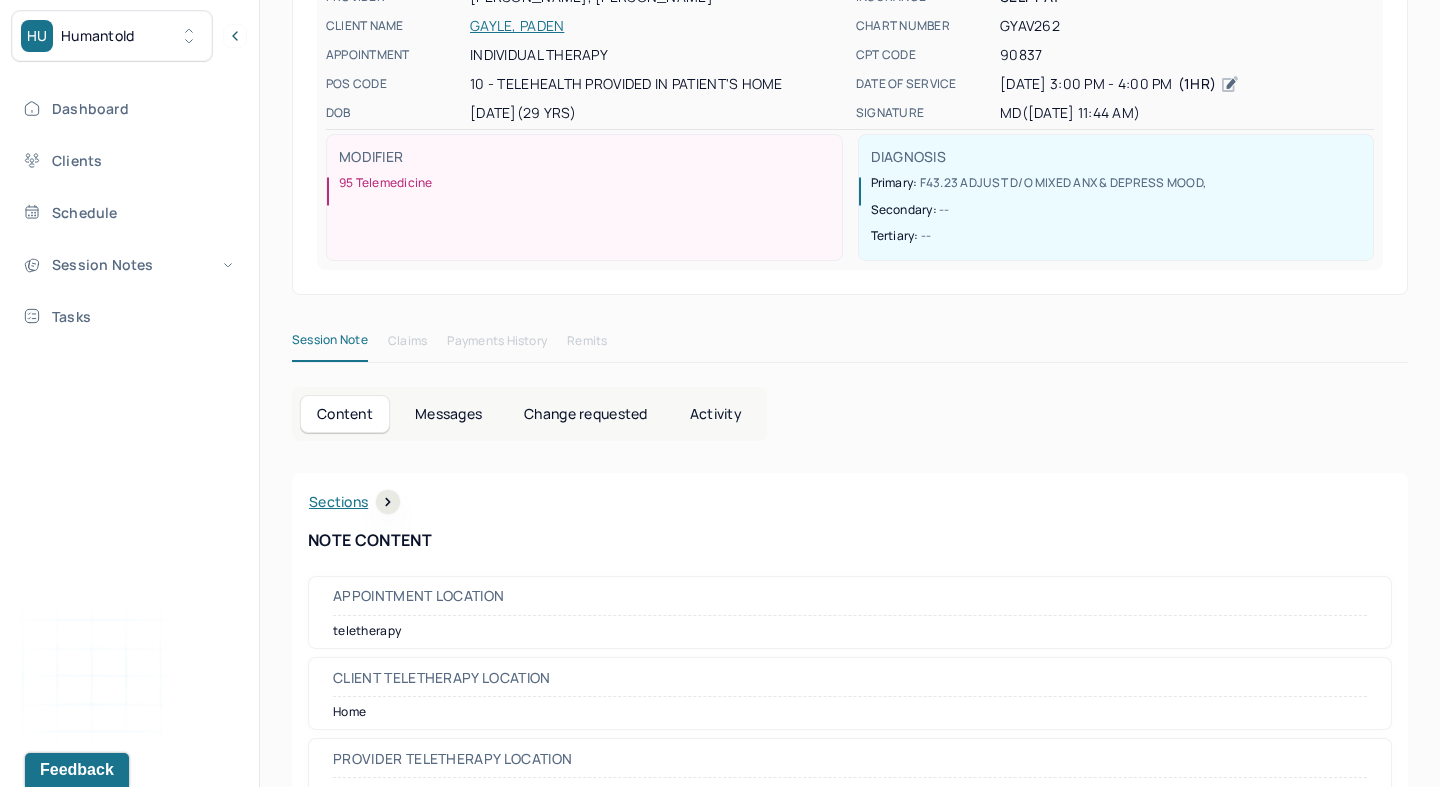scroll, scrollTop: 48, scrollLeft: 0, axis: vertical 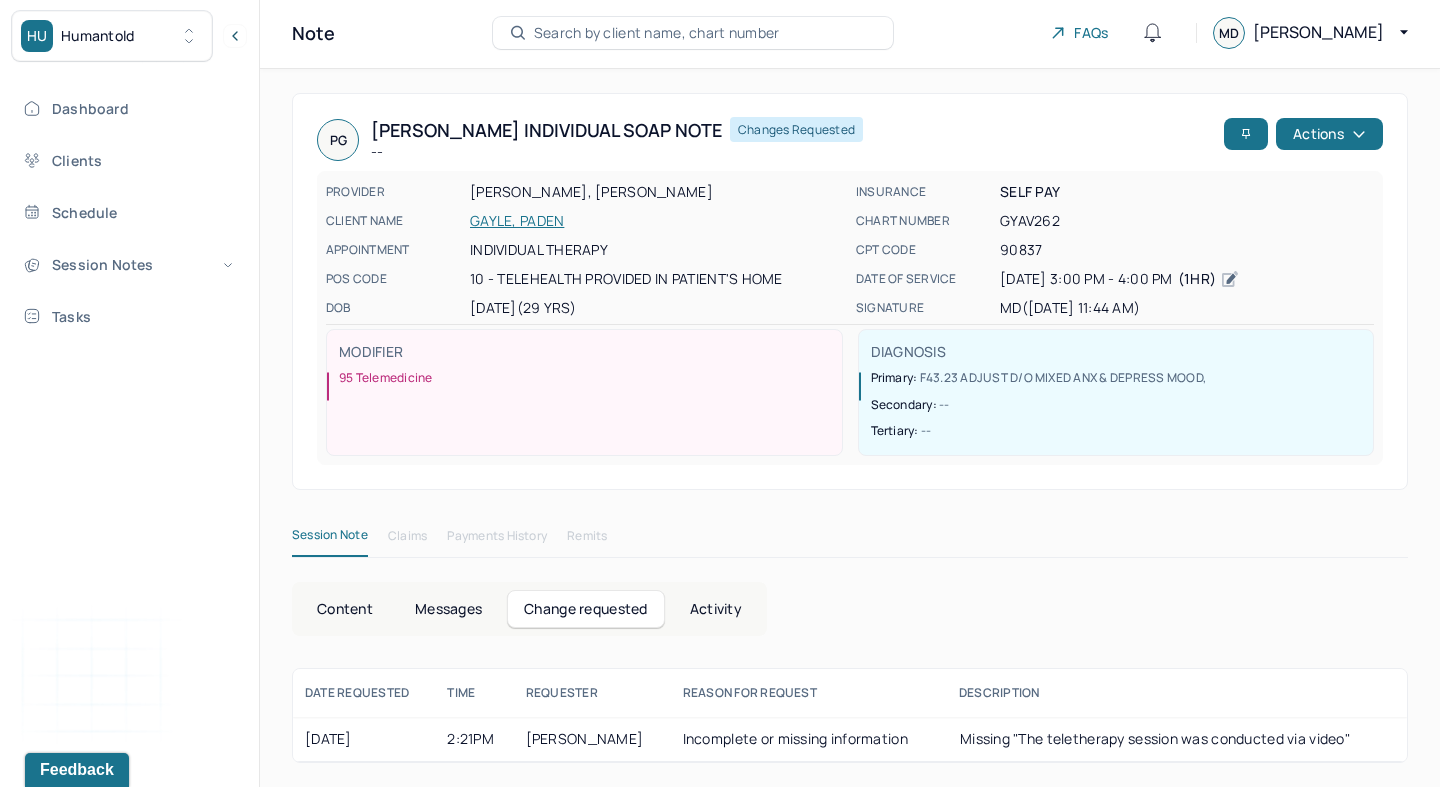 click on "Content" at bounding box center (345, 609) 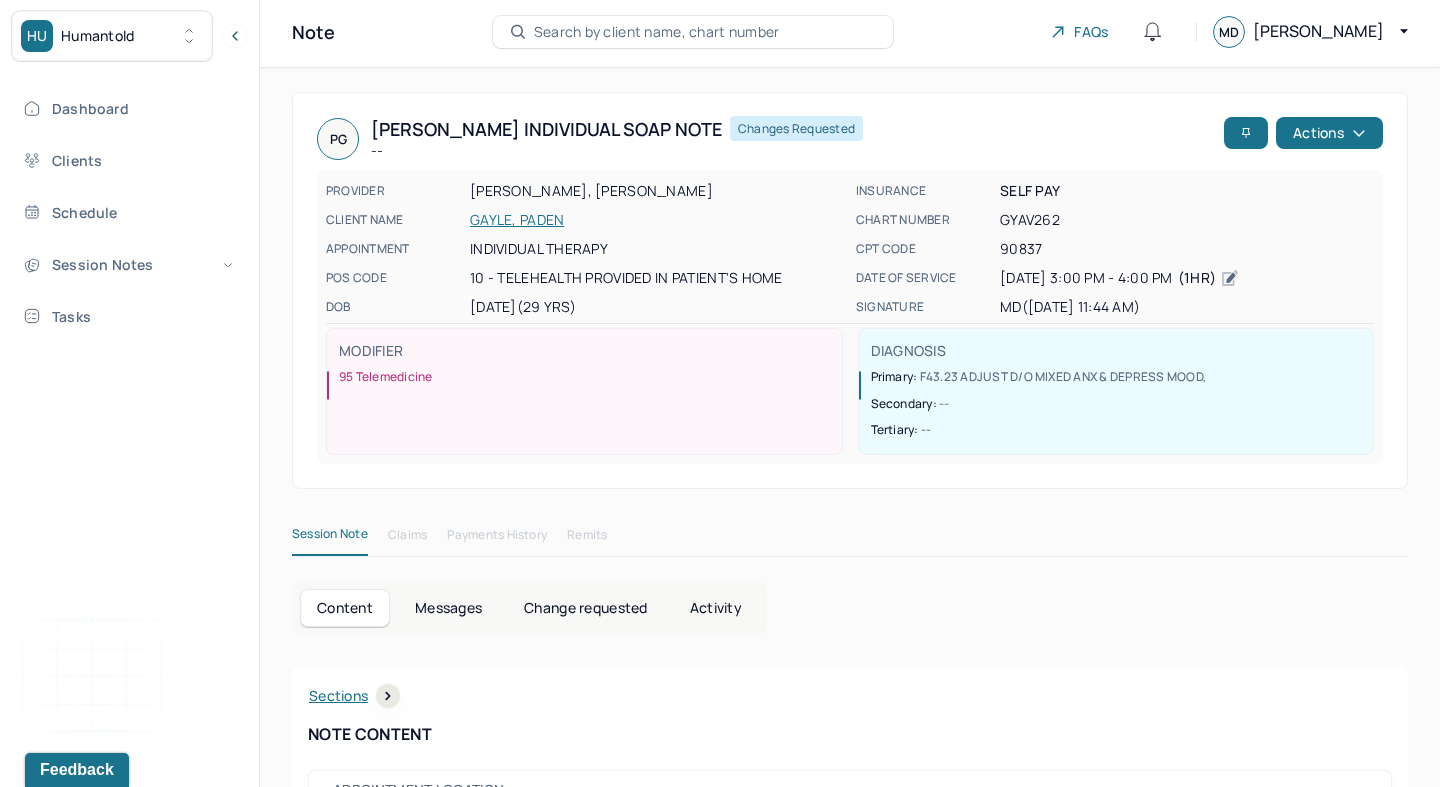 click on "Messages" at bounding box center (448, 608) 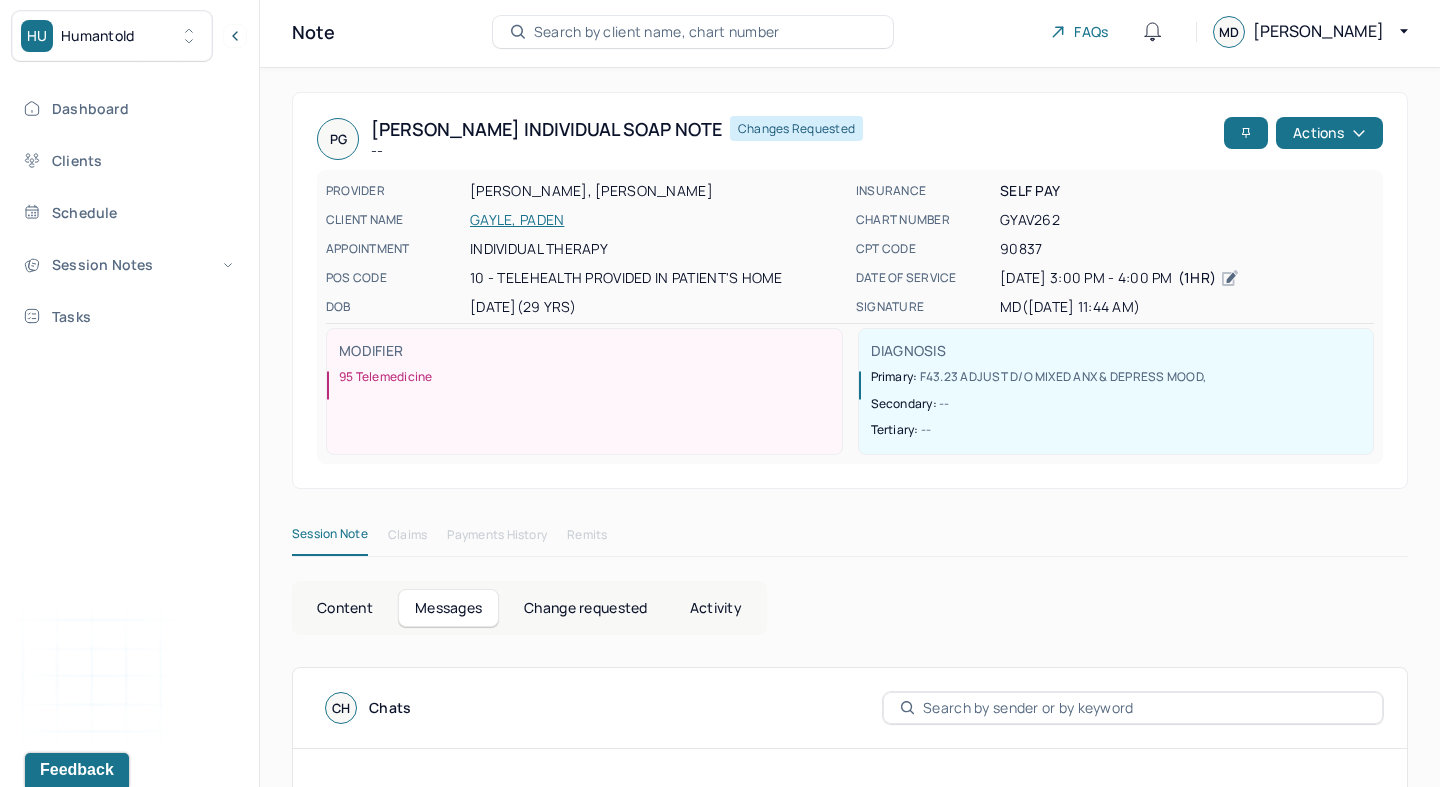 click on "Content" at bounding box center [345, 608] 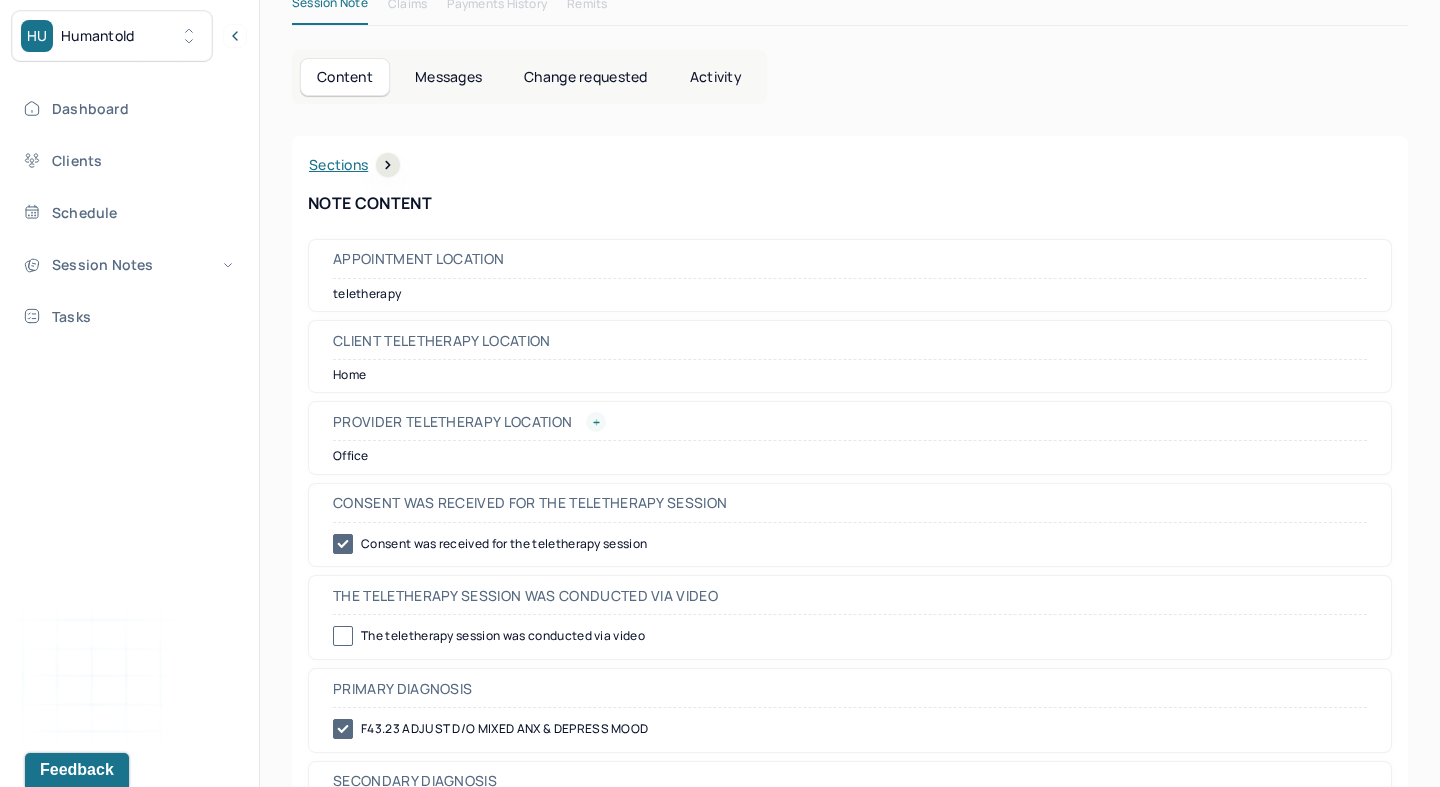 scroll, scrollTop: 585, scrollLeft: 0, axis: vertical 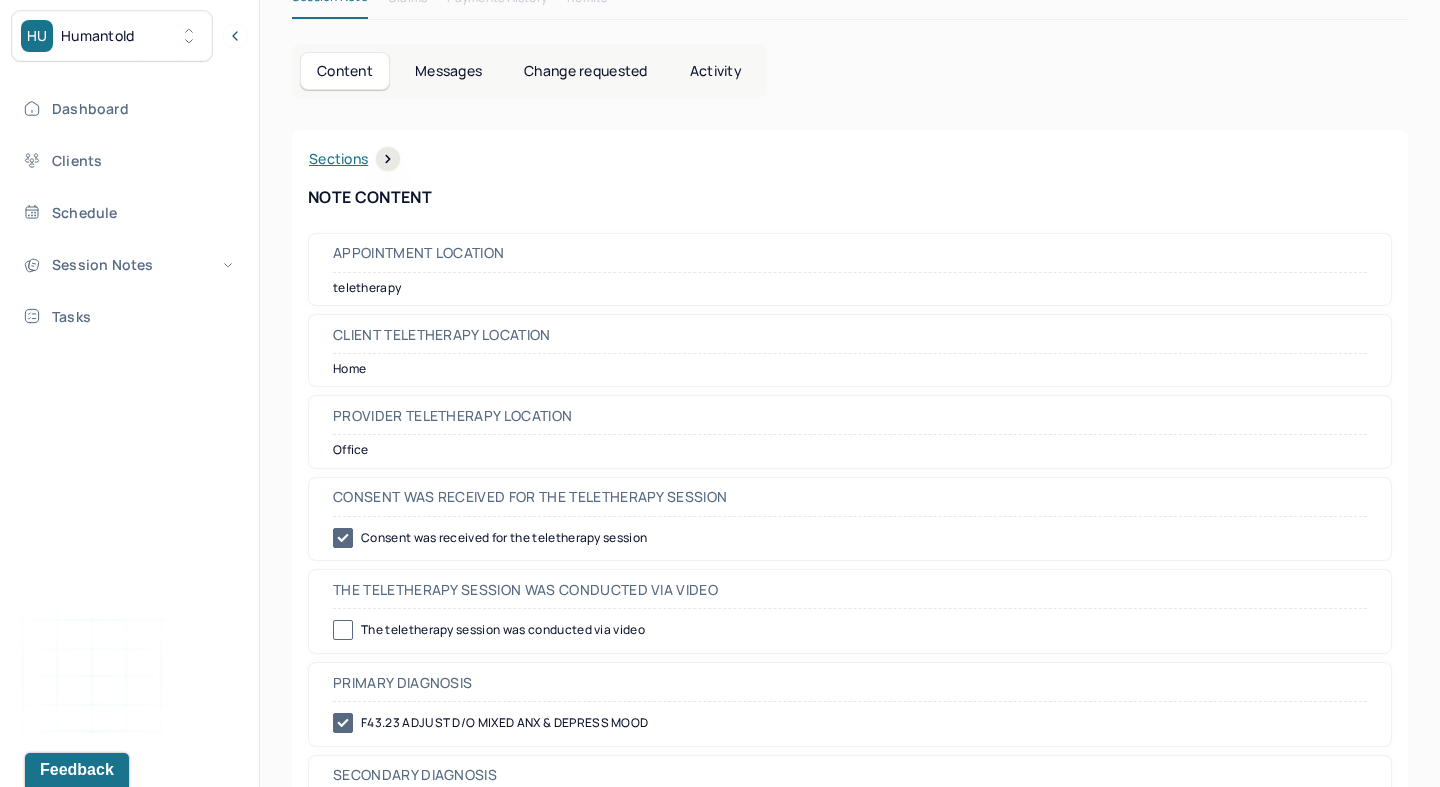 click 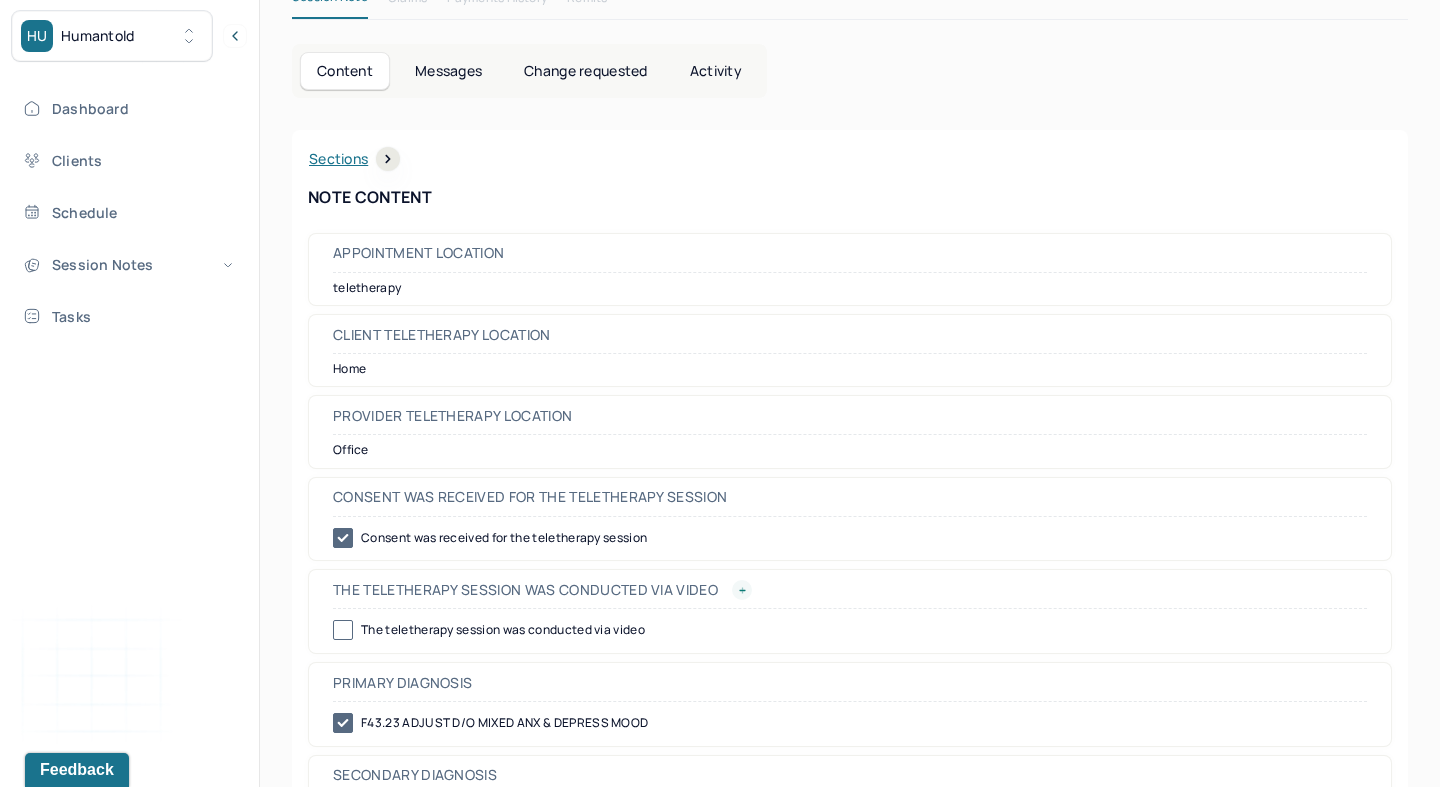 click at bounding box center [742, 590] 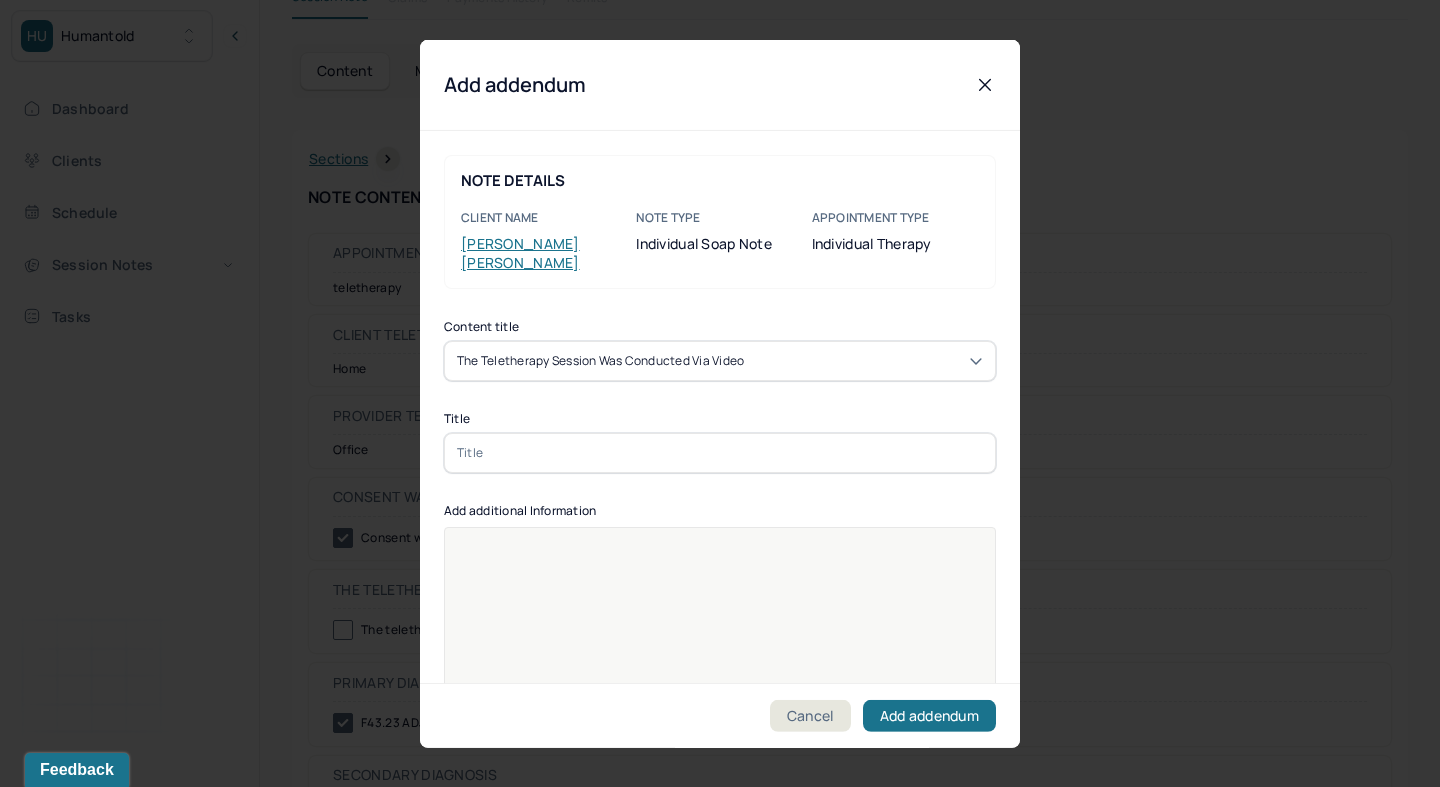 click at bounding box center (720, 452) 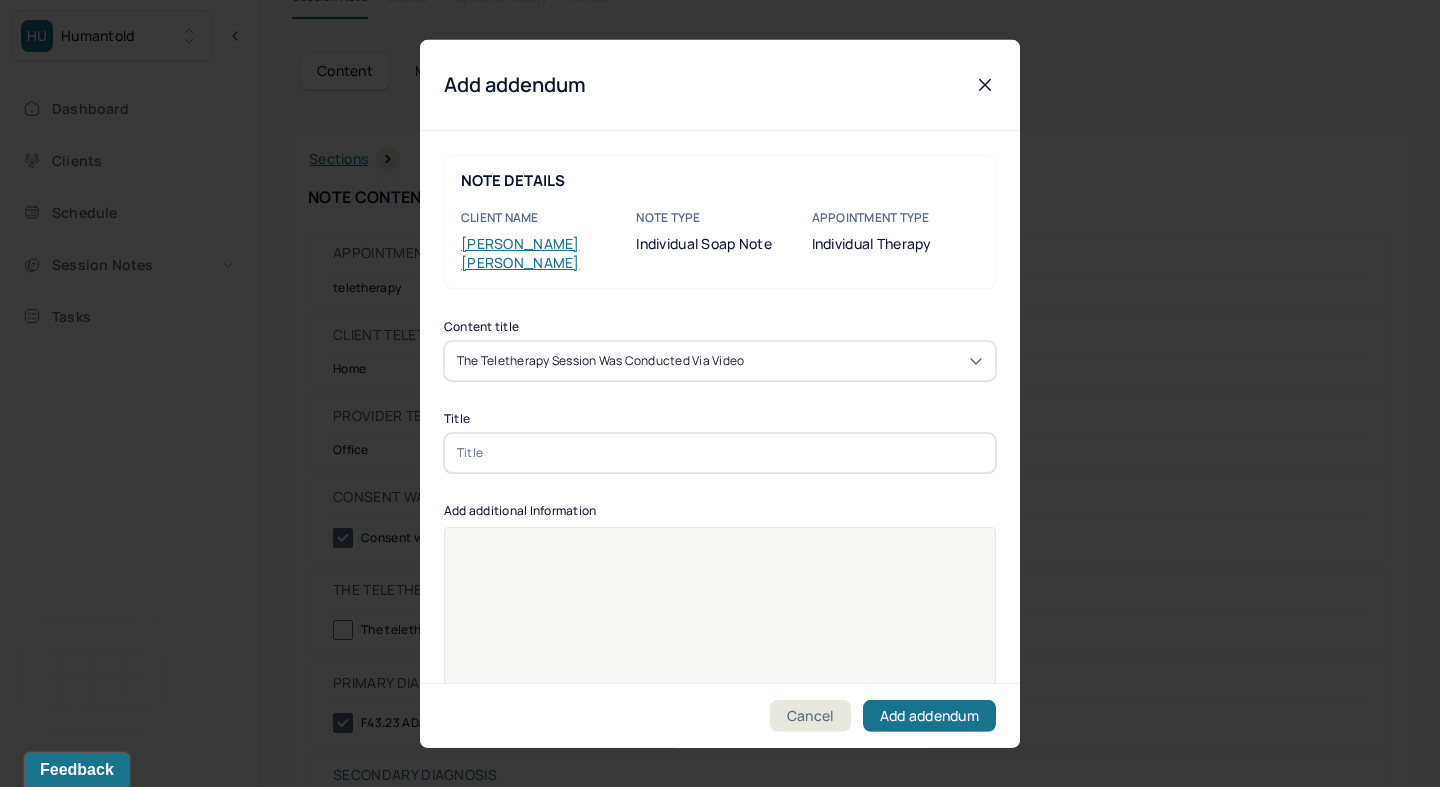 click at bounding box center [720, 393] 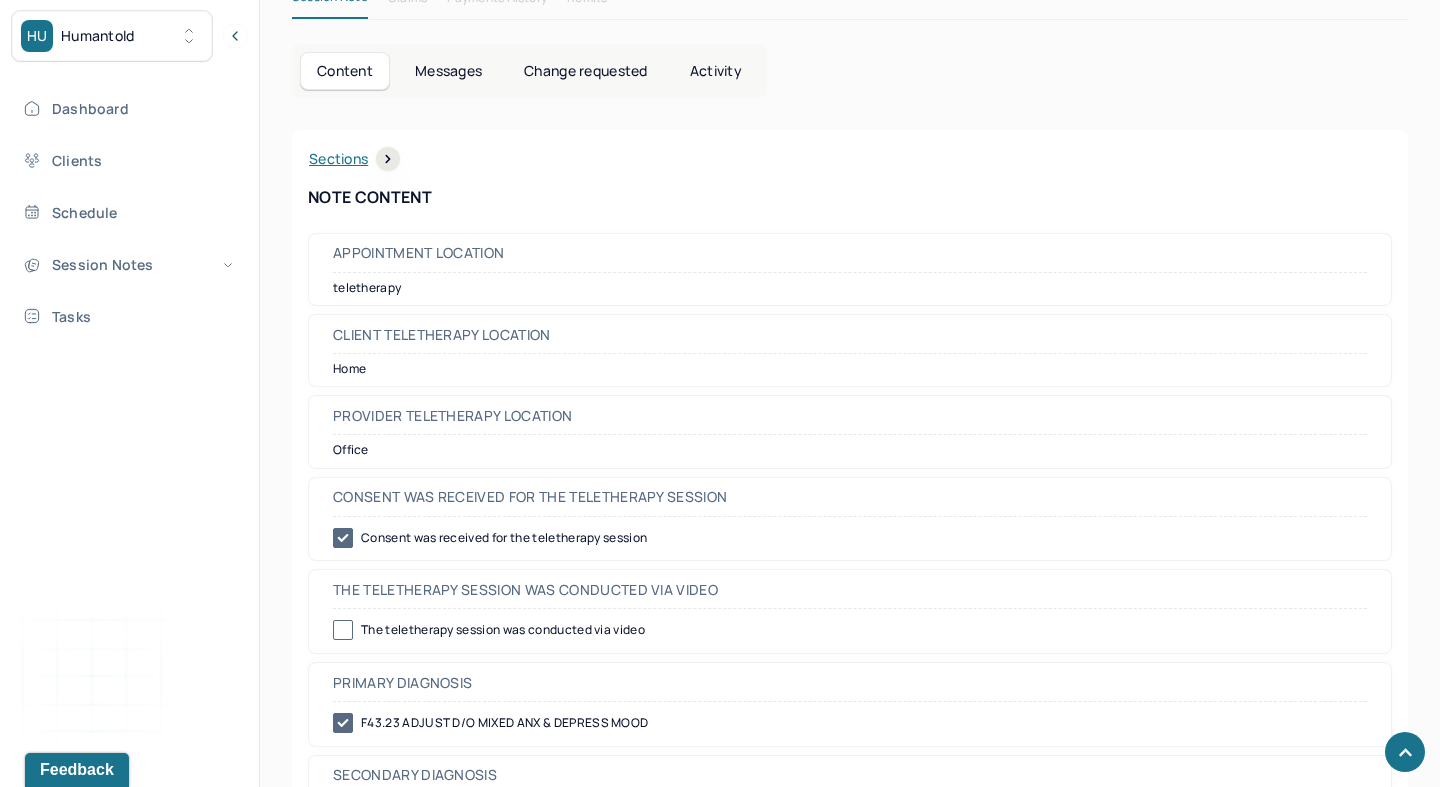 click on "The teletherapy session was conducted via video" at bounding box center (850, 630) 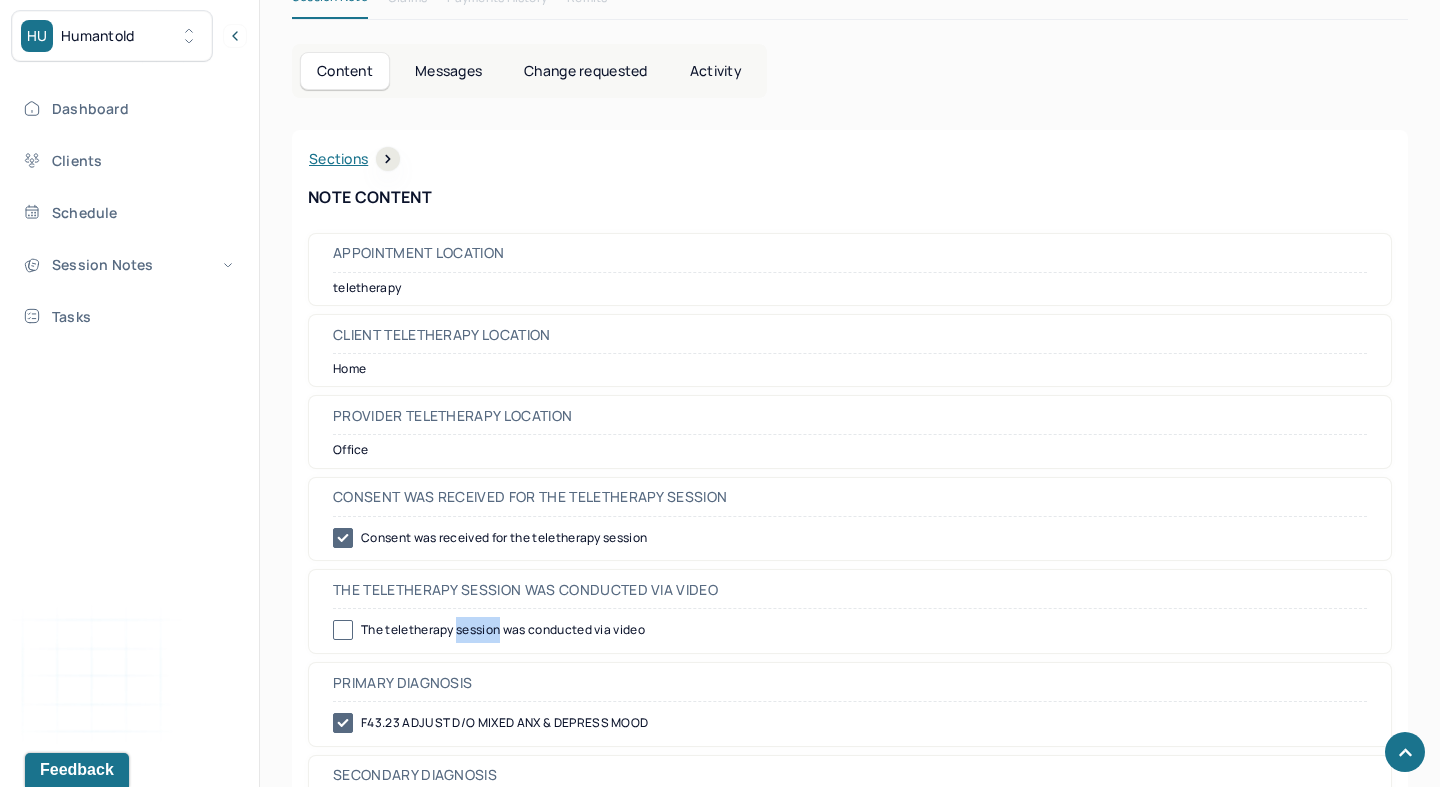 click on "The teletherapy session was conducted via video" at bounding box center [850, 630] 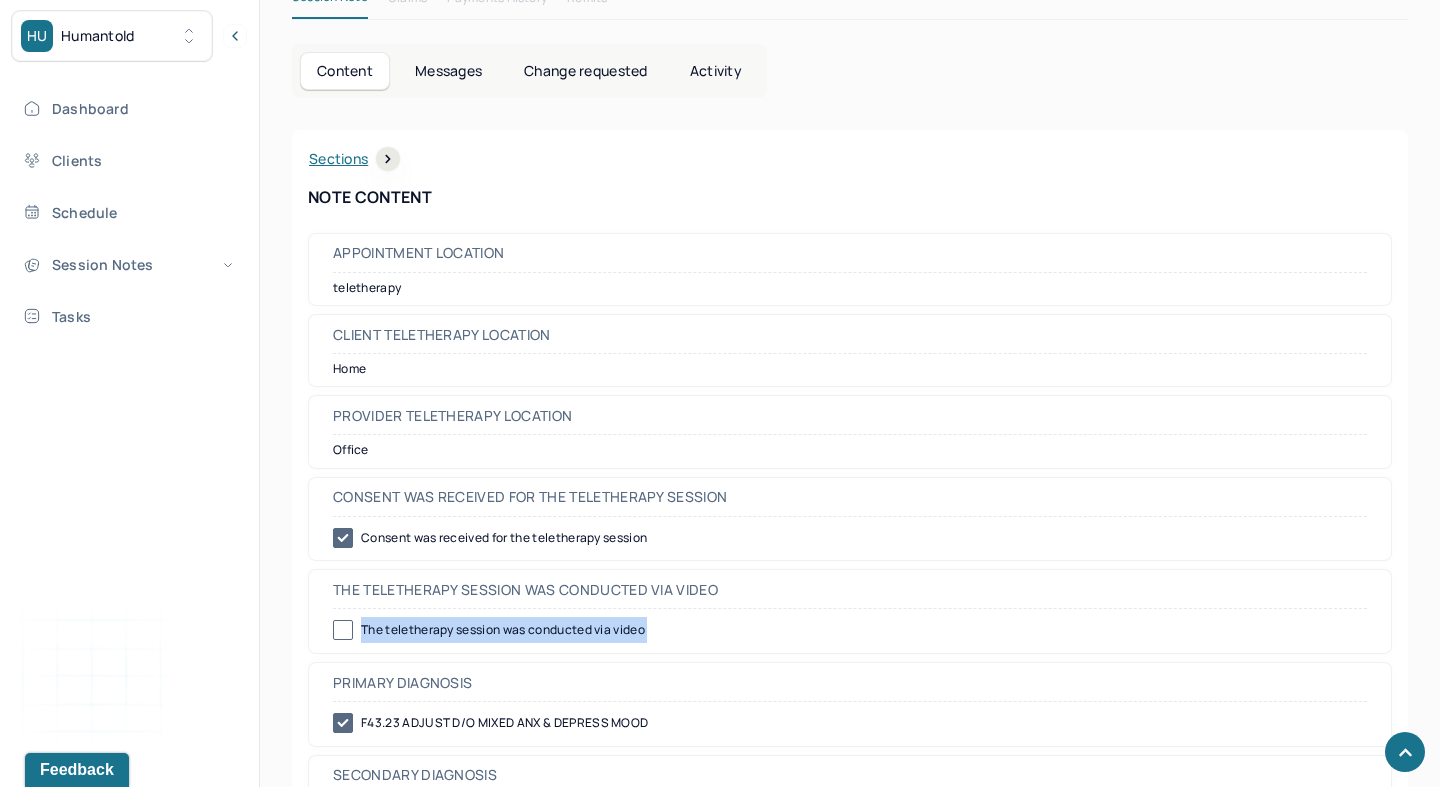 click on "The teletherapy session was conducted via video" at bounding box center (850, 630) 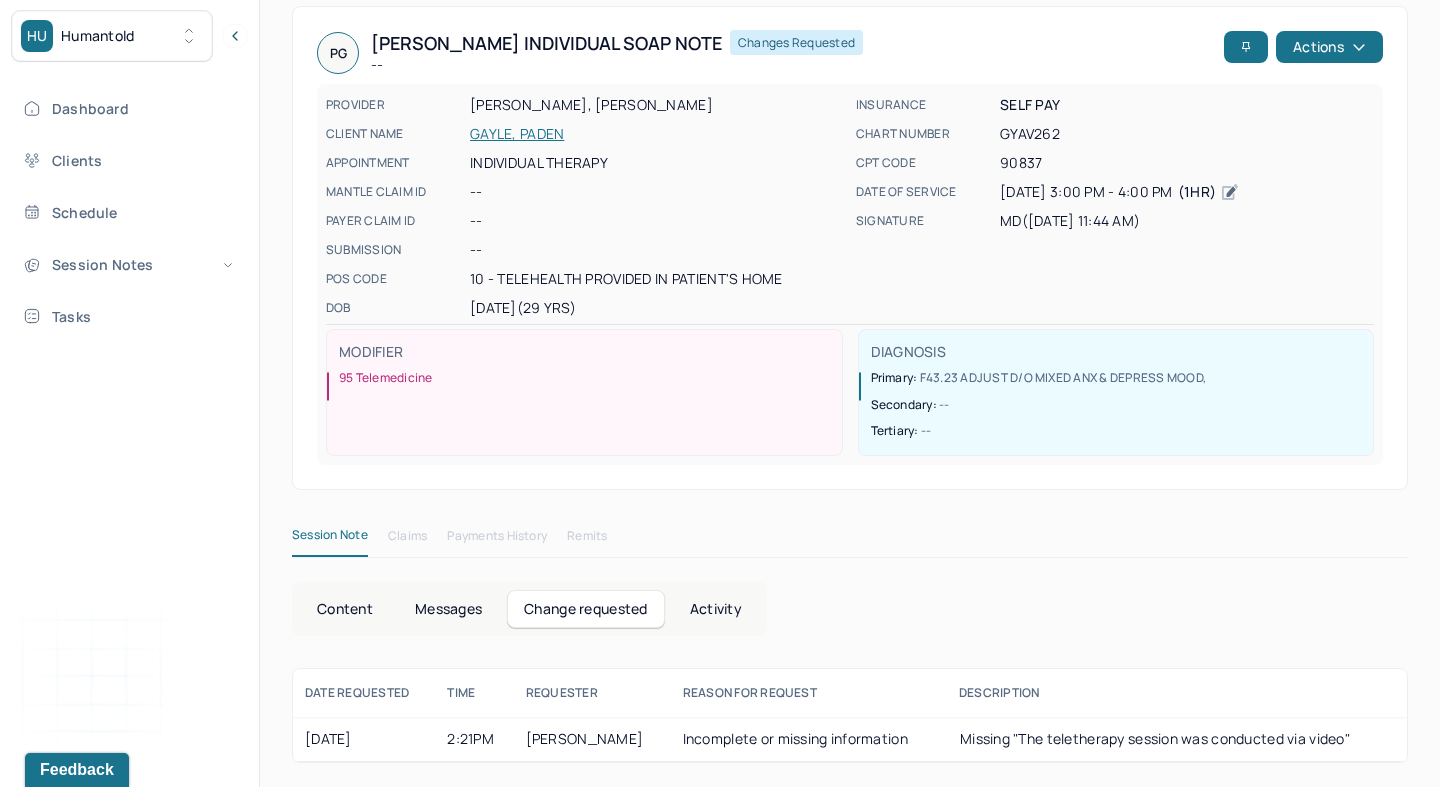 click on "Content" at bounding box center (345, 609) 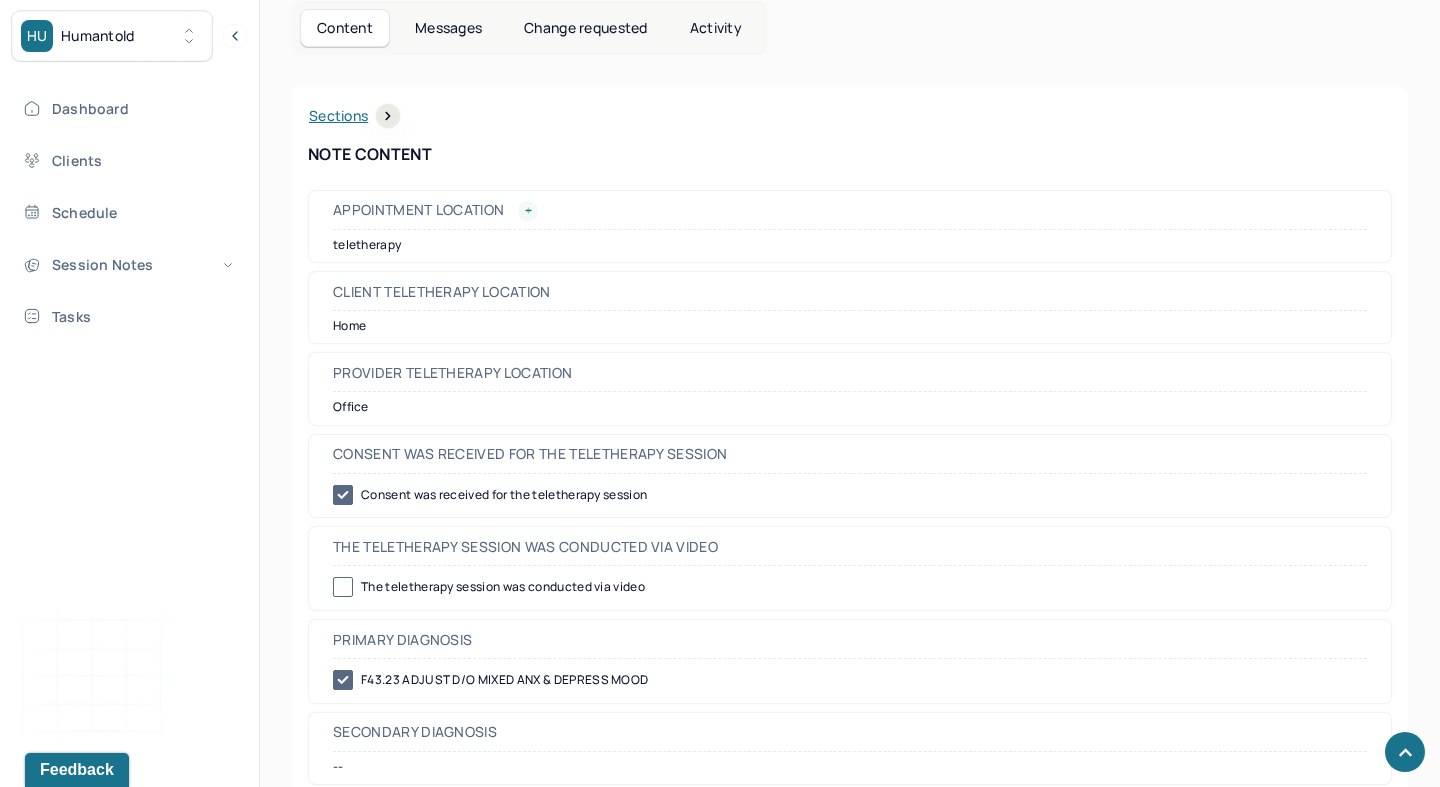scroll, scrollTop: 722, scrollLeft: 0, axis: vertical 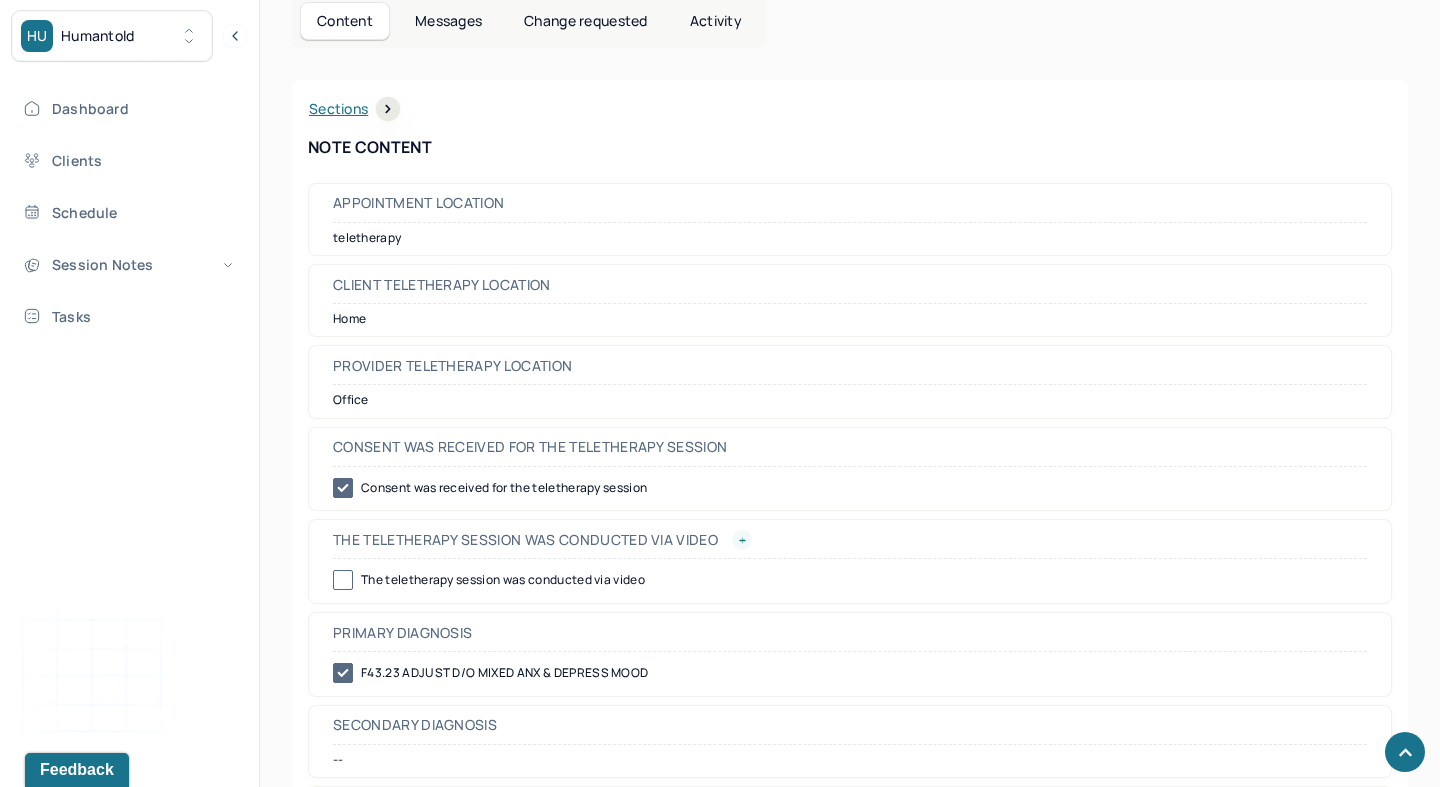 click at bounding box center [742, 540] 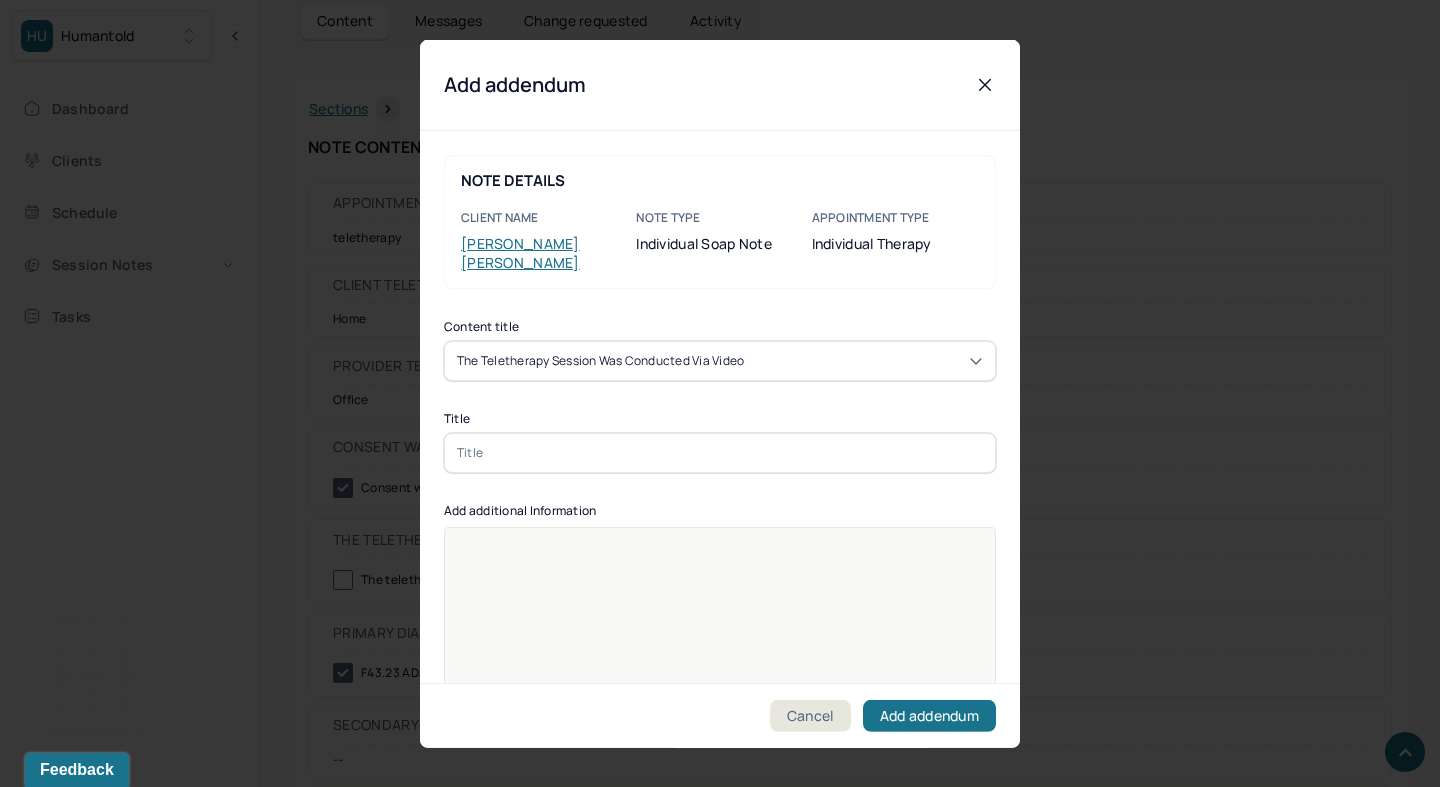 click at bounding box center [720, 452] 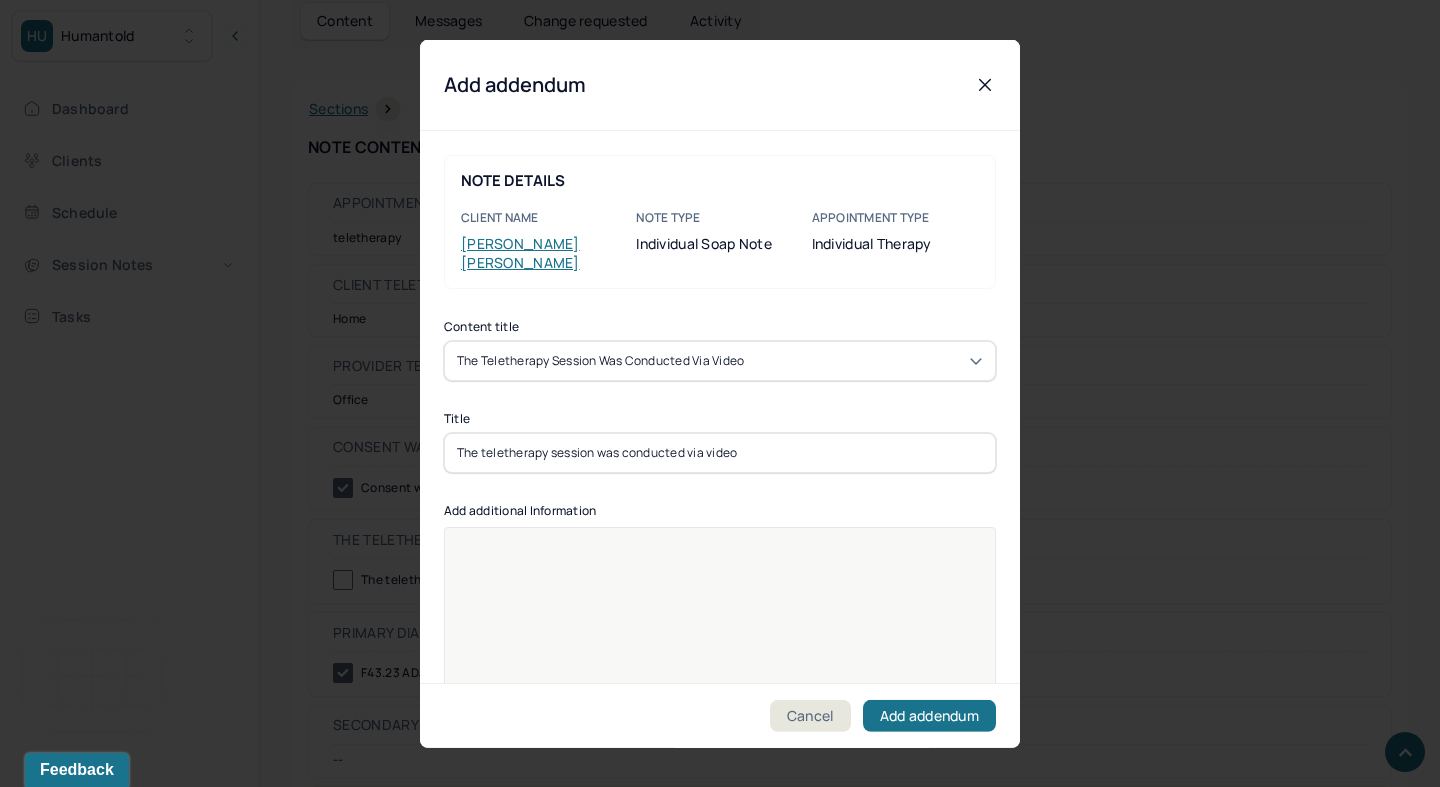 type on "The teletherapy session was conducted via video" 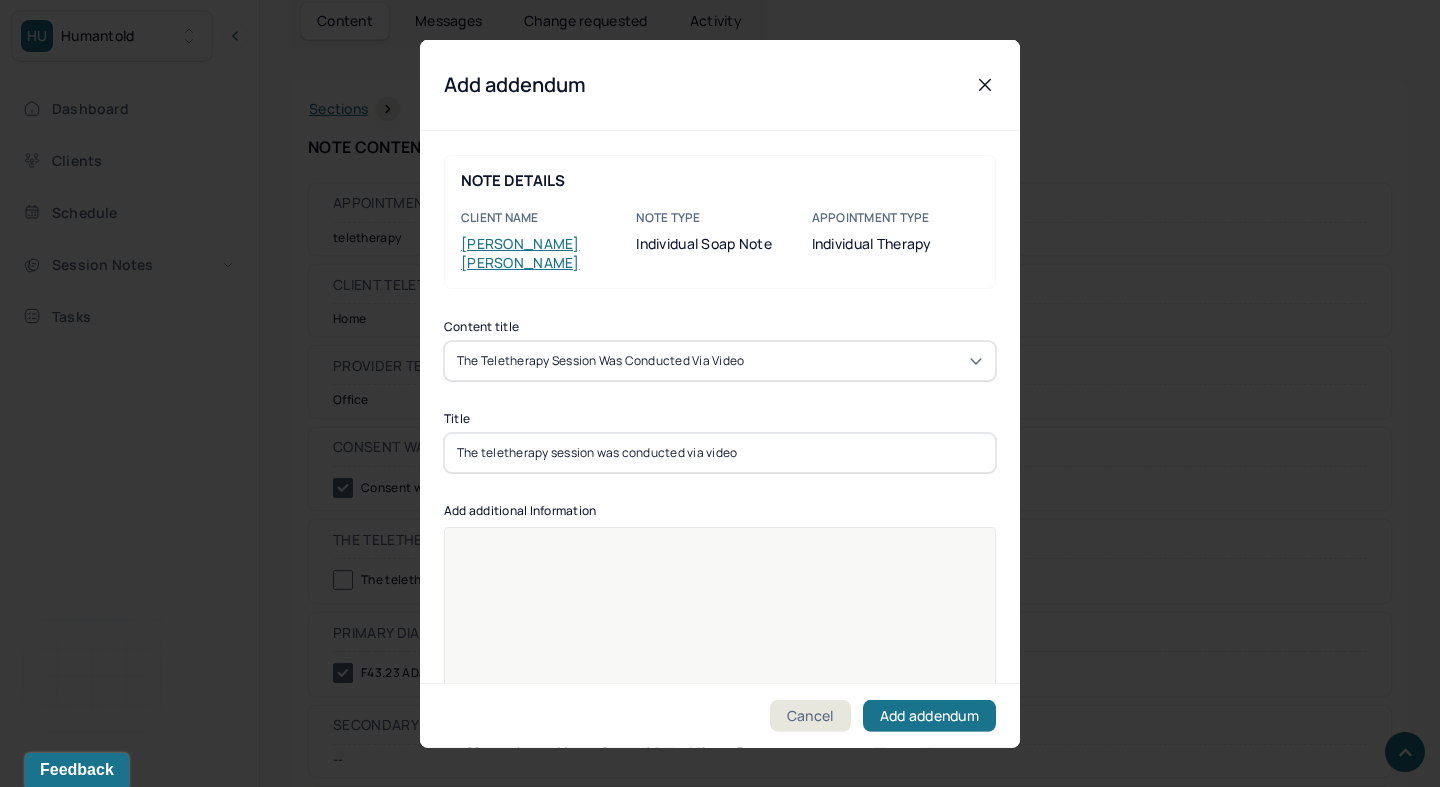click at bounding box center (720, 639) 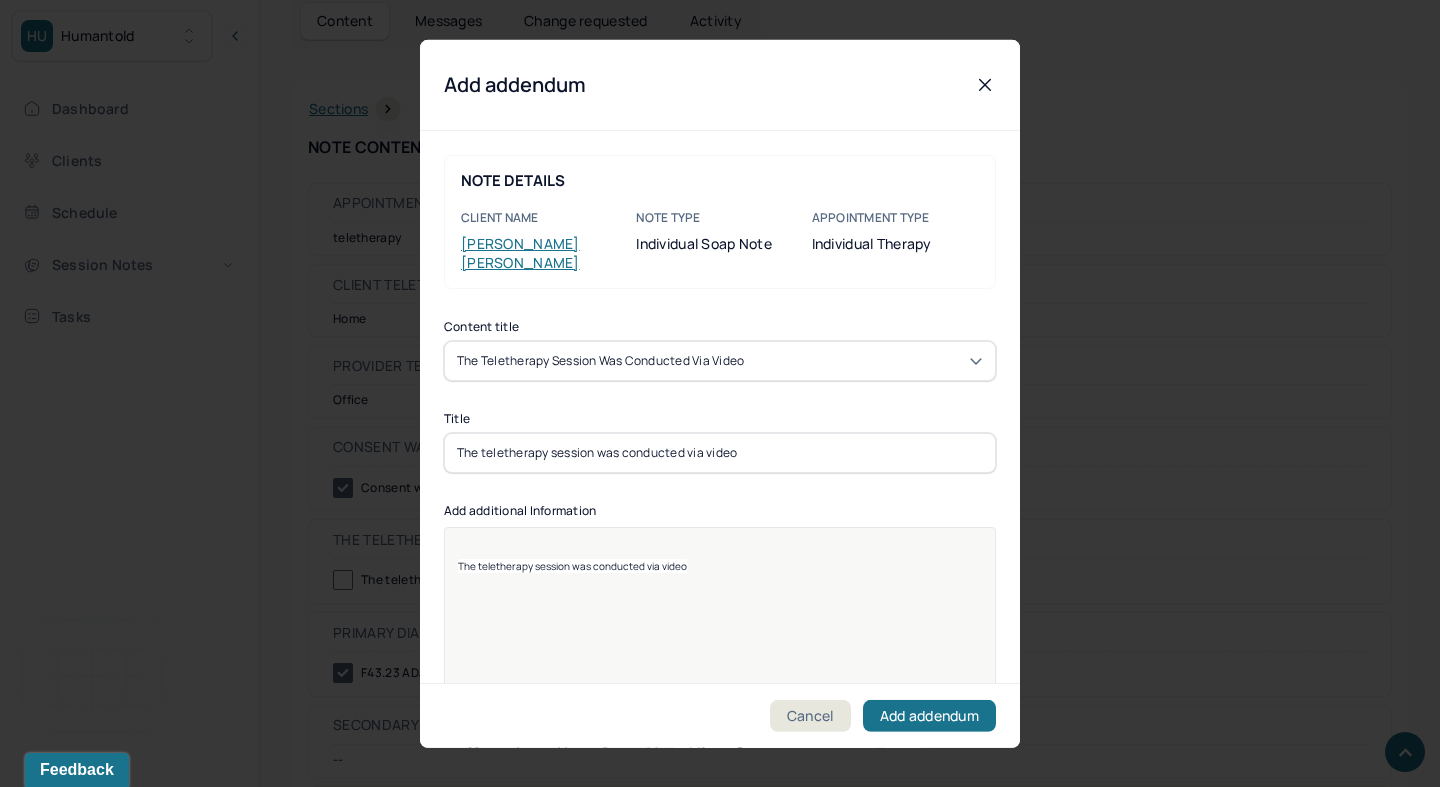 click on "The teletherapy session was conducted via video" at bounding box center [572, 565] 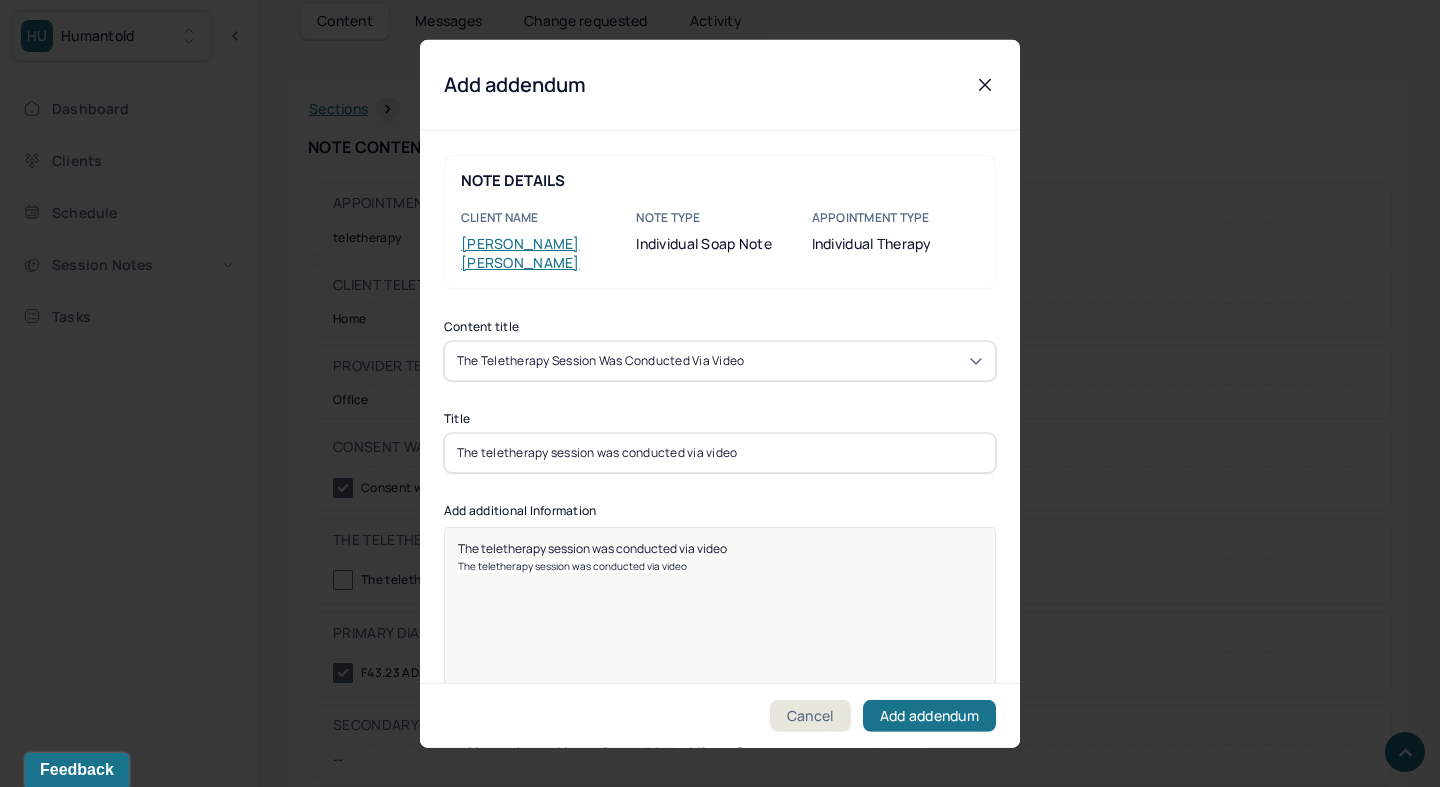 drag, startPoint x: 683, startPoint y: 555, endPoint x: 480, endPoint y: 552, distance: 203.02217 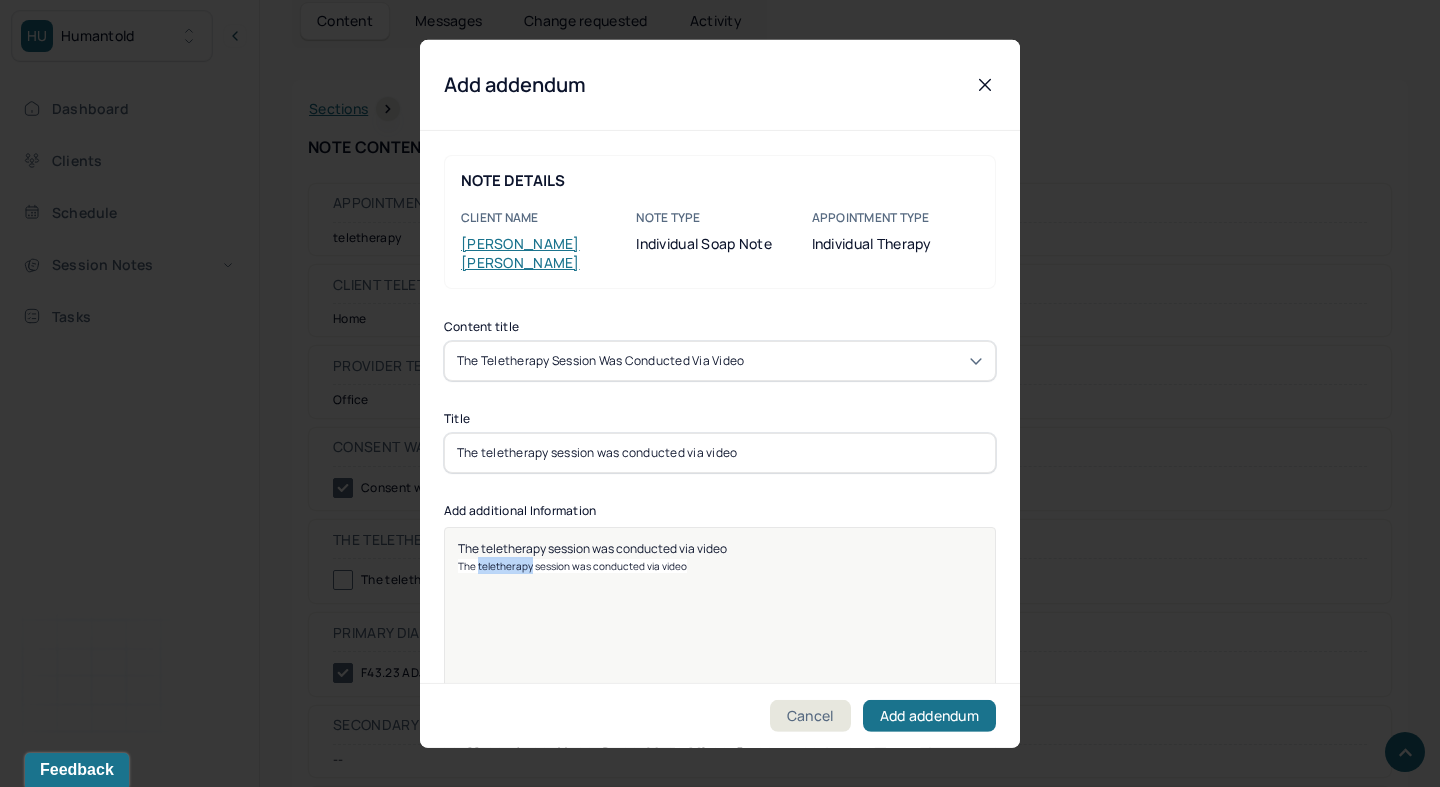 click on "The teletherapy session was conducted via video" at bounding box center (572, 565) 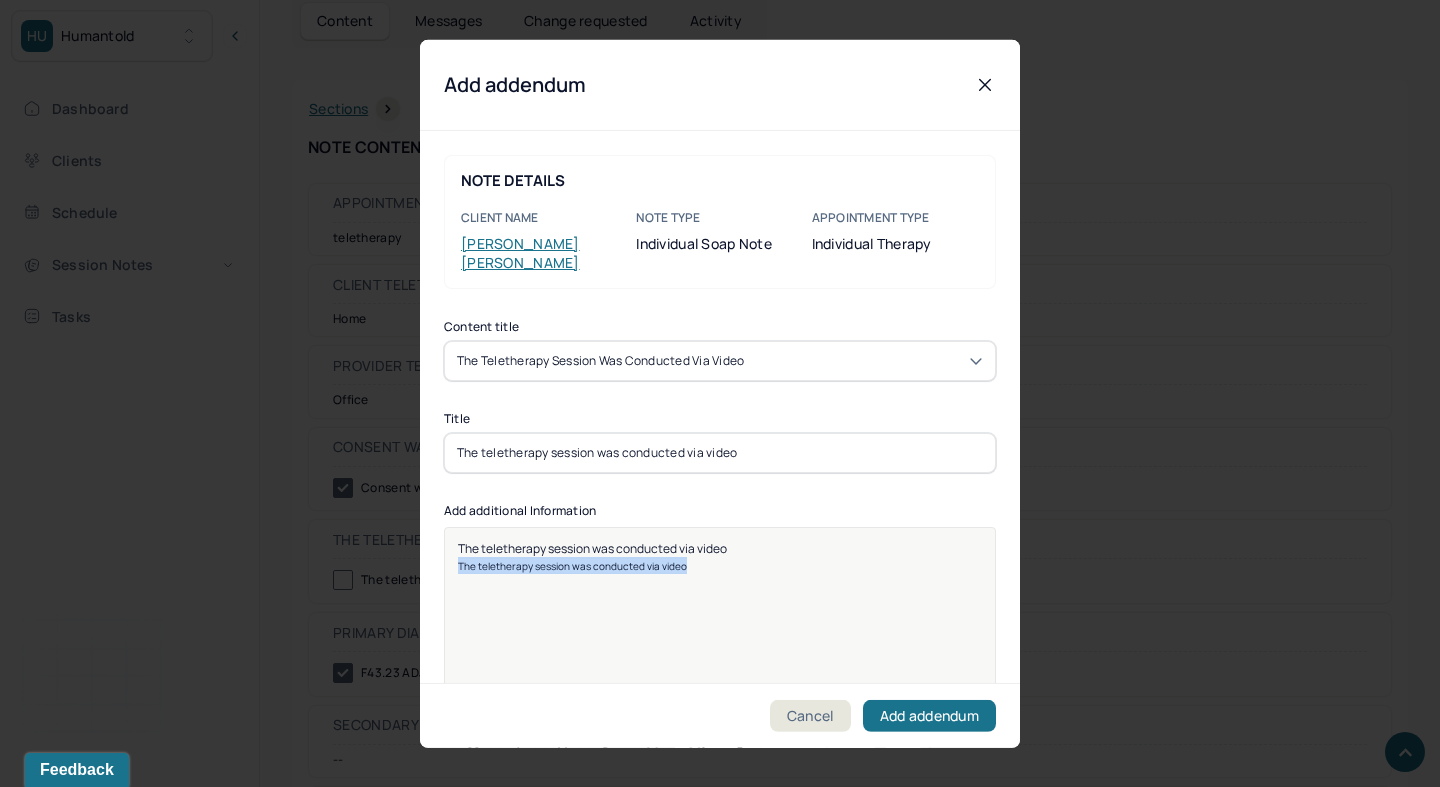 click on "The teletherapy session was conducted via video" at bounding box center [572, 565] 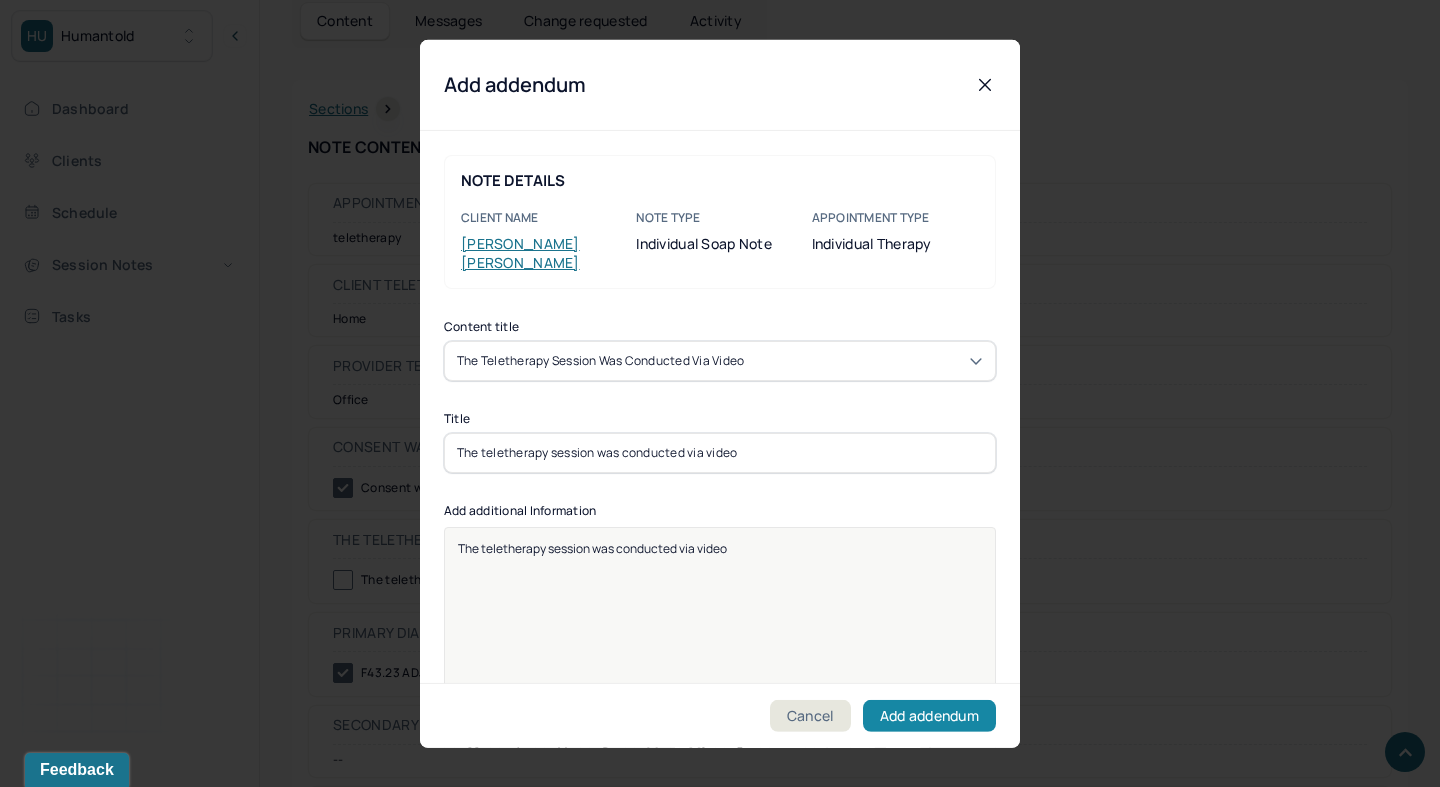click on "Add addendum" at bounding box center (929, 716) 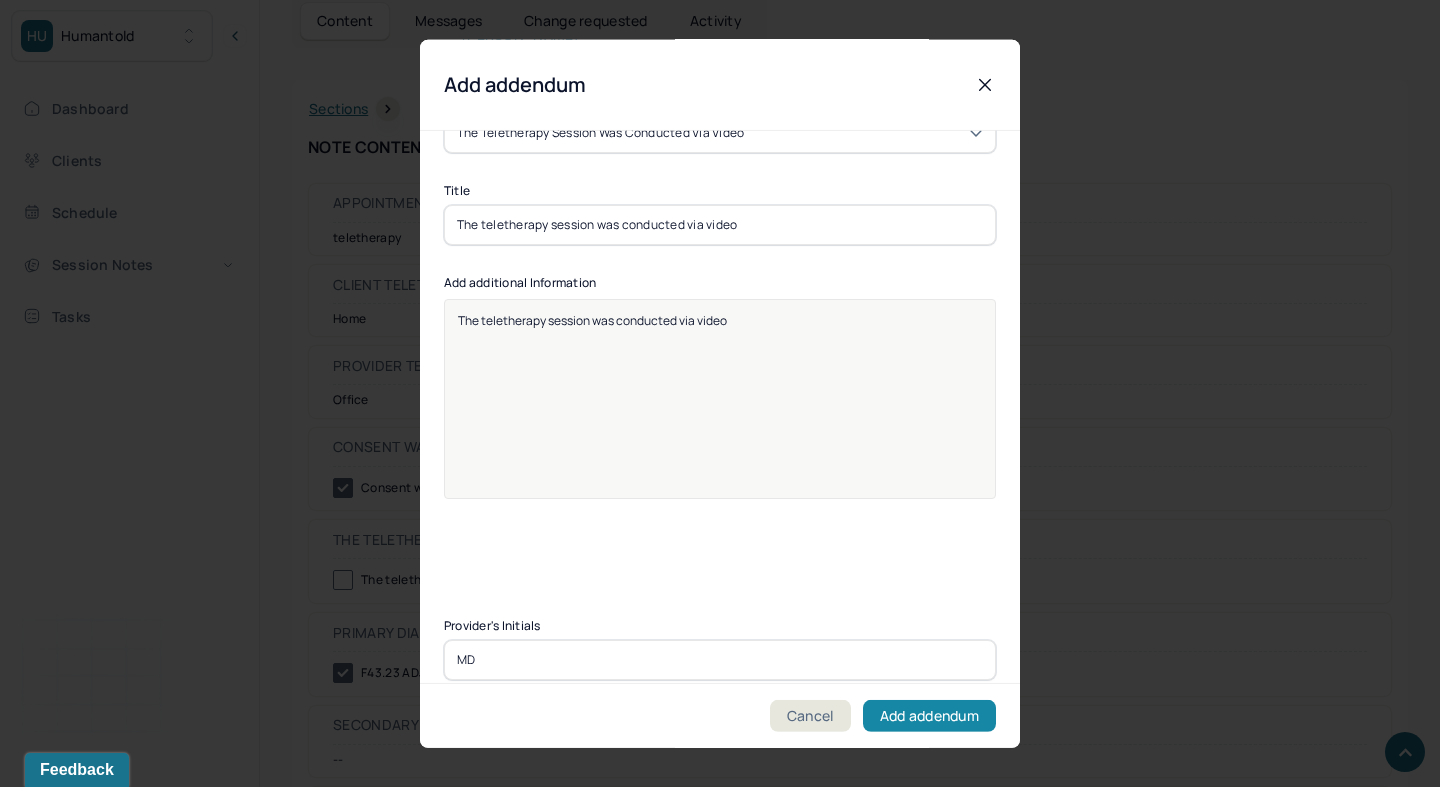 type on "MD" 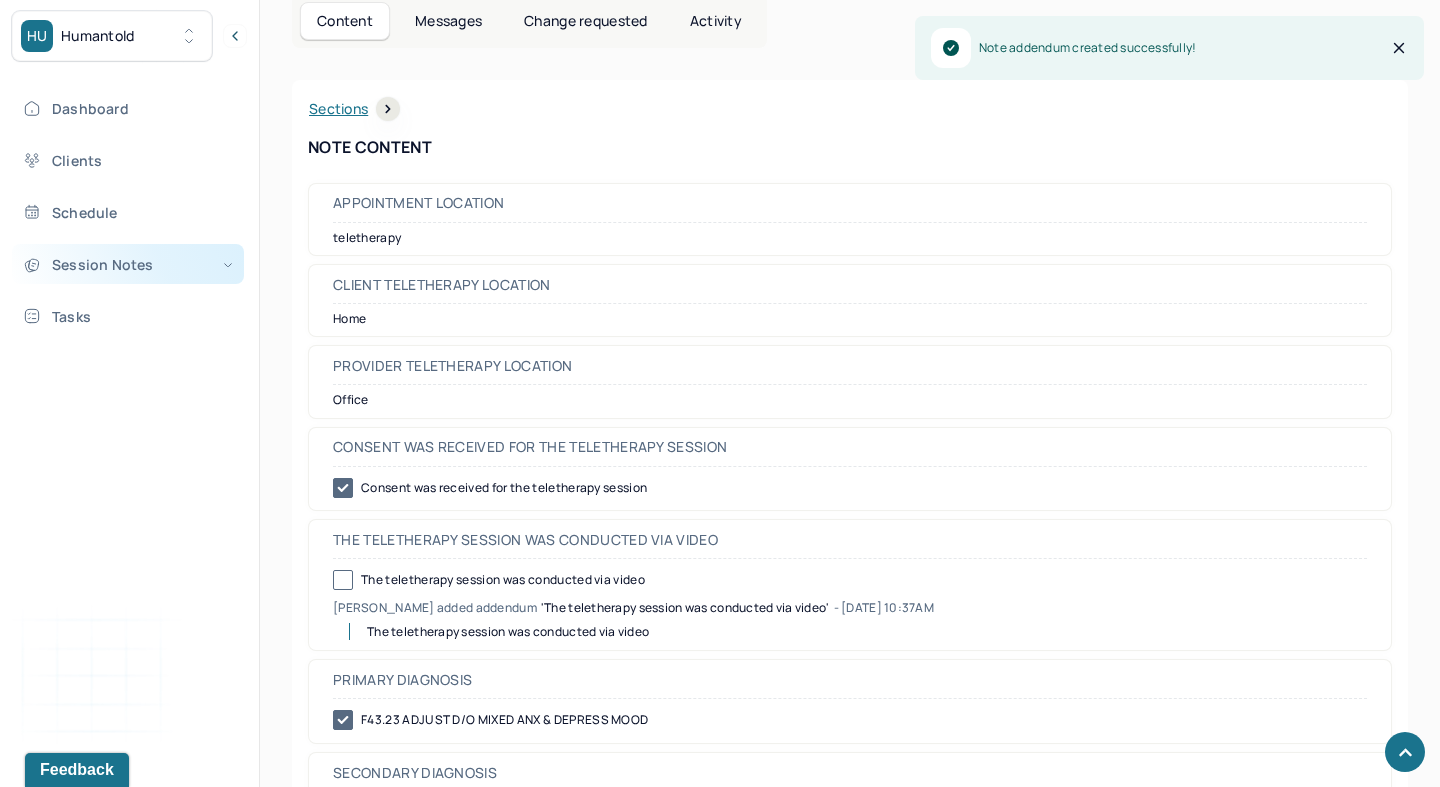 click on "Session Notes" at bounding box center (128, 264) 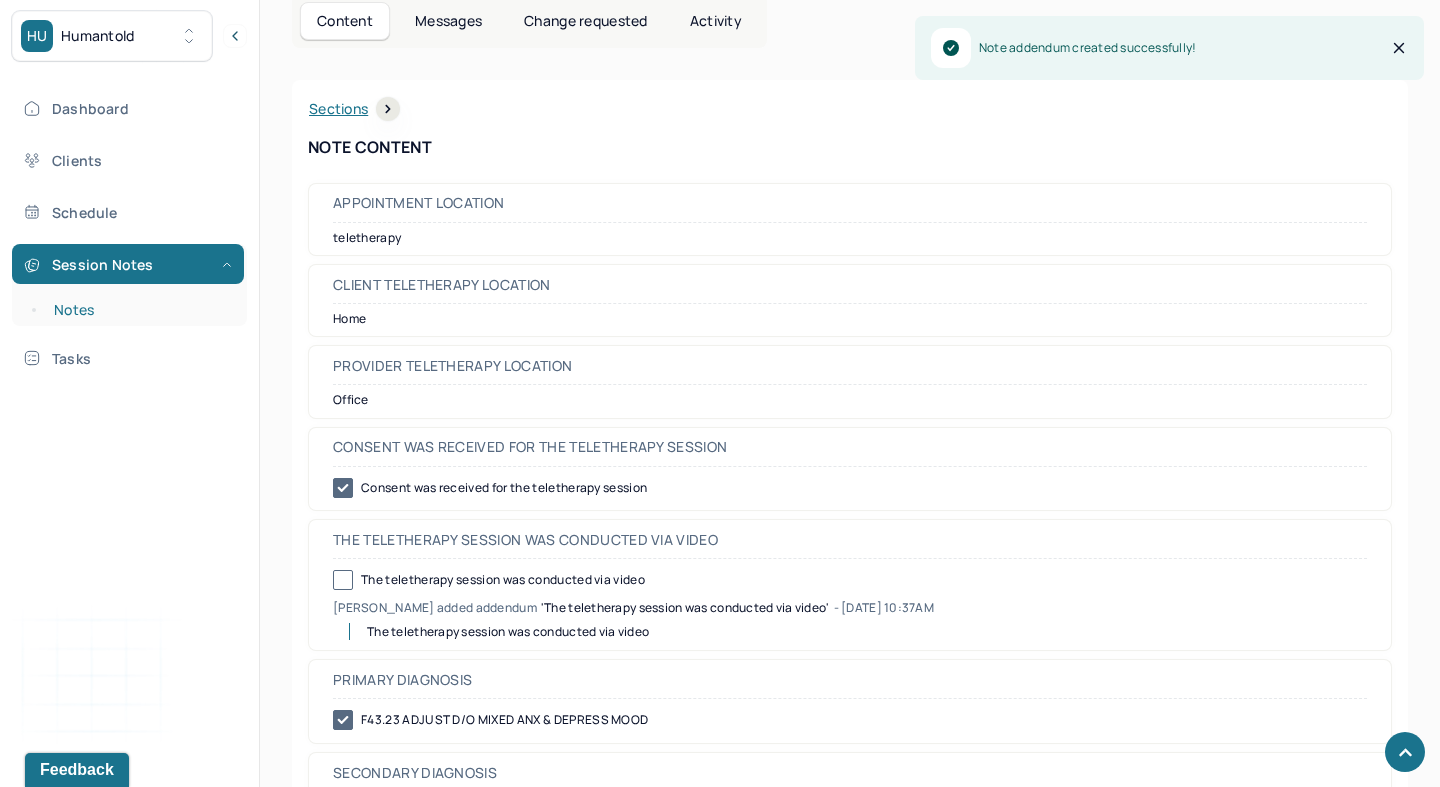 click on "Notes" at bounding box center (139, 310) 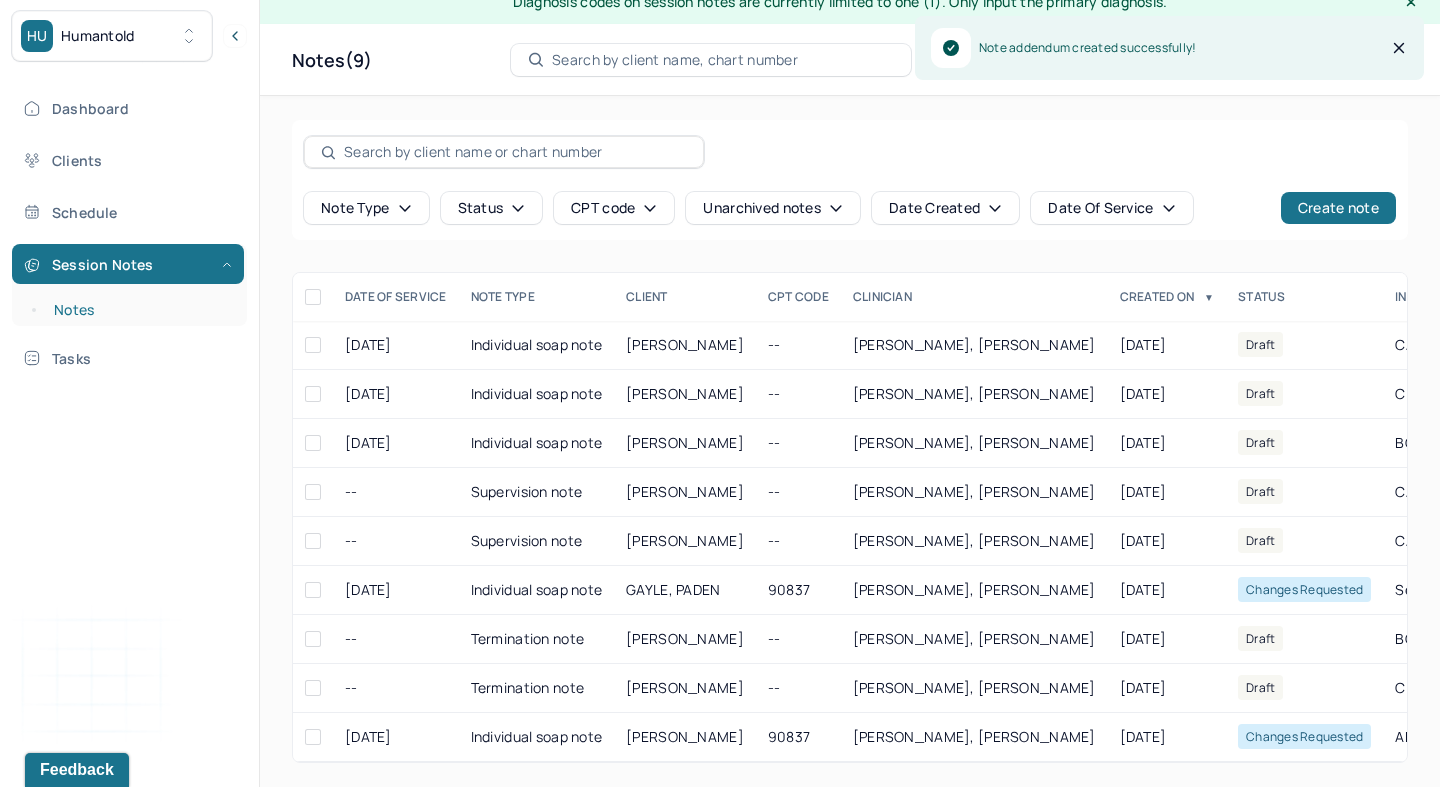 scroll, scrollTop: 21, scrollLeft: 0, axis: vertical 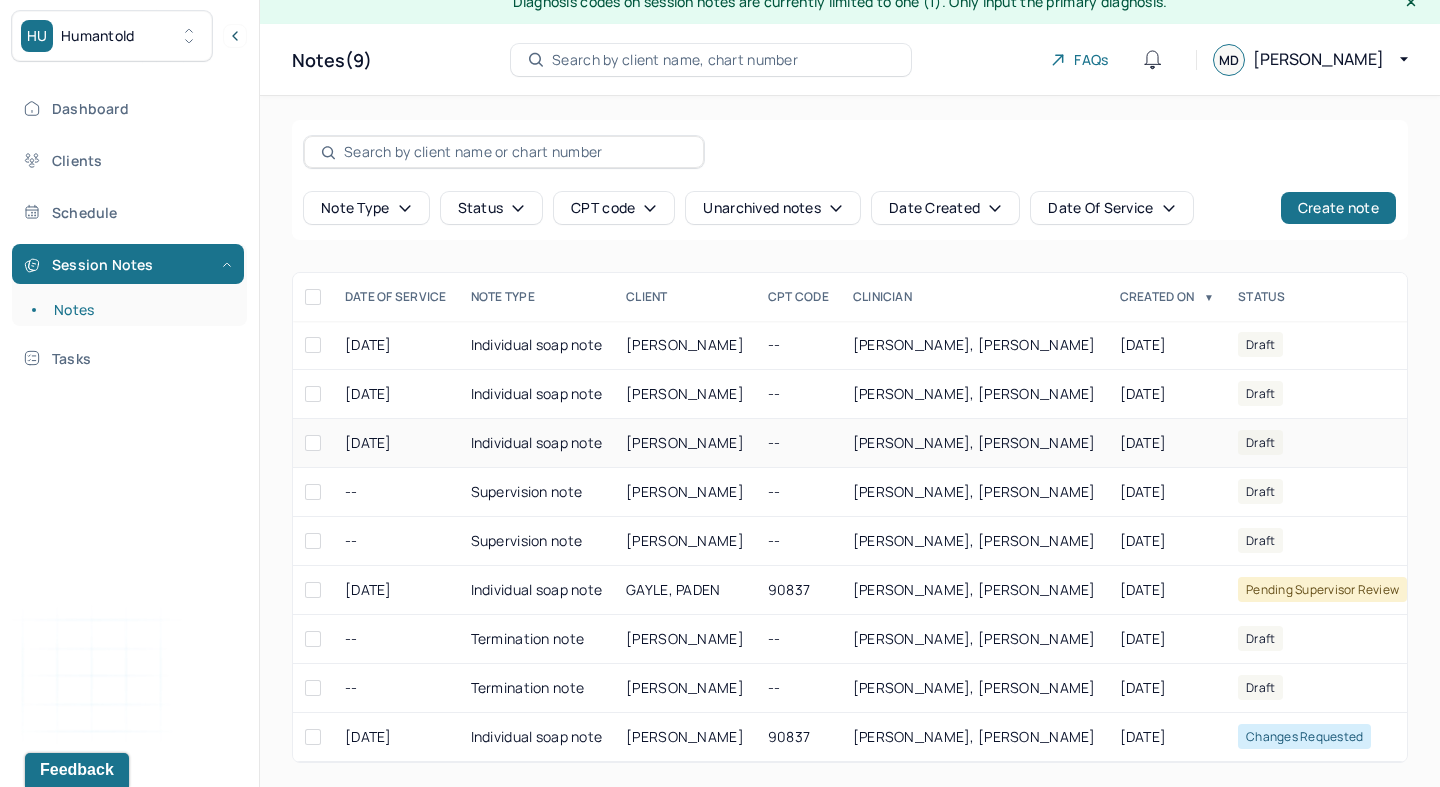 click on "[PERSON_NAME]" at bounding box center (685, 442) 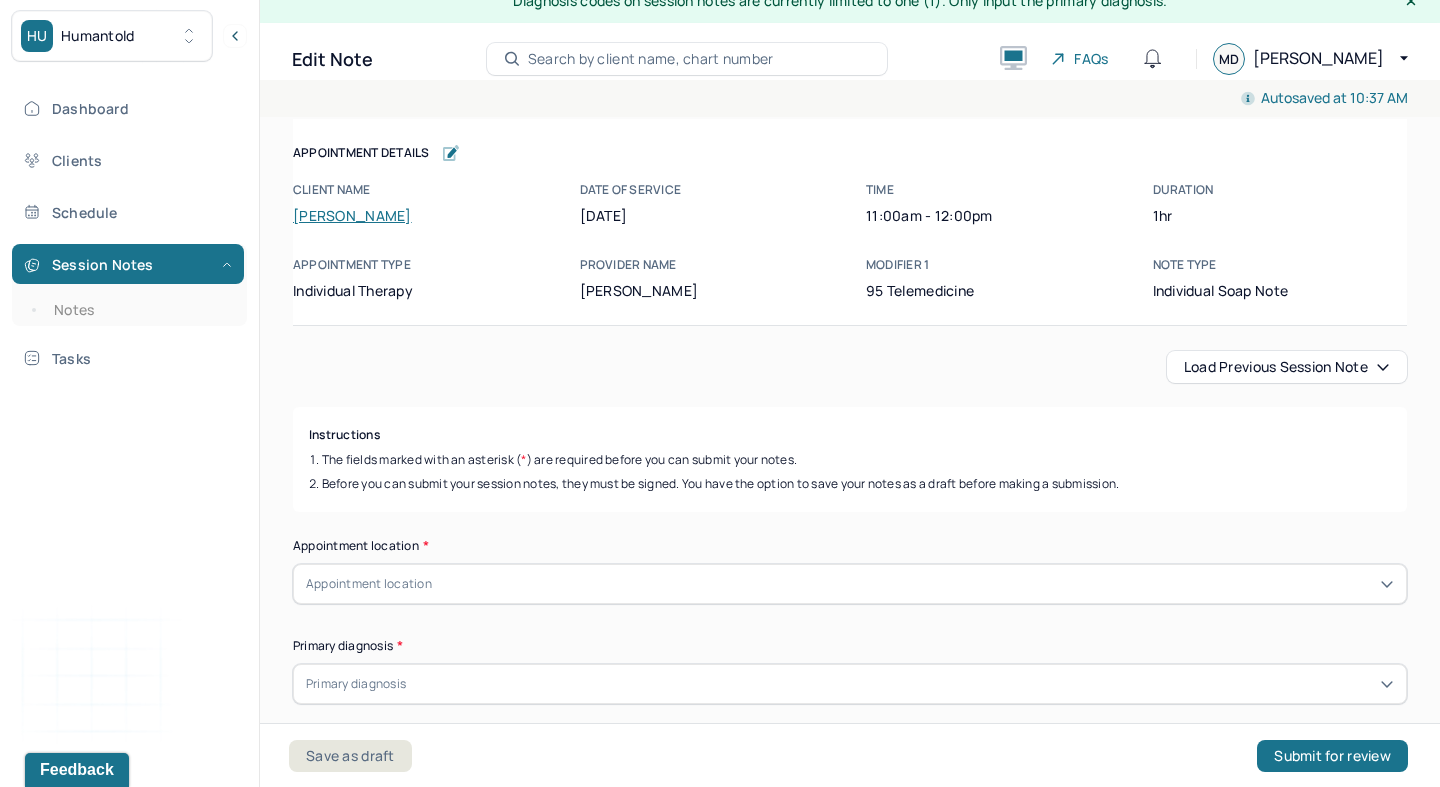 click on "Load previous session note" at bounding box center (1287, 367) 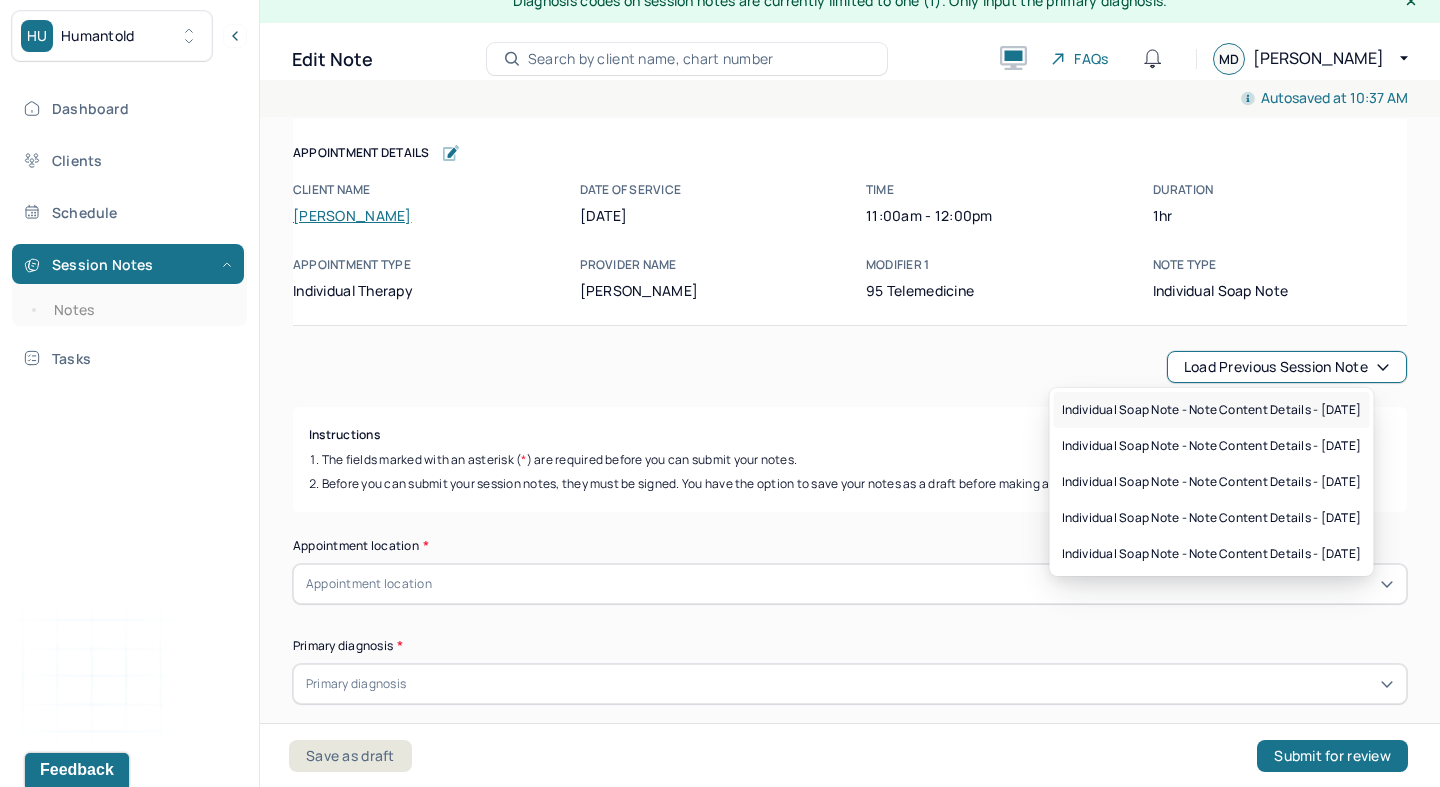 click on "Individual soap note   - Note content Details -   [DATE]" at bounding box center (1212, 410) 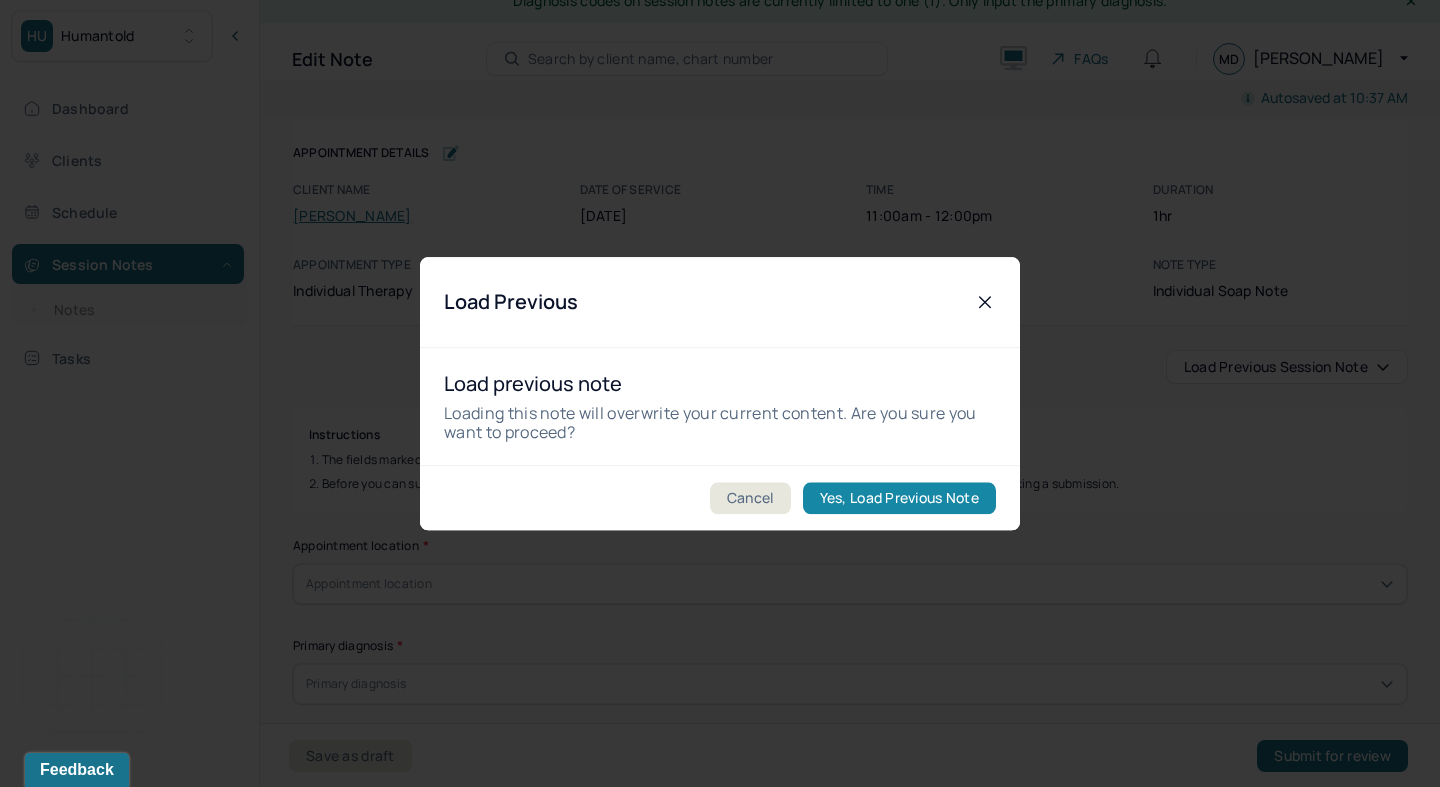 click on "Yes, Load Previous Note" at bounding box center (899, 498) 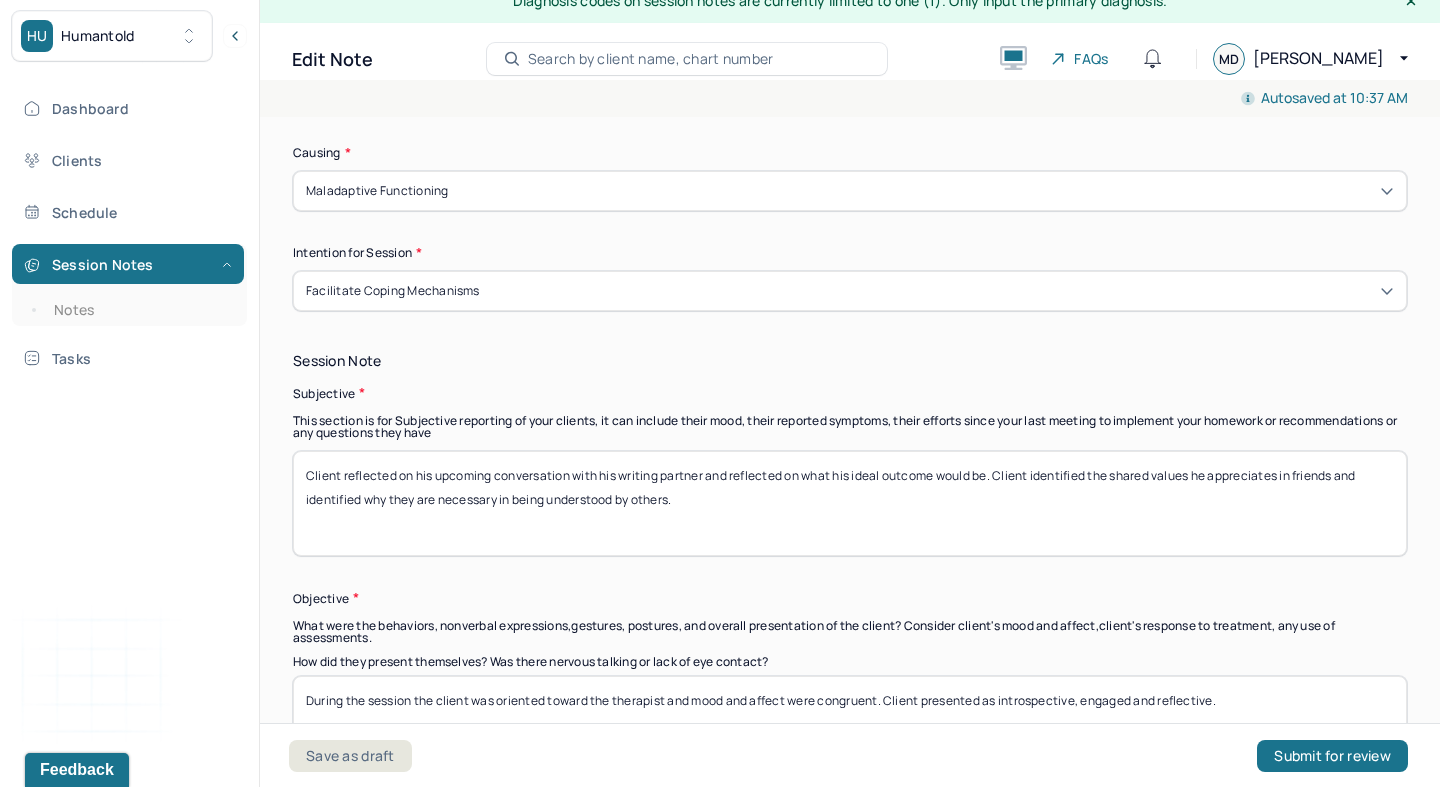 scroll, scrollTop: 1198, scrollLeft: 0, axis: vertical 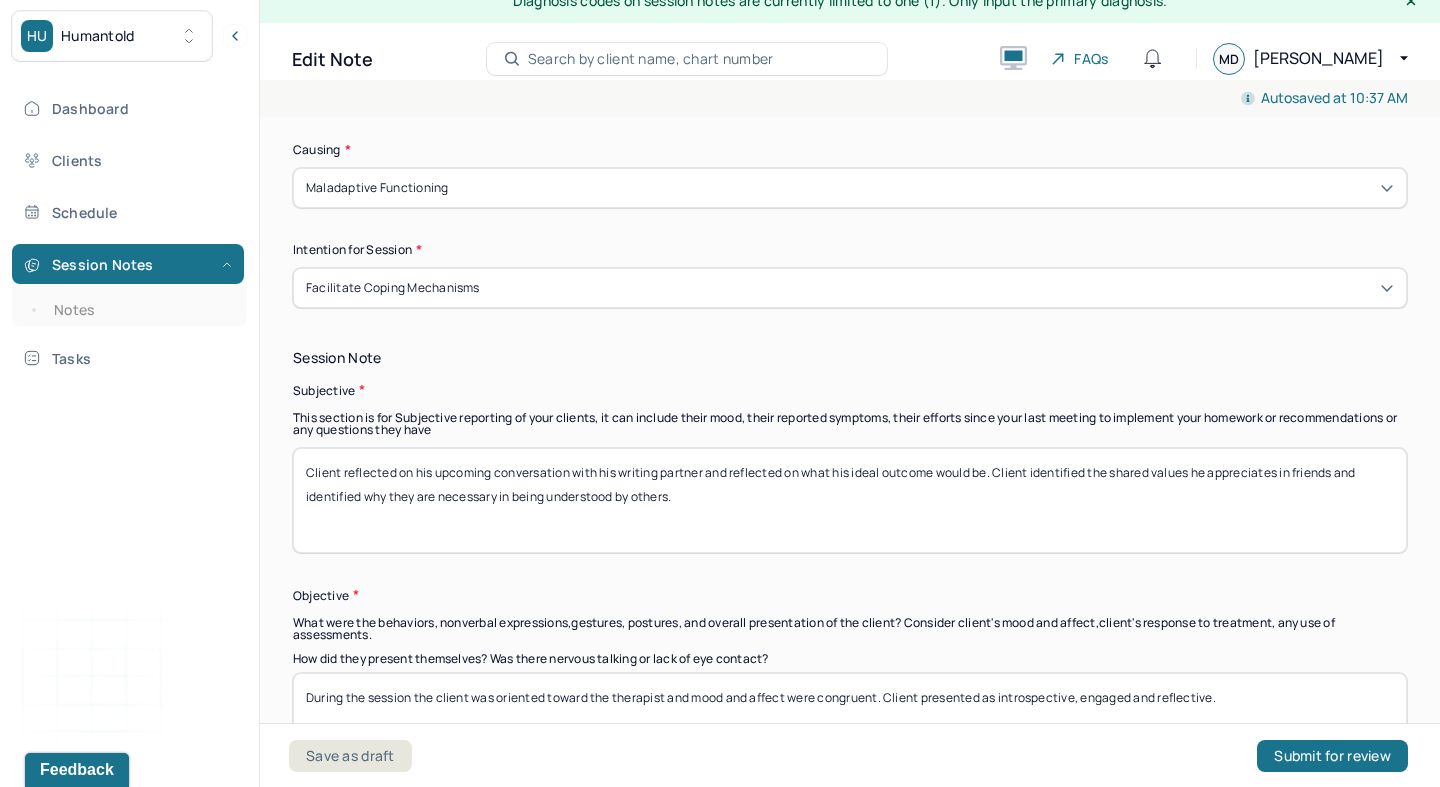 click on "Client reflected on his upcoming conversation with his writing partner and reflected on what his ideal outcome would be. Client identified the shared values he appreciates in friends and identified why they are necessary in being understood by others." at bounding box center [850, 500] 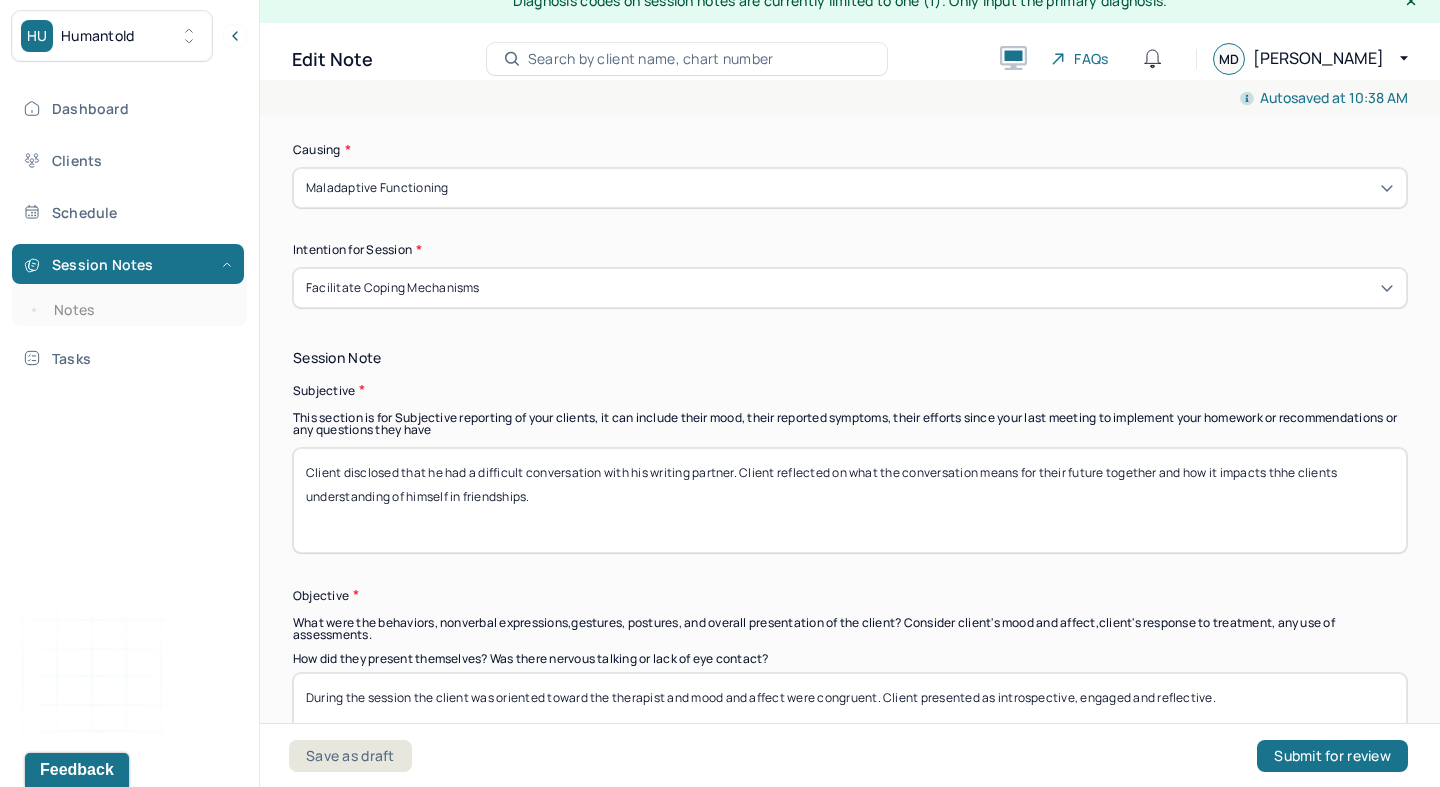 click on "Client disclosed that he had a difficult conversation with his writing partner. Client reflected on what the conversation means for their future together and how it impacts thhe clients understanding of himself in friendships." at bounding box center (850, 500) 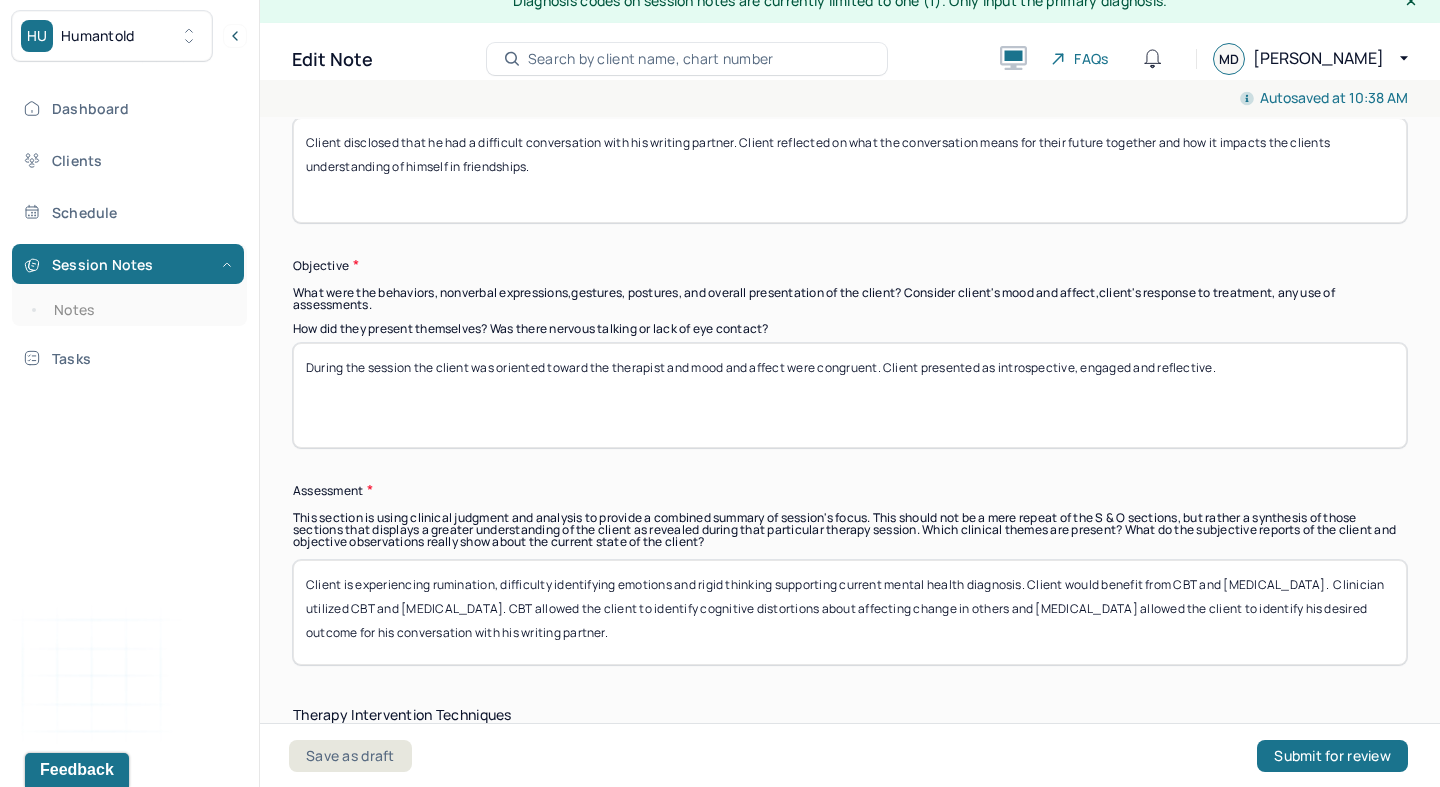 scroll, scrollTop: 1543, scrollLeft: 0, axis: vertical 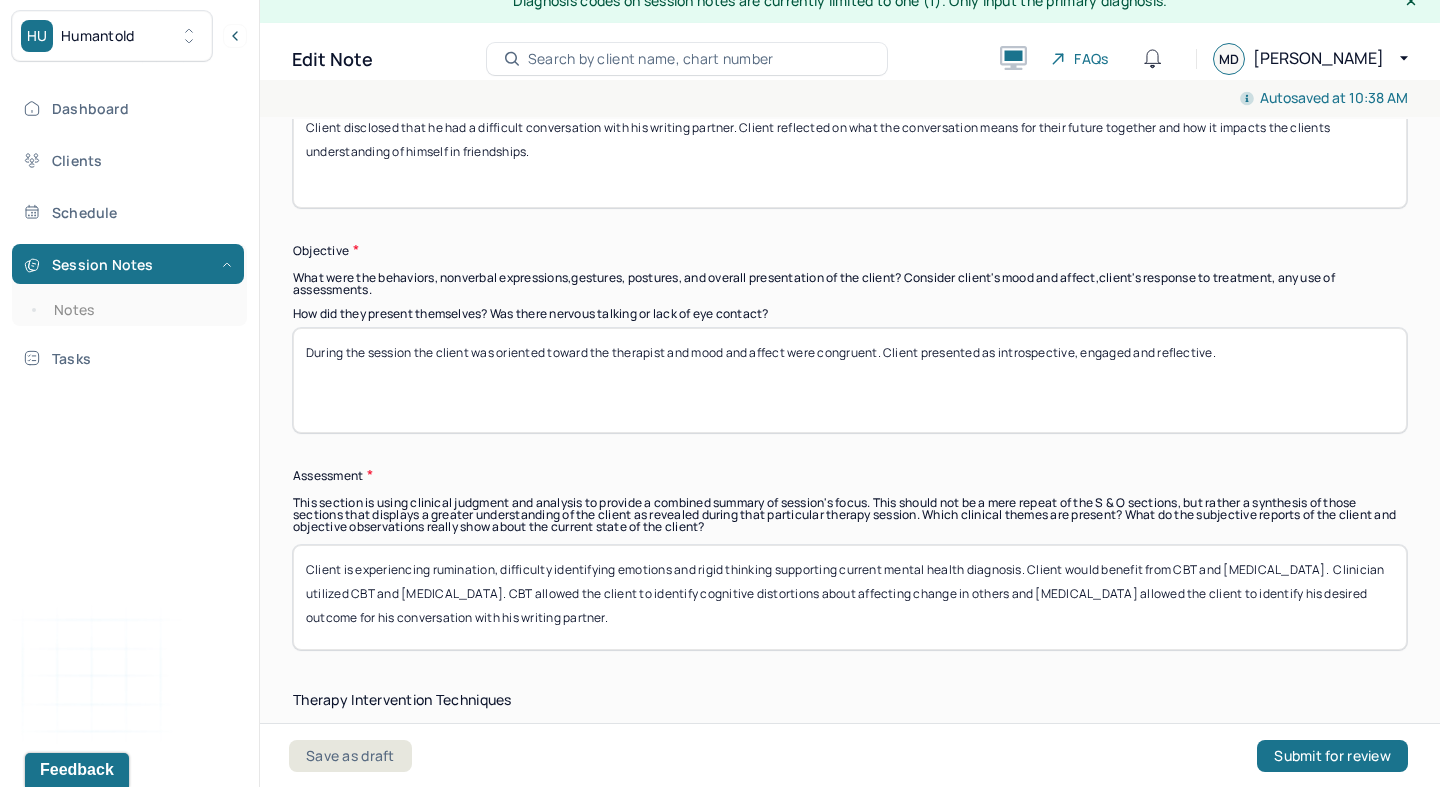 type on "Client disclosed that he had a difficult conversation with his writing partner. Client reflected on what the conversation means for their future together and how it impacts the clients understanding of himself in friendships." 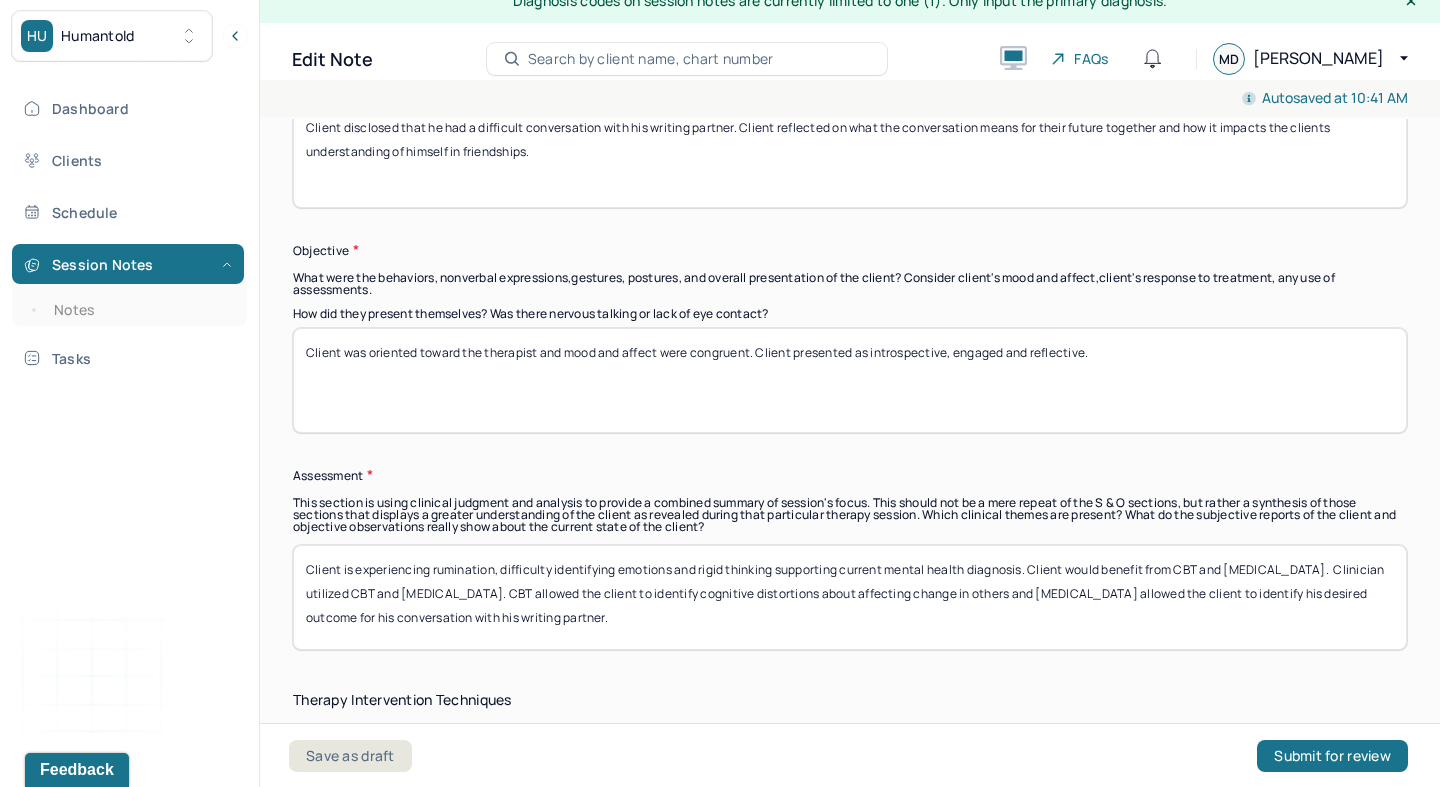 click on "Client was oriented toward the therapist and mood and affect were congruent. Client presented as introspective, engaged and reflective." at bounding box center (850, 380) 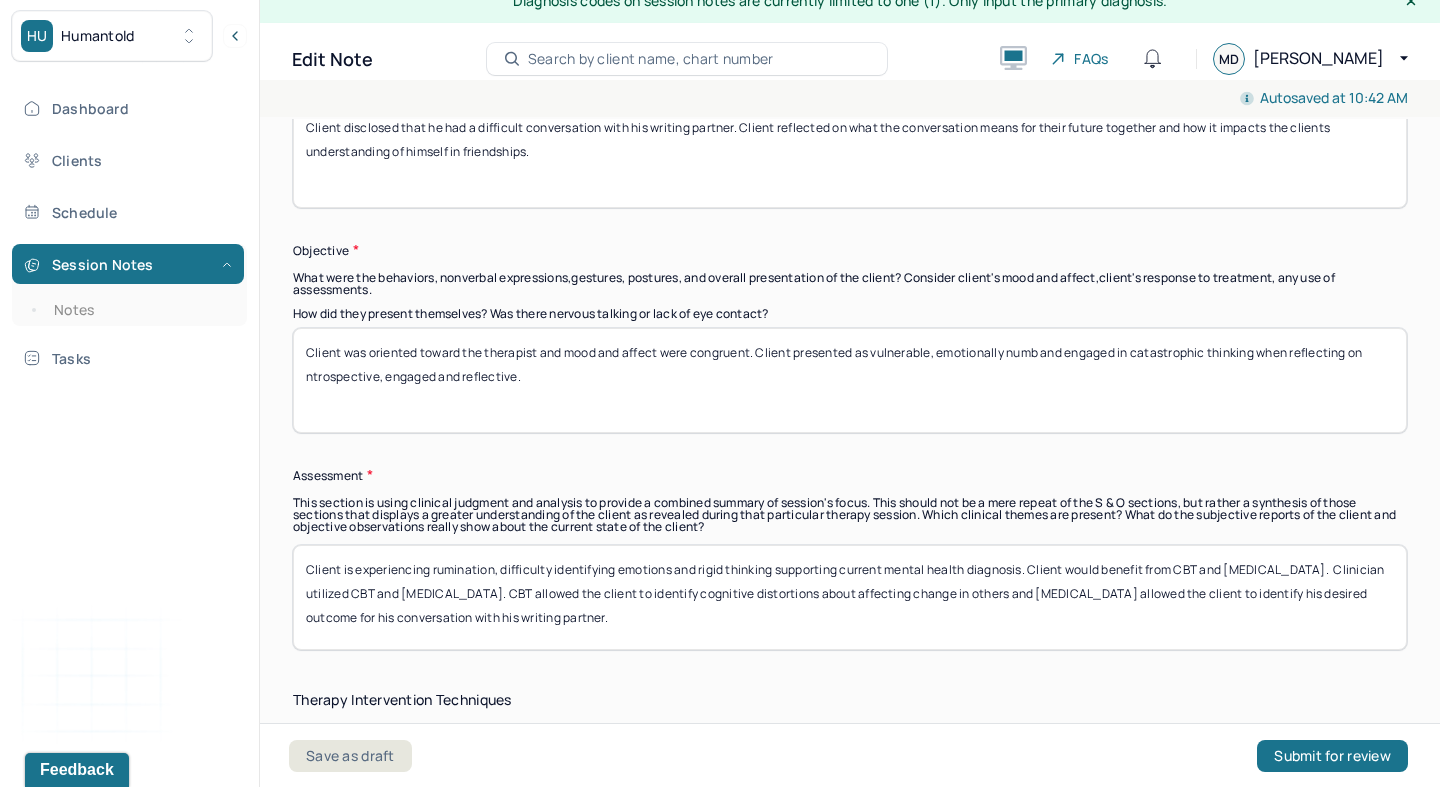 click on "Client was oriented toward the therapist and mood and affect were congruent. Client presented as vulnerable, emotionally numb and engaged in catastrophic thinking when reflectnig on
ntrospective, engaged and reflective." at bounding box center (850, 380) 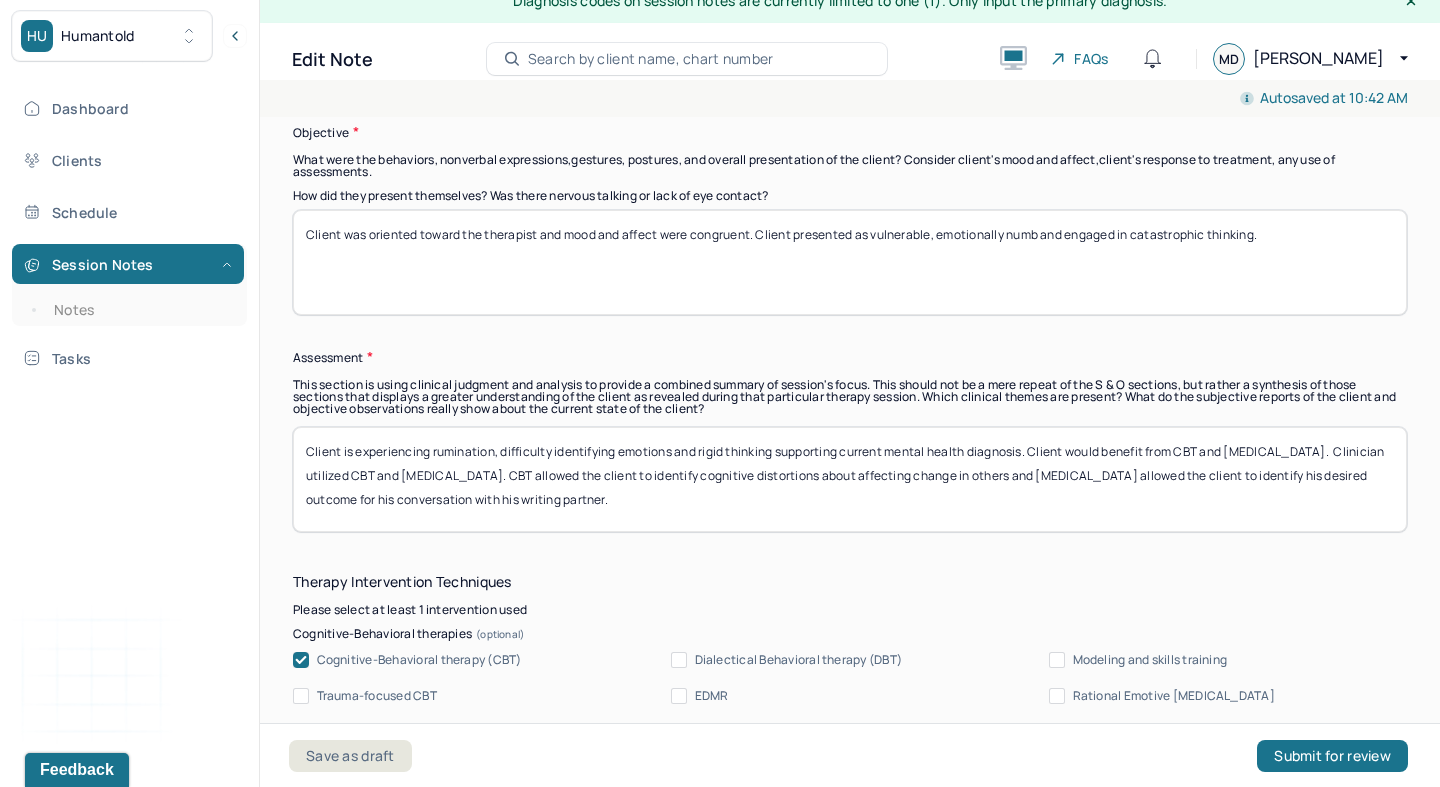 scroll, scrollTop: 1682, scrollLeft: 0, axis: vertical 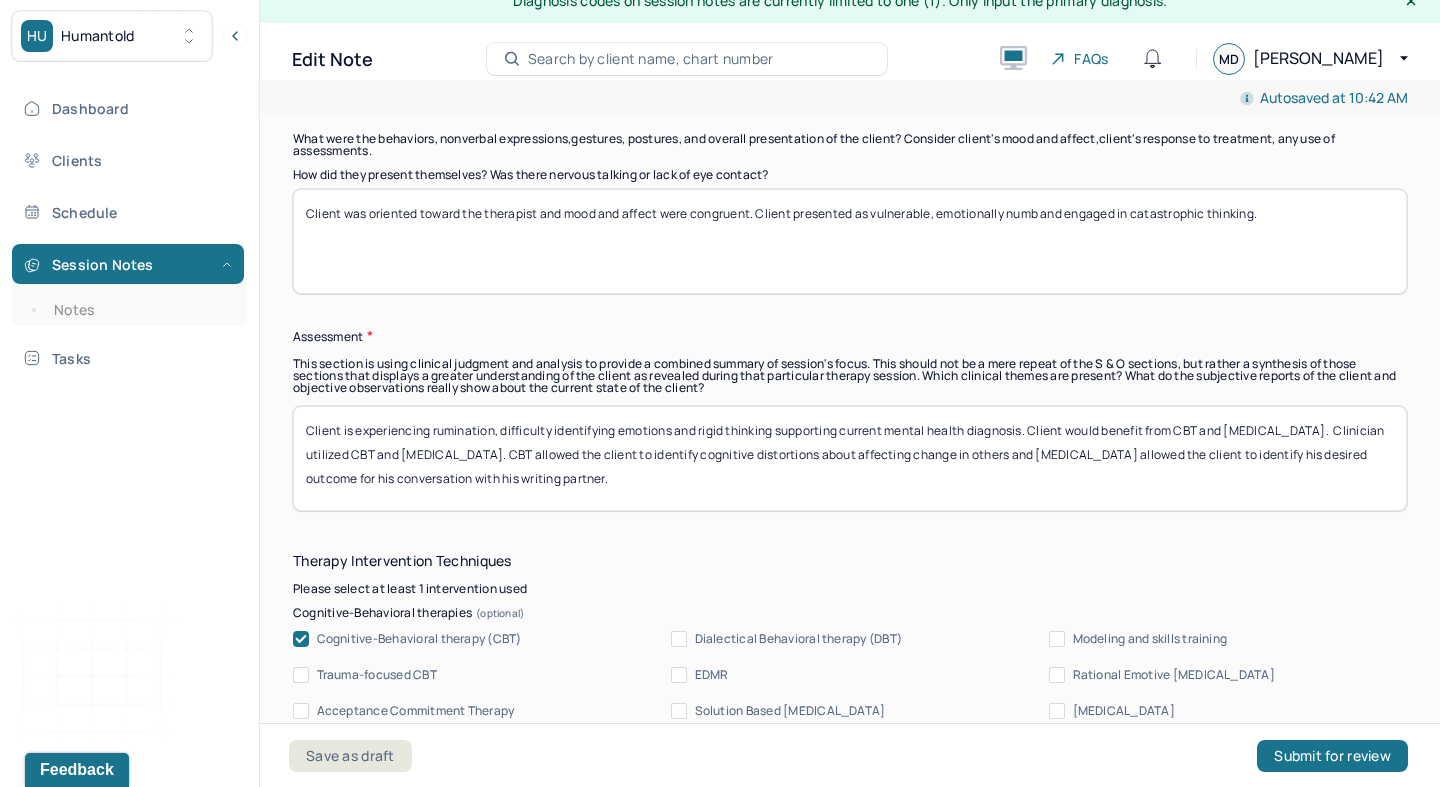 type on "Client was oriented toward the therapist and mood and affect were congruent. Client presented as vulnerable, emotionally numb and engaged in catastrophic thinking." 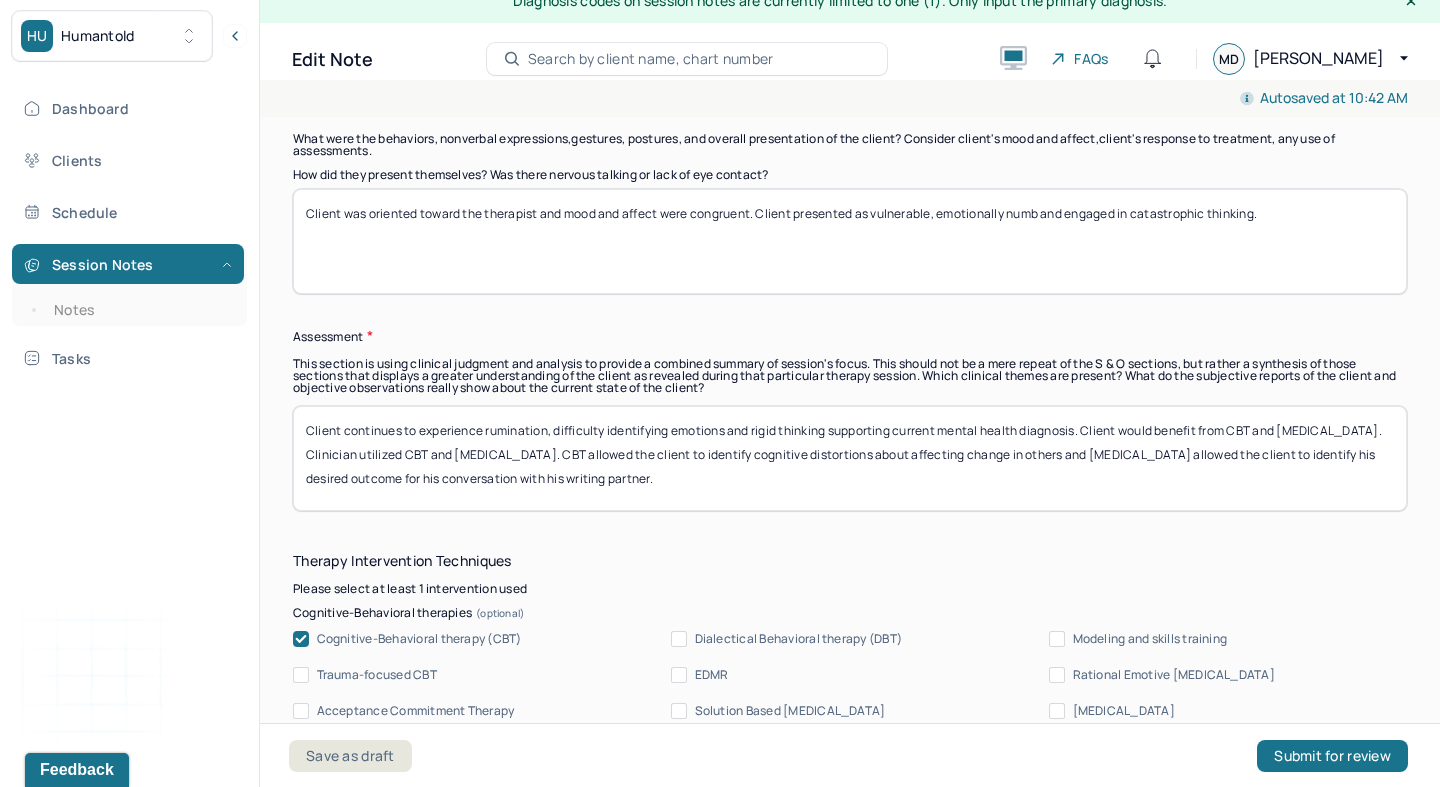 click on "Client continues to experience rumination, difficulty identifying emotions and rigid thinking supporting current mental health diagnosis. Client would benefit from CBT and [MEDICAL_DATA].  Clinician utilized CBT and [MEDICAL_DATA]. CBT allowed the client to identify cognitive distortions about affecting change in others and [MEDICAL_DATA] allowed the client to identify his desired outcome for his conversation with his writing partner." at bounding box center [850, 458] 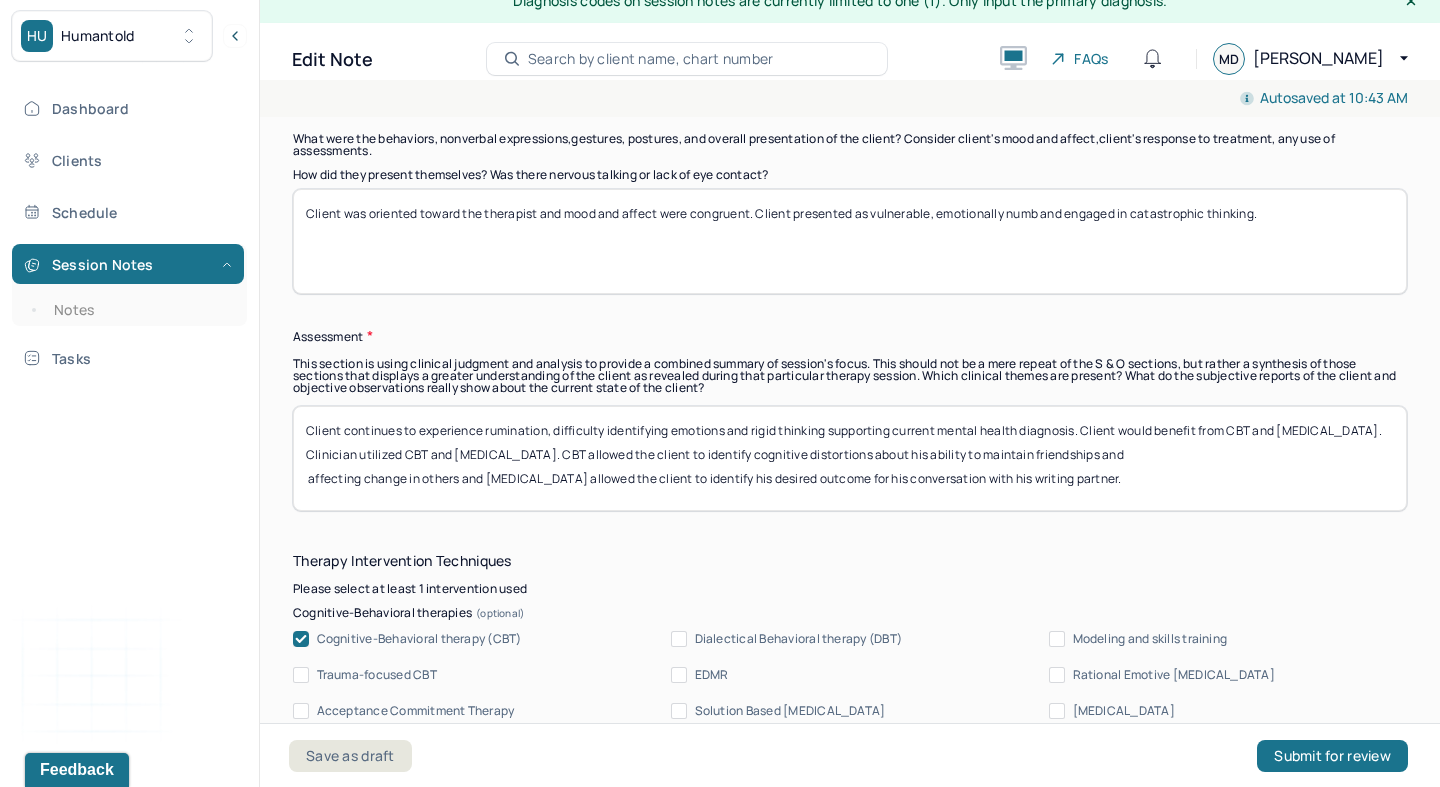 drag, startPoint x: 491, startPoint y: 475, endPoint x: 293, endPoint y: 479, distance: 198.0404 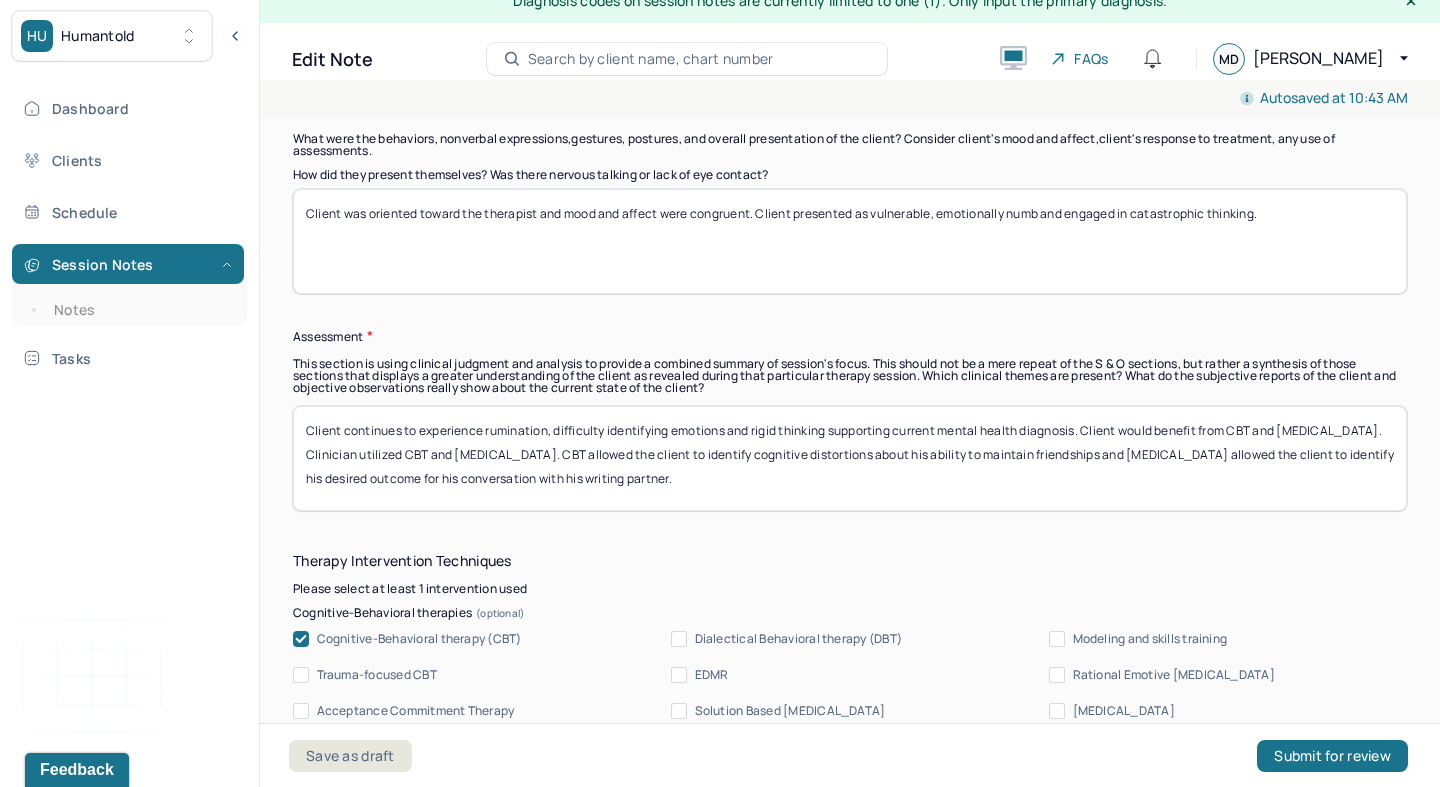 drag, startPoint x: 1341, startPoint y: 448, endPoint x: 1439, endPoint y: 568, distance: 154.93224 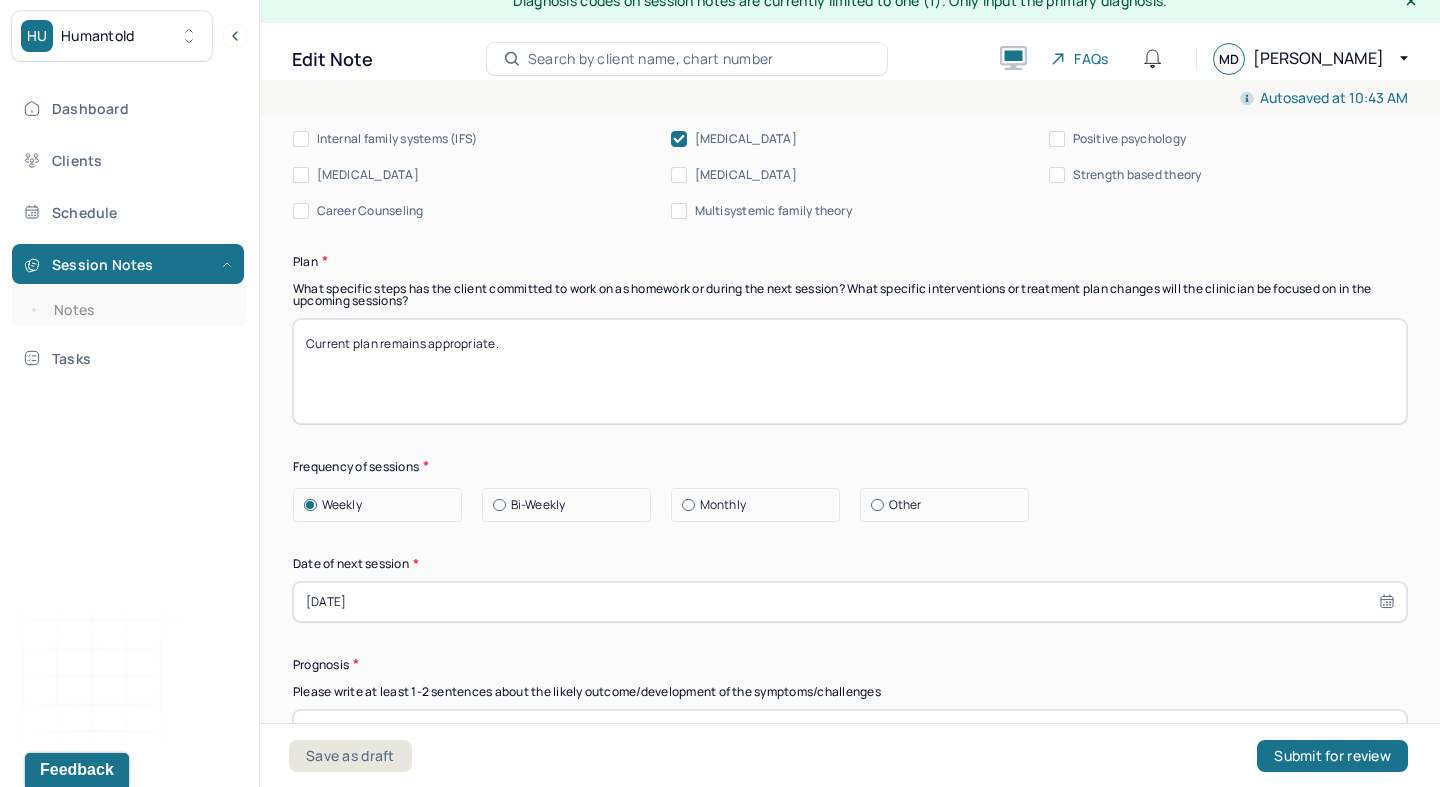 scroll, scrollTop: 2508, scrollLeft: 0, axis: vertical 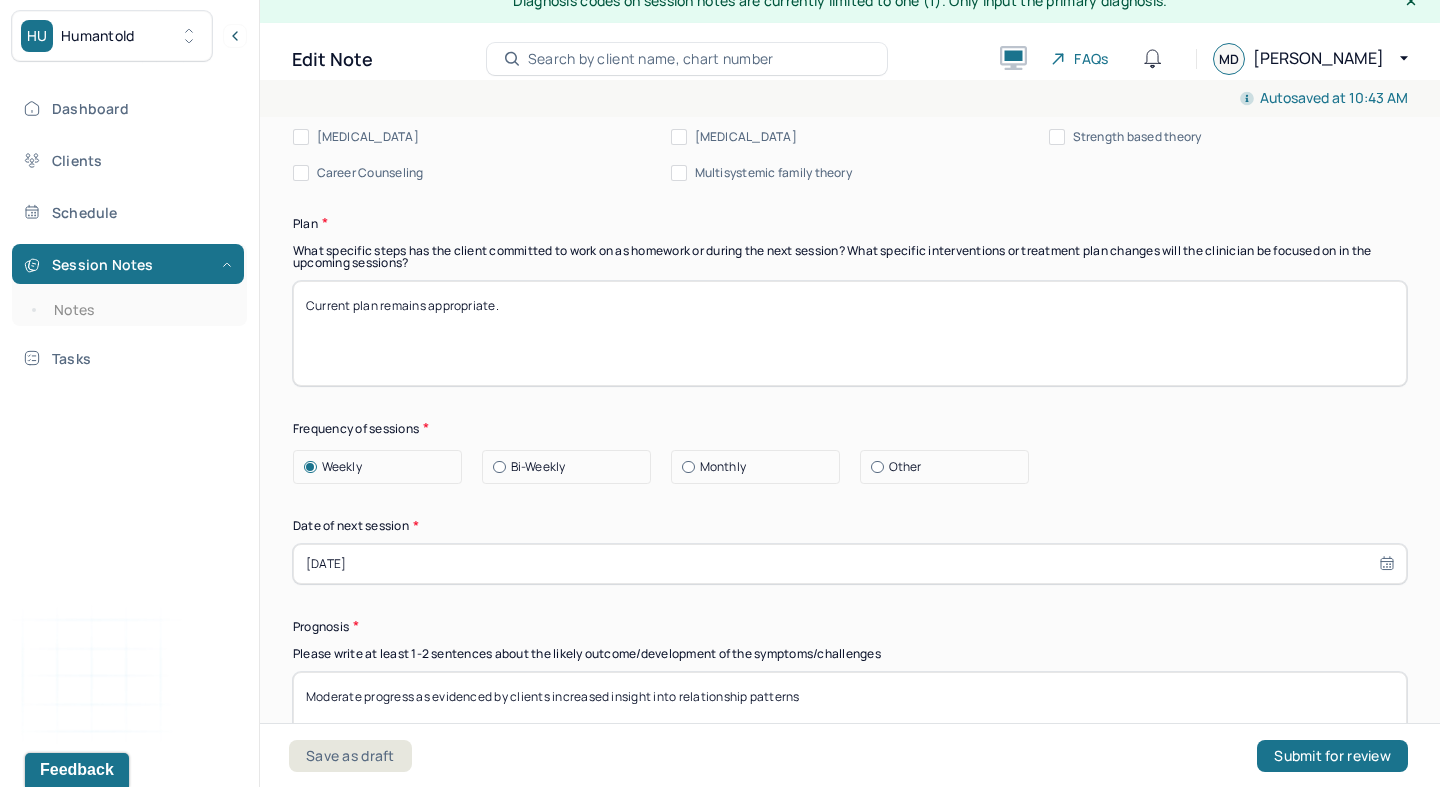 type on "Client continues to experience rumination, difficulty identifying emotions and rigid thinking supporting current mental health diagnosis. Client would benefit from CBT and [MEDICAL_DATA].  Clinician utilized CBT and [MEDICAL_DATA]. CBT allowed the client to identify cognitive distortions about his ability to maintain friendships and [MEDICAL_DATA] allowed the client to reflect on the impact of ending his writing partnership." 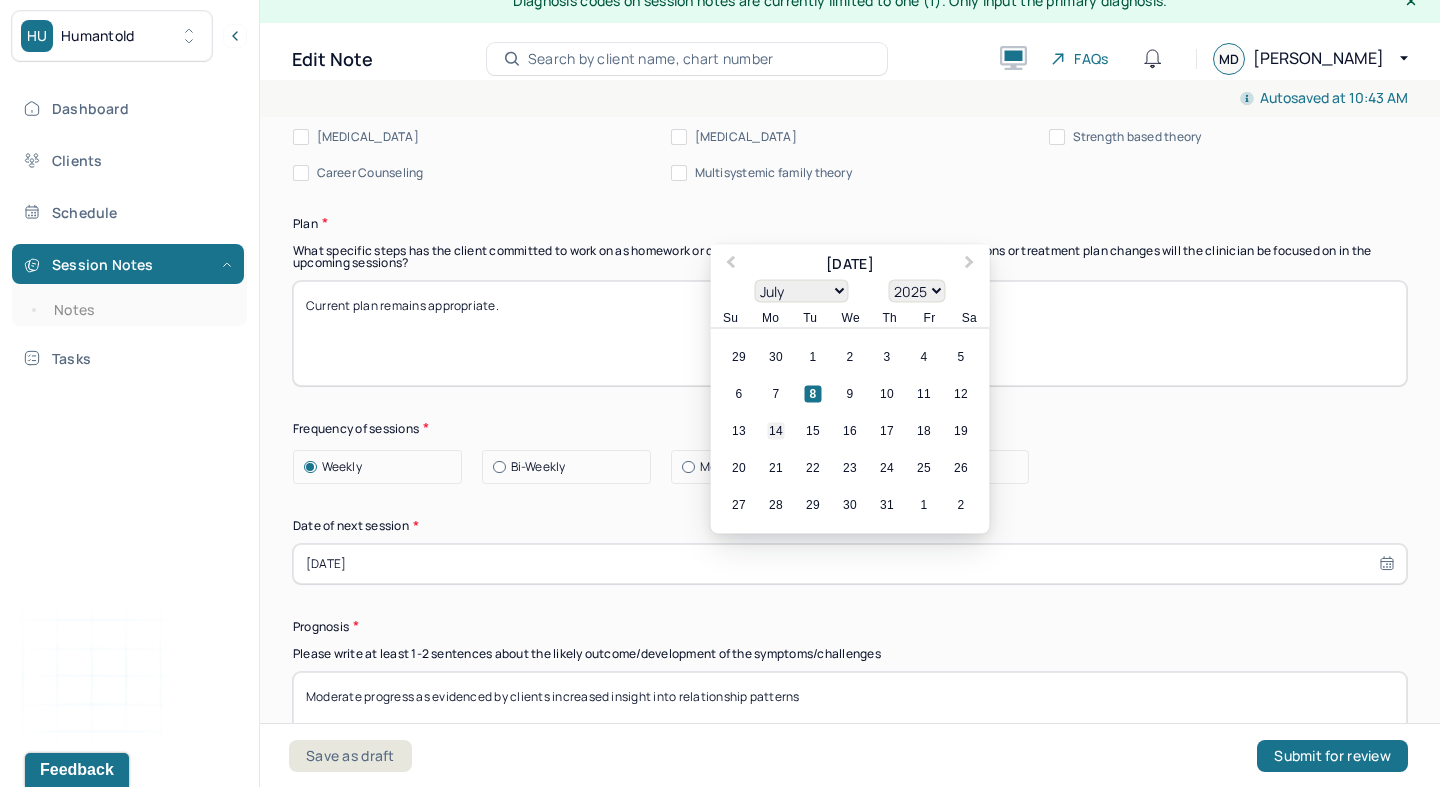 click on "14" at bounding box center (776, 430) 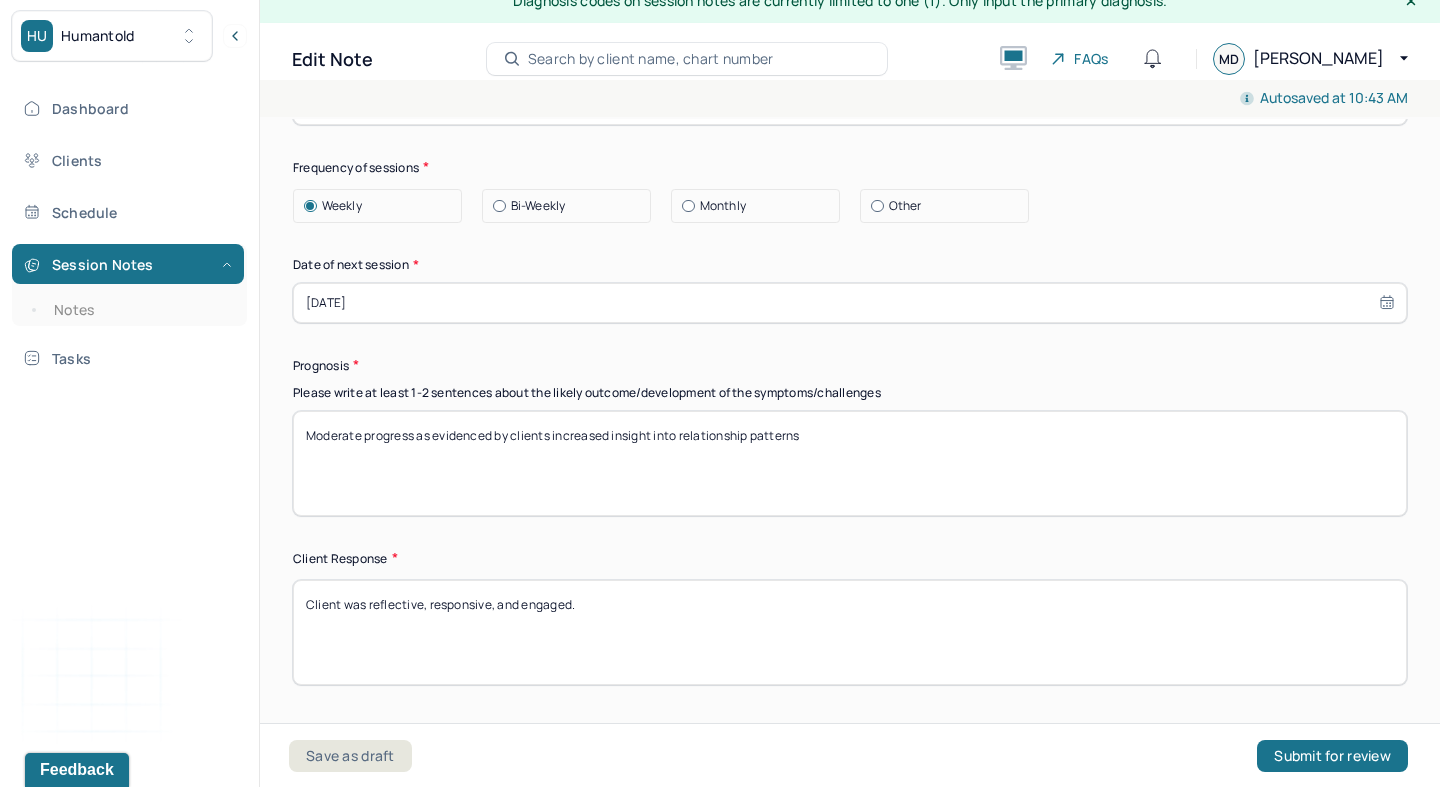 scroll, scrollTop: 2787, scrollLeft: 0, axis: vertical 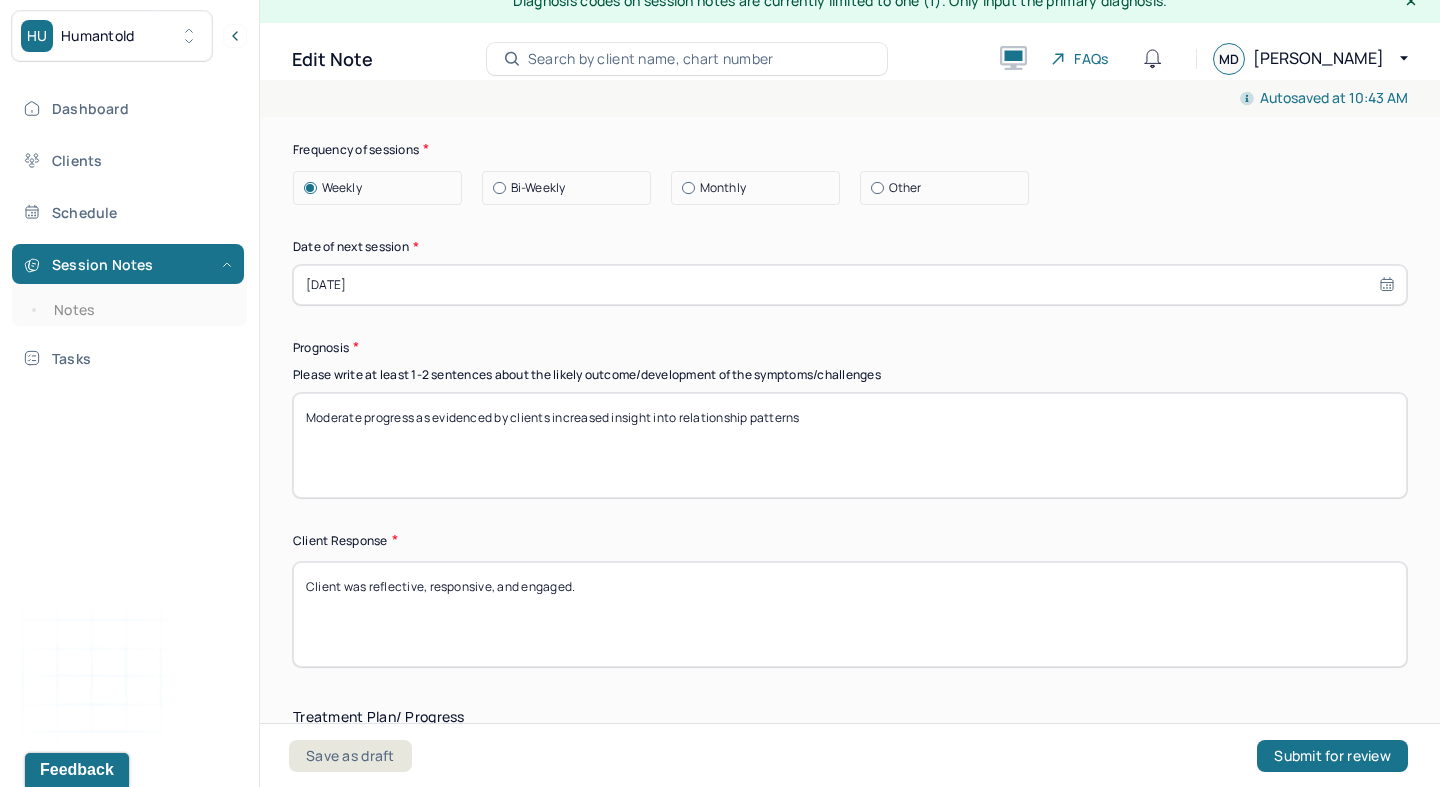 drag, startPoint x: 556, startPoint y: 408, endPoint x: 956, endPoint y: 468, distance: 404.47498 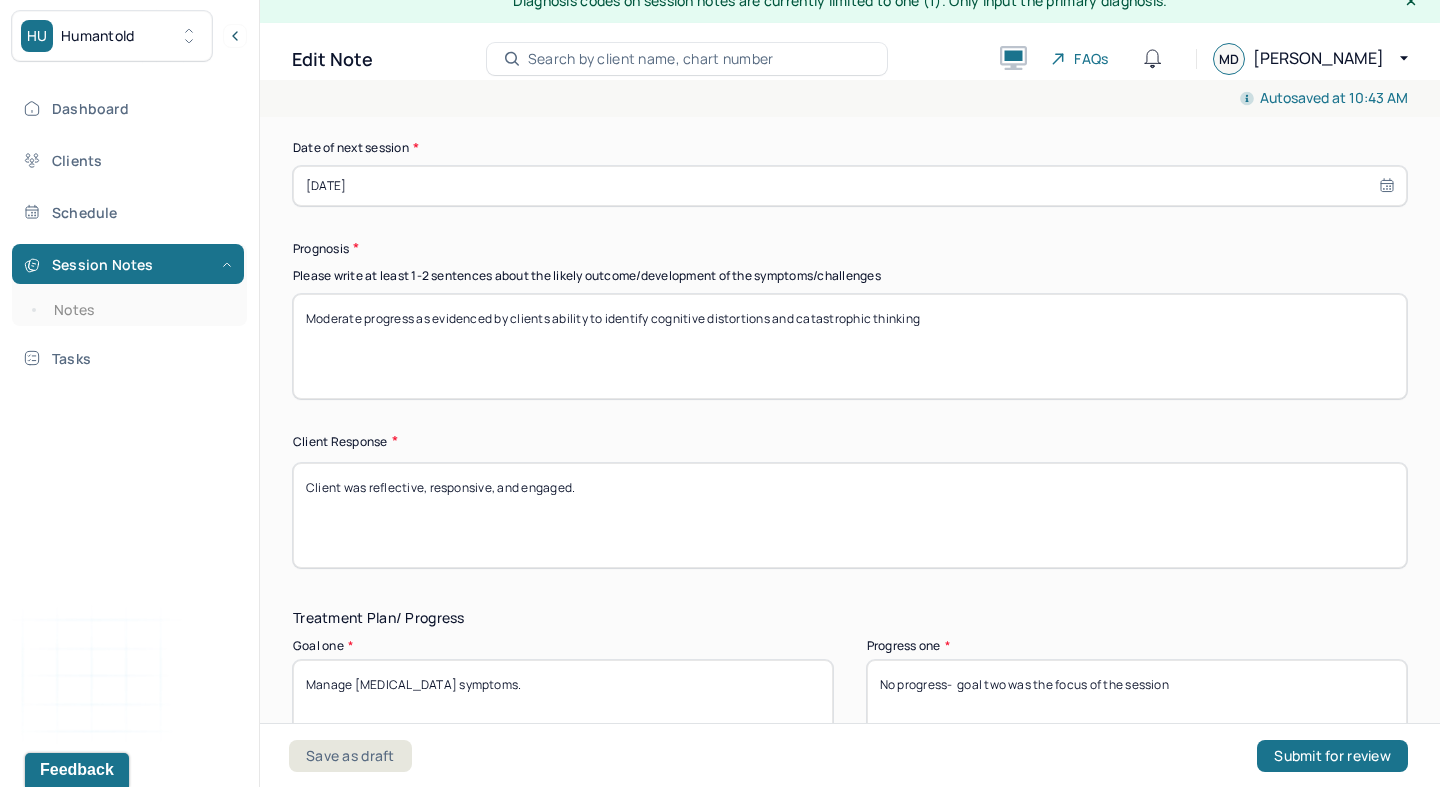 scroll, scrollTop: 2888, scrollLeft: 0, axis: vertical 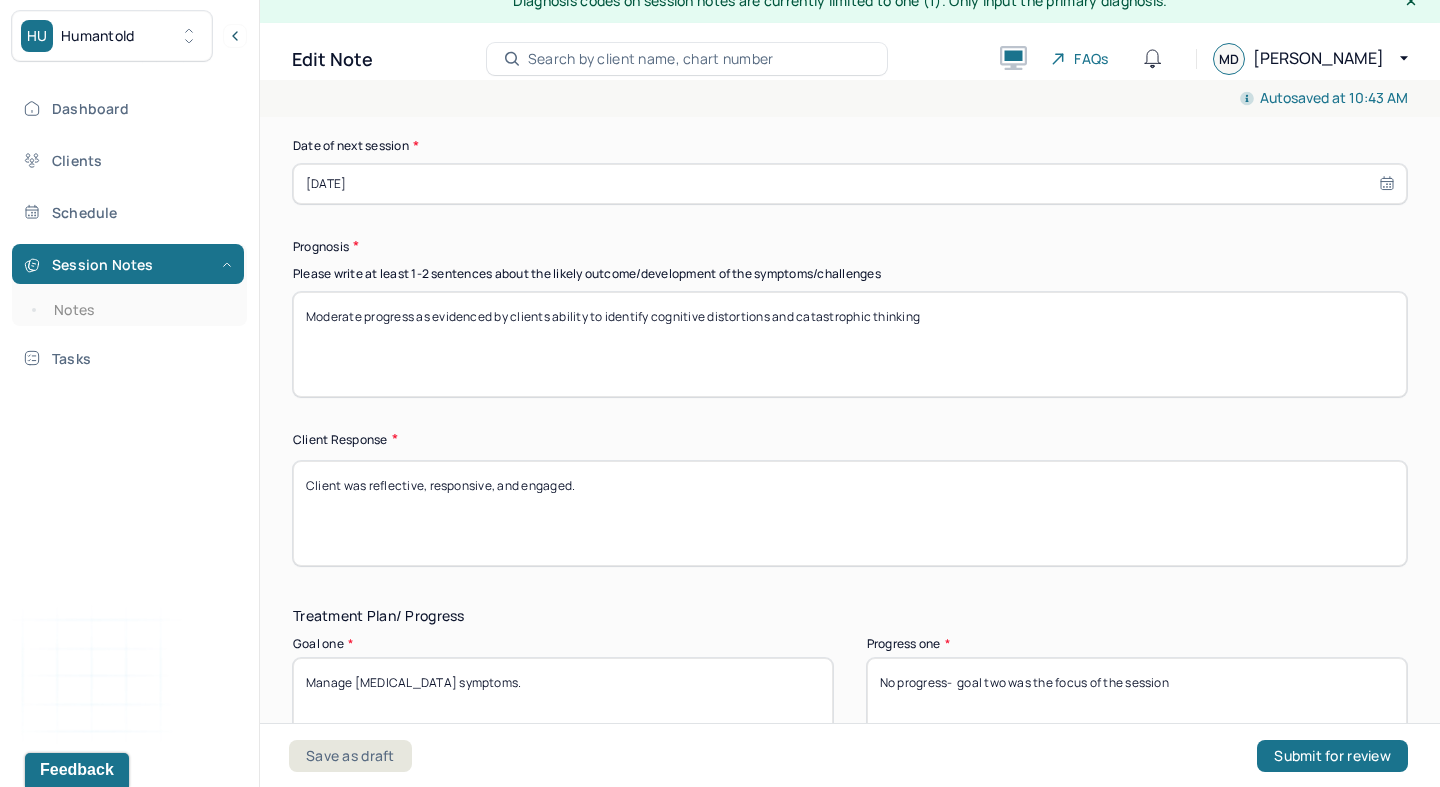 type on "Moderate progress as evidenced by clients ability to identify cognitive distortions and catastrophic thinking" 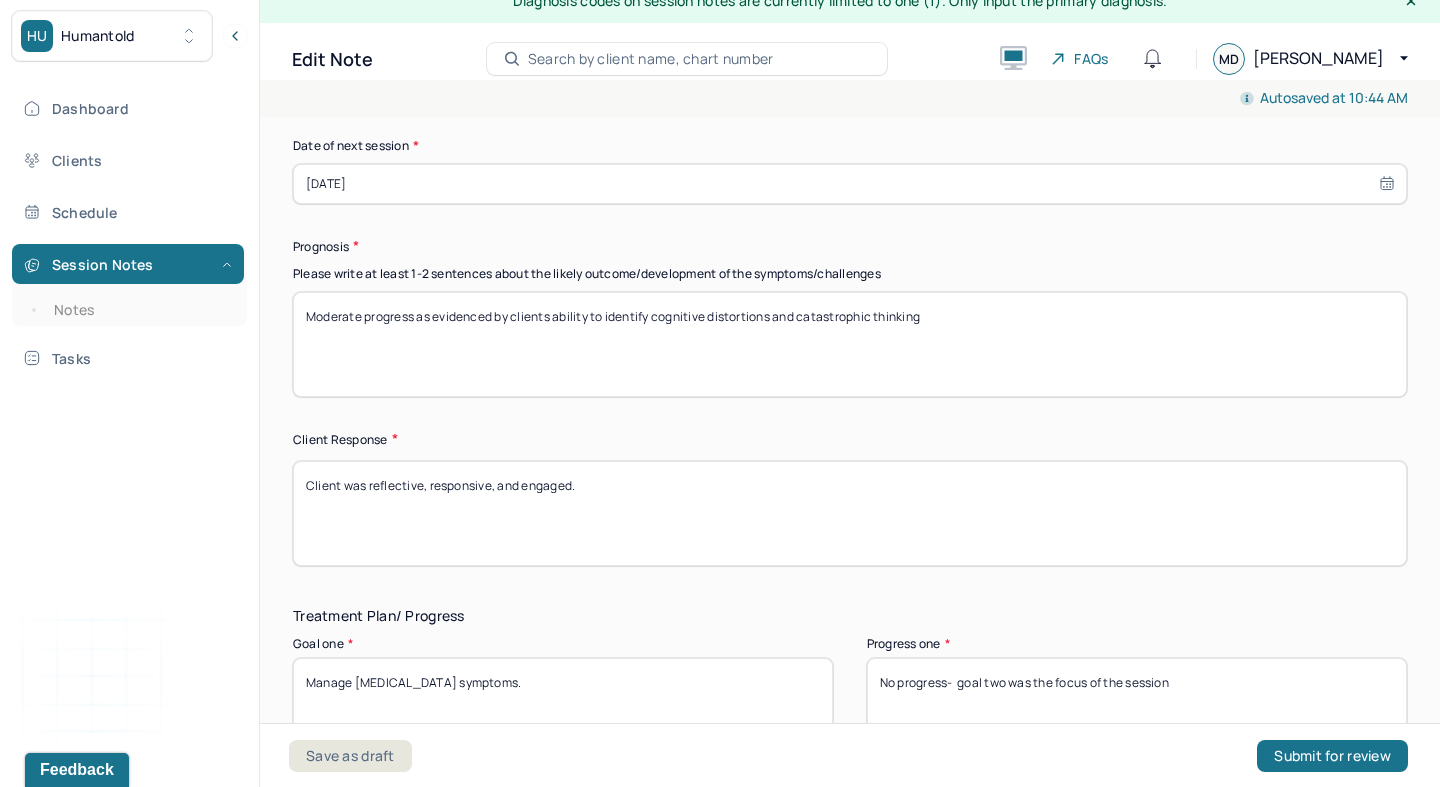 click on "Client was reflective, responsive, and engaged." at bounding box center (850, 513) 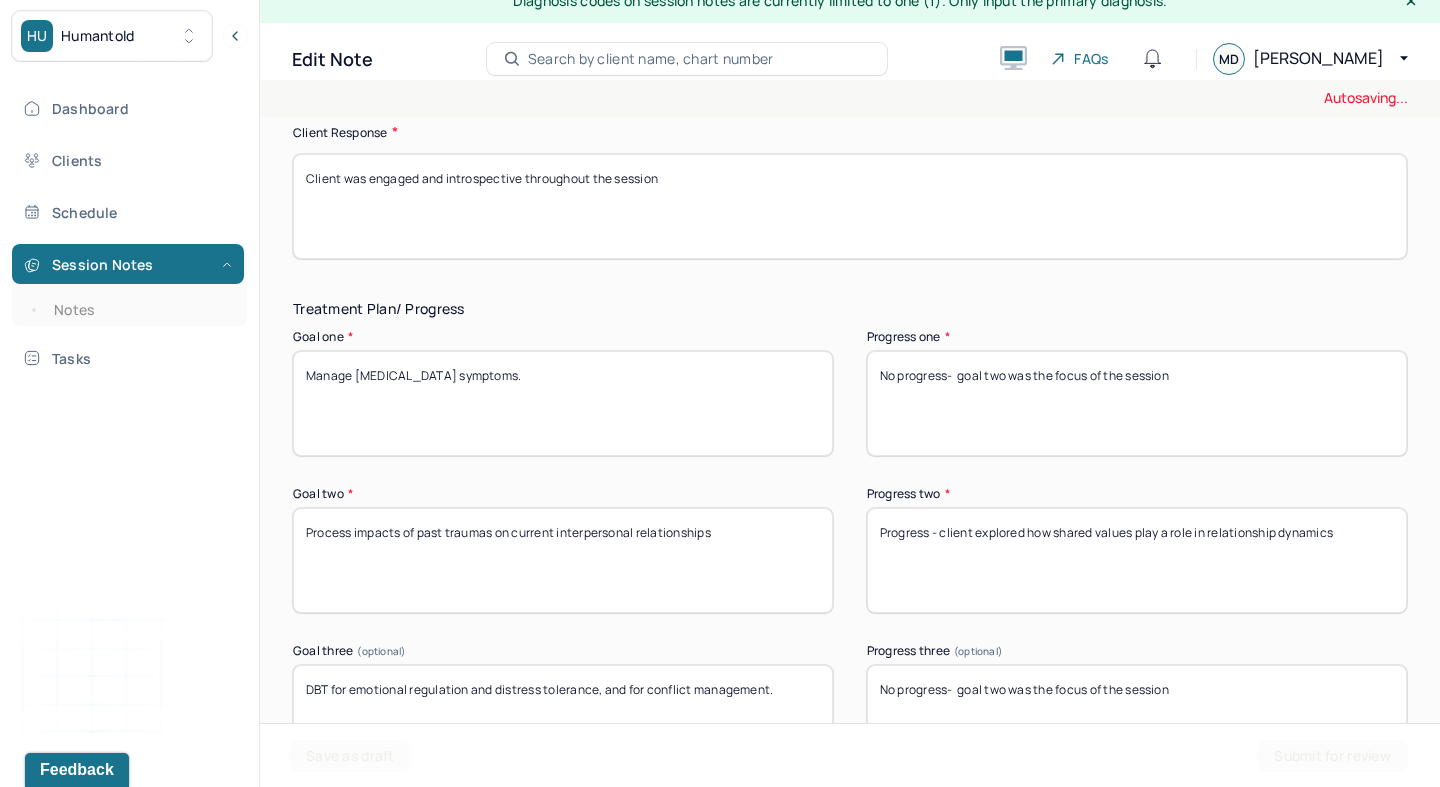 scroll, scrollTop: 3259, scrollLeft: 0, axis: vertical 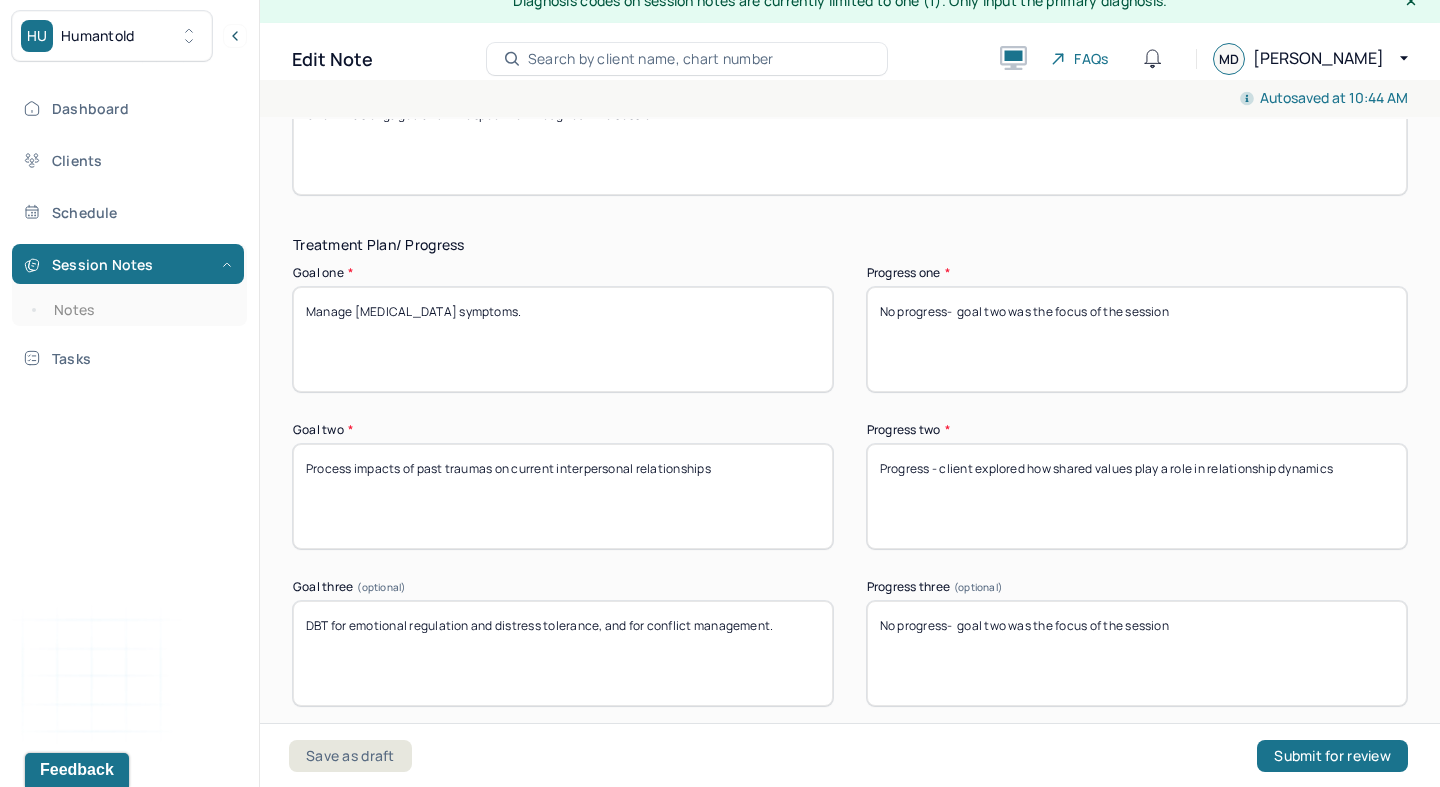 type on "Client was engaged and introspective throughout the session" 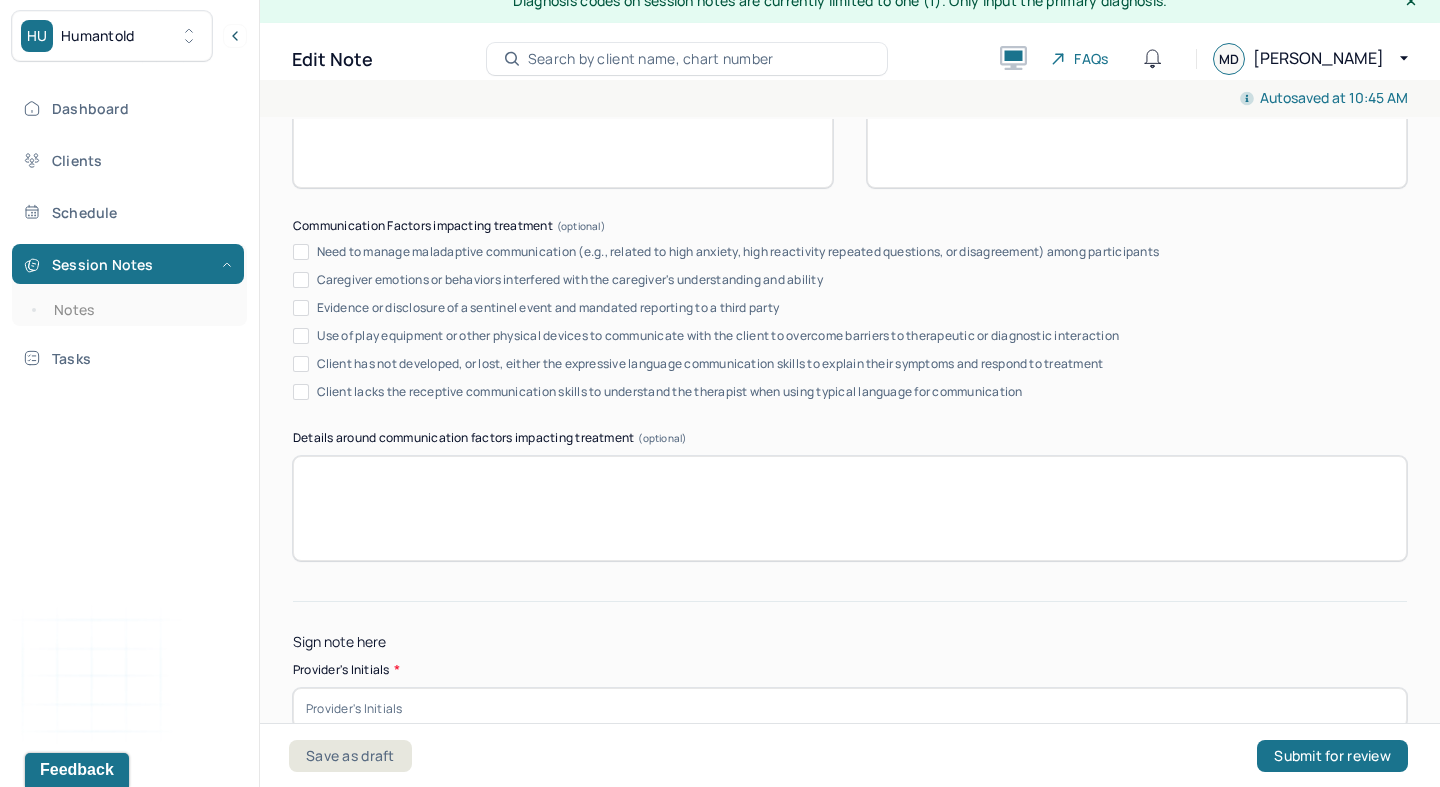 scroll, scrollTop: 3872, scrollLeft: 0, axis: vertical 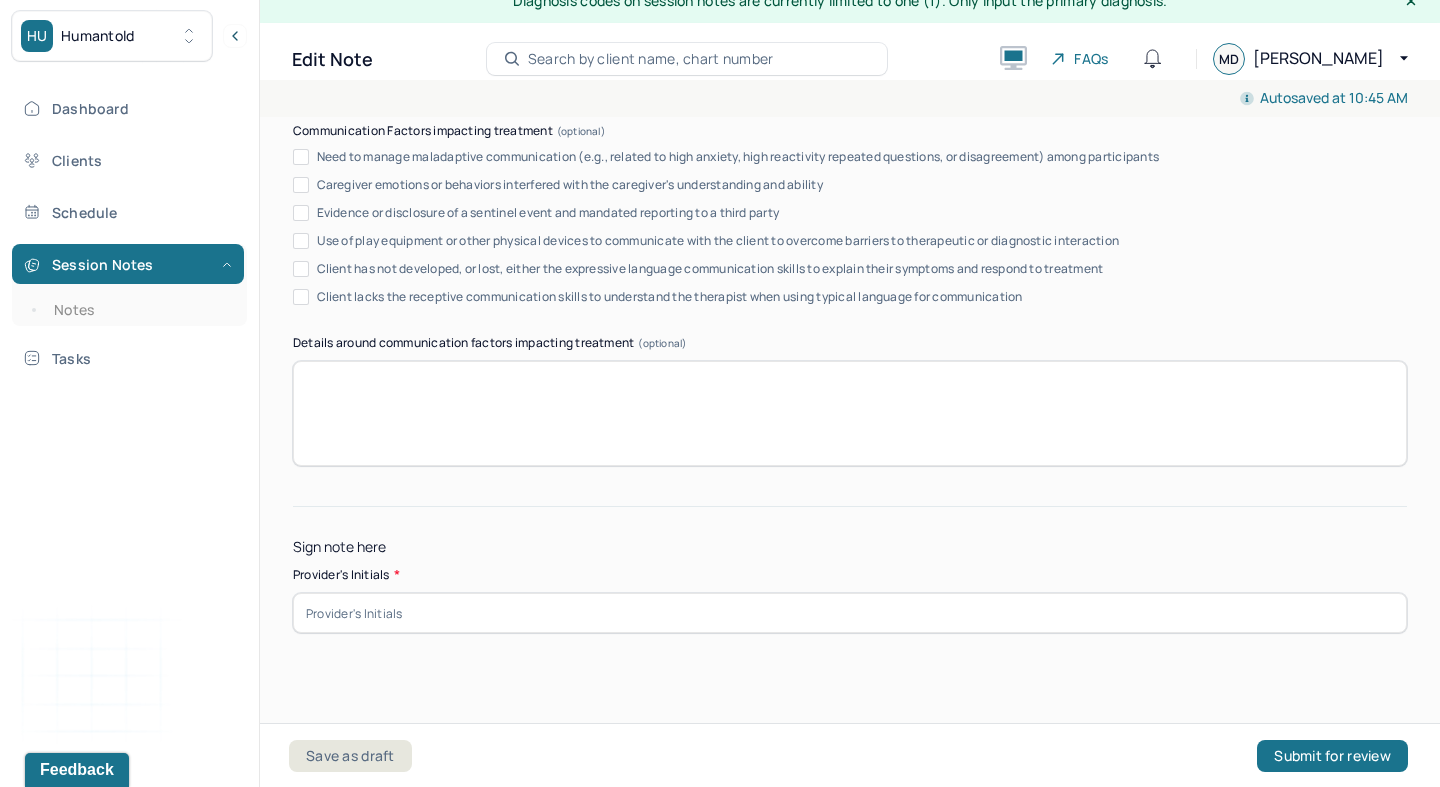 type on "Progress - client explored how ending his writing relationship is impacting his self esteem about being able to maintain long term relationships" 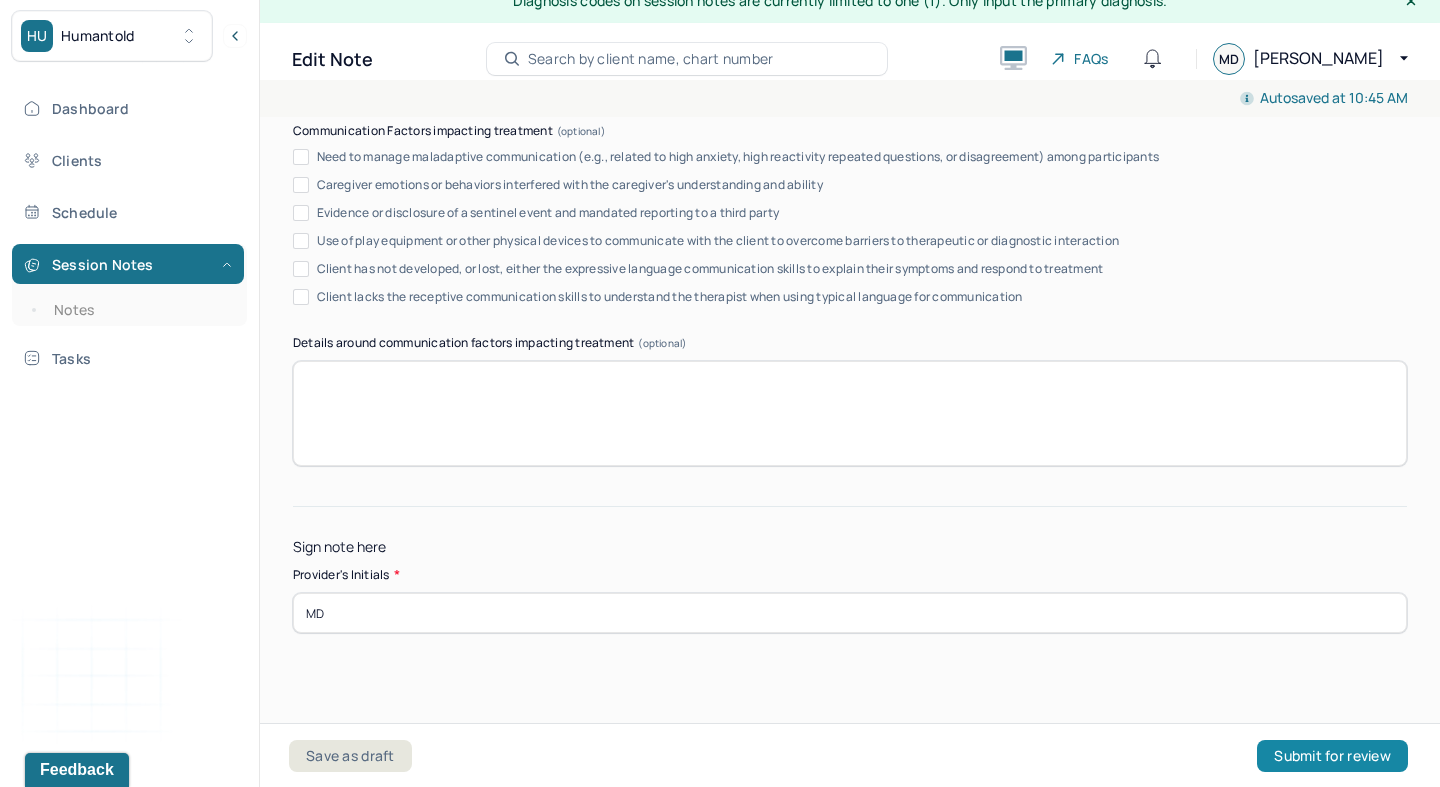 type on "MD" 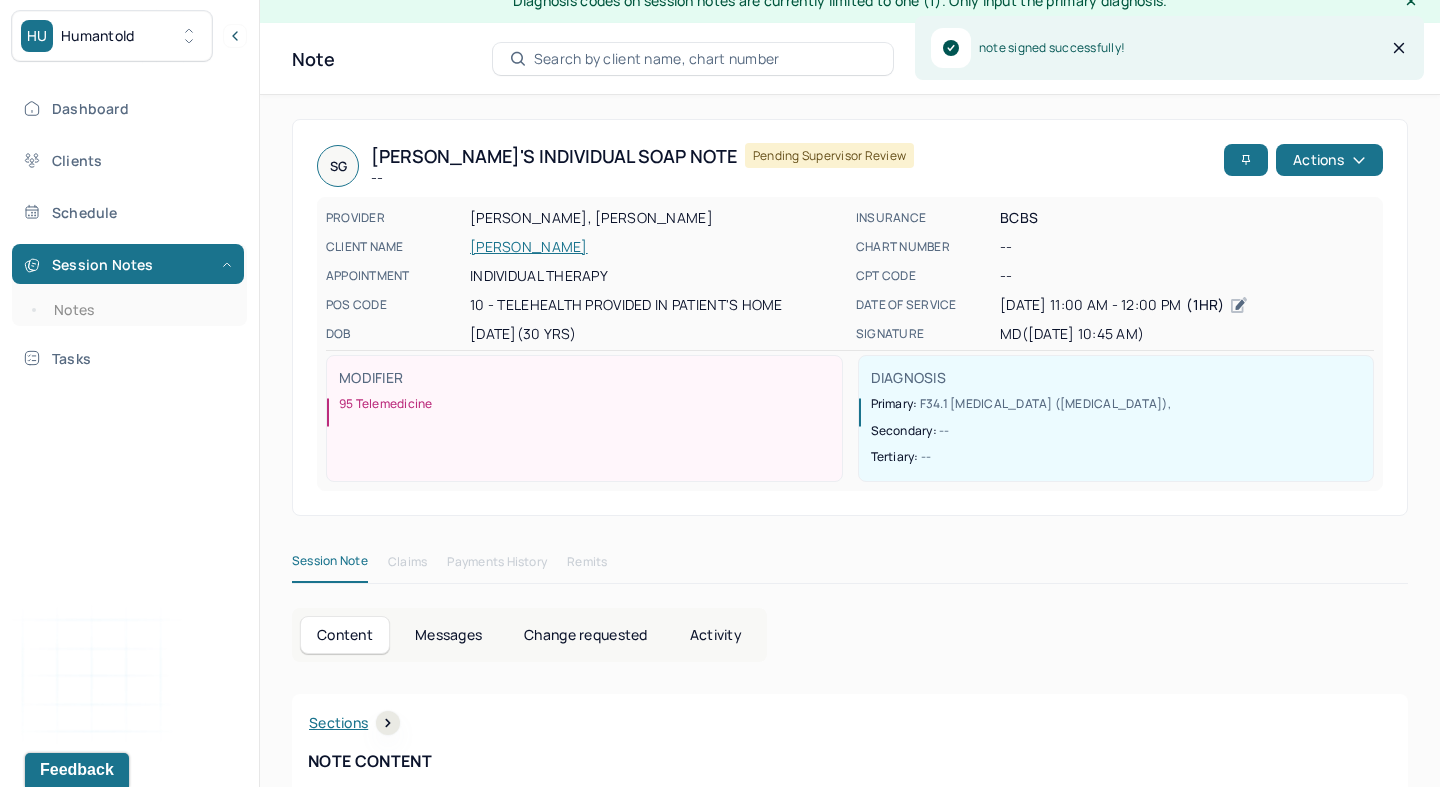 scroll, scrollTop: 0, scrollLeft: 0, axis: both 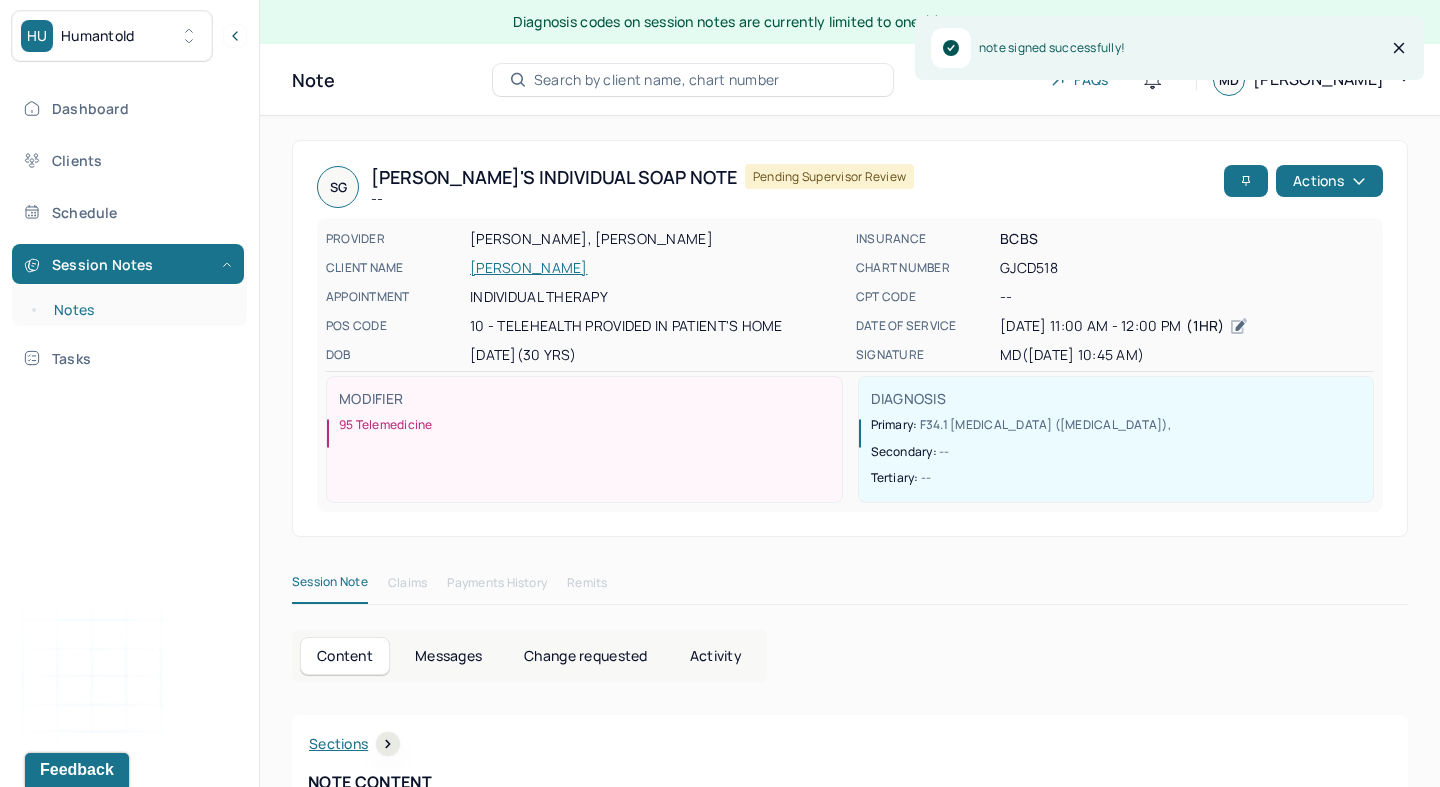 click on "Notes" at bounding box center [139, 310] 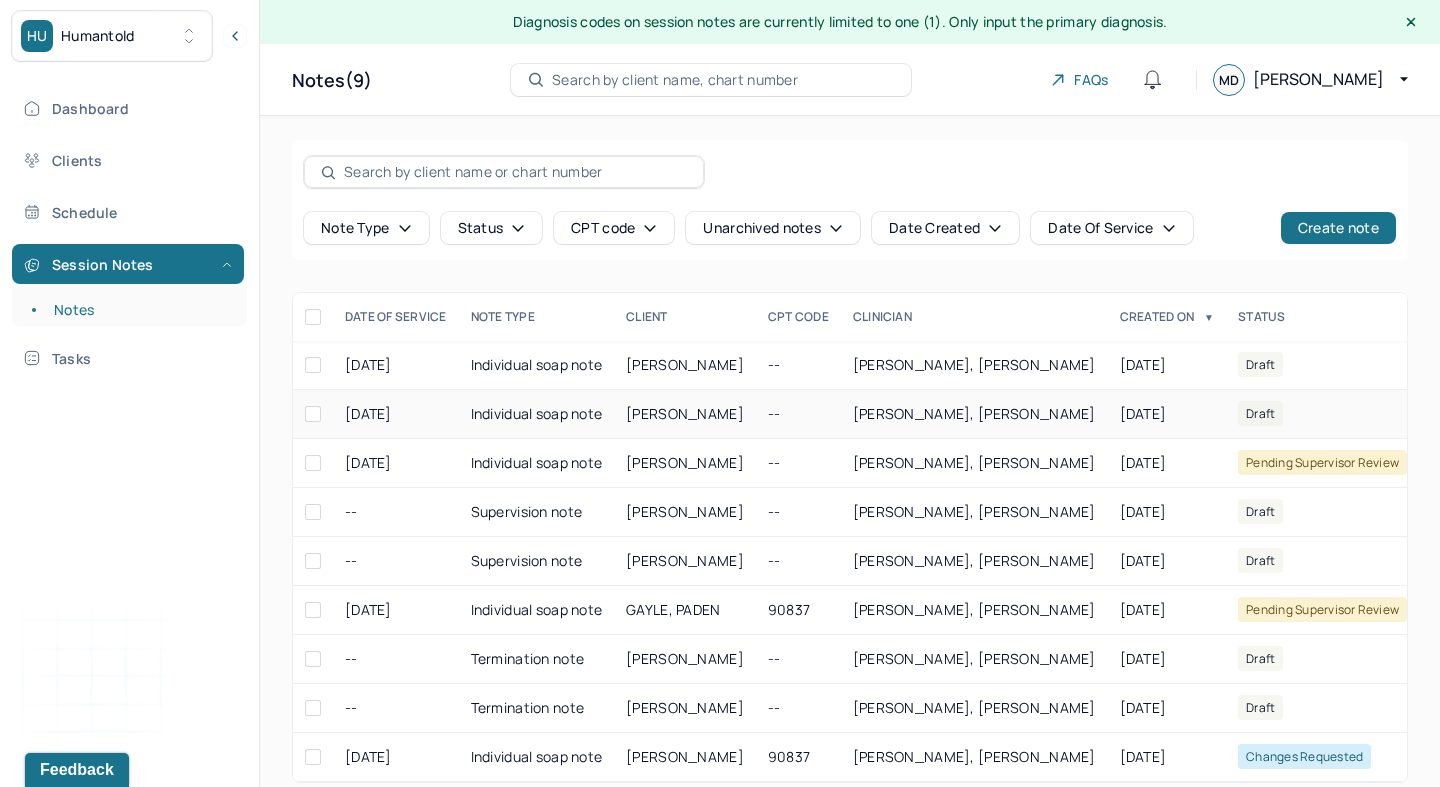 click on "[PERSON_NAME]" at bounding box center [685, 413] 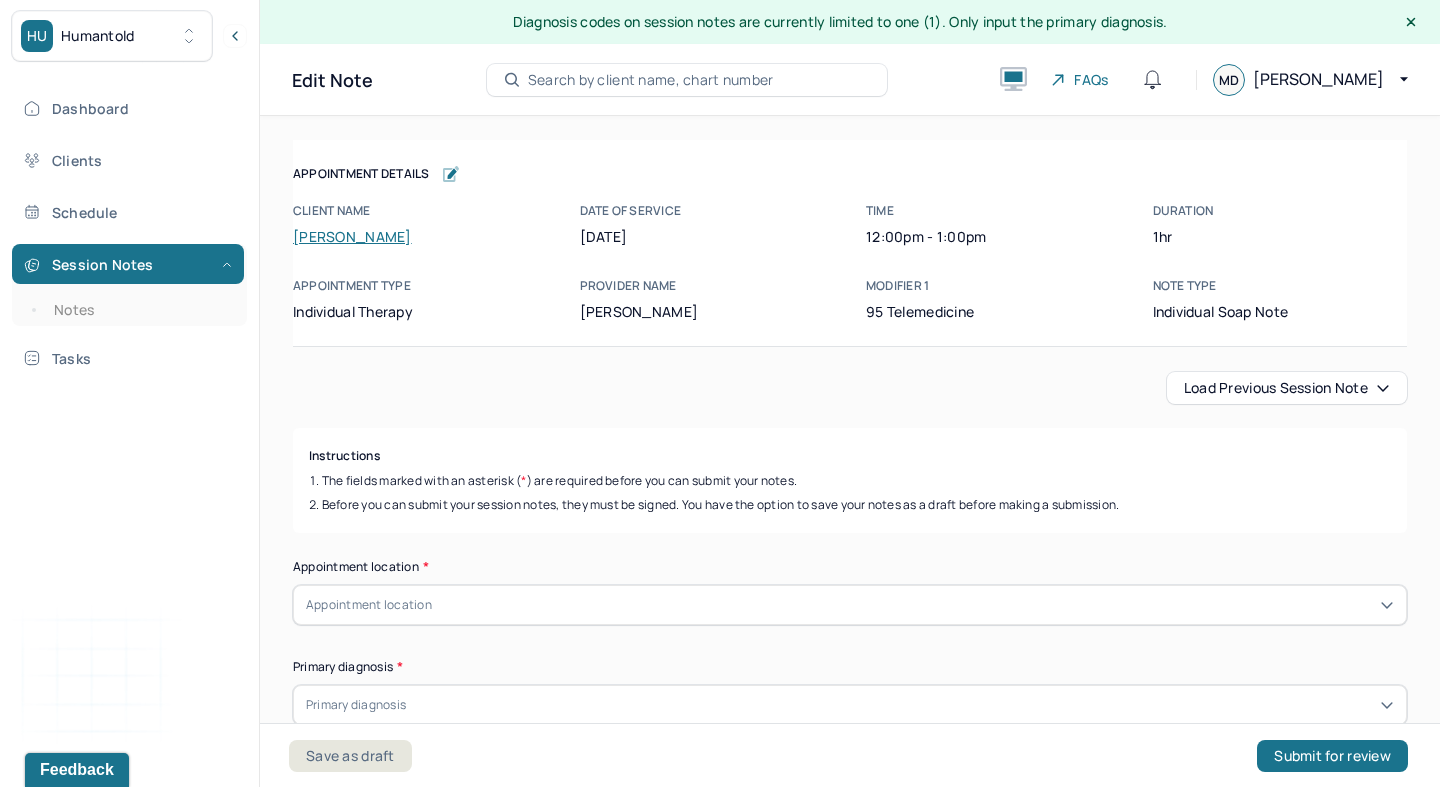 click on "Load previous session note" at bounding box center [1287, 388] 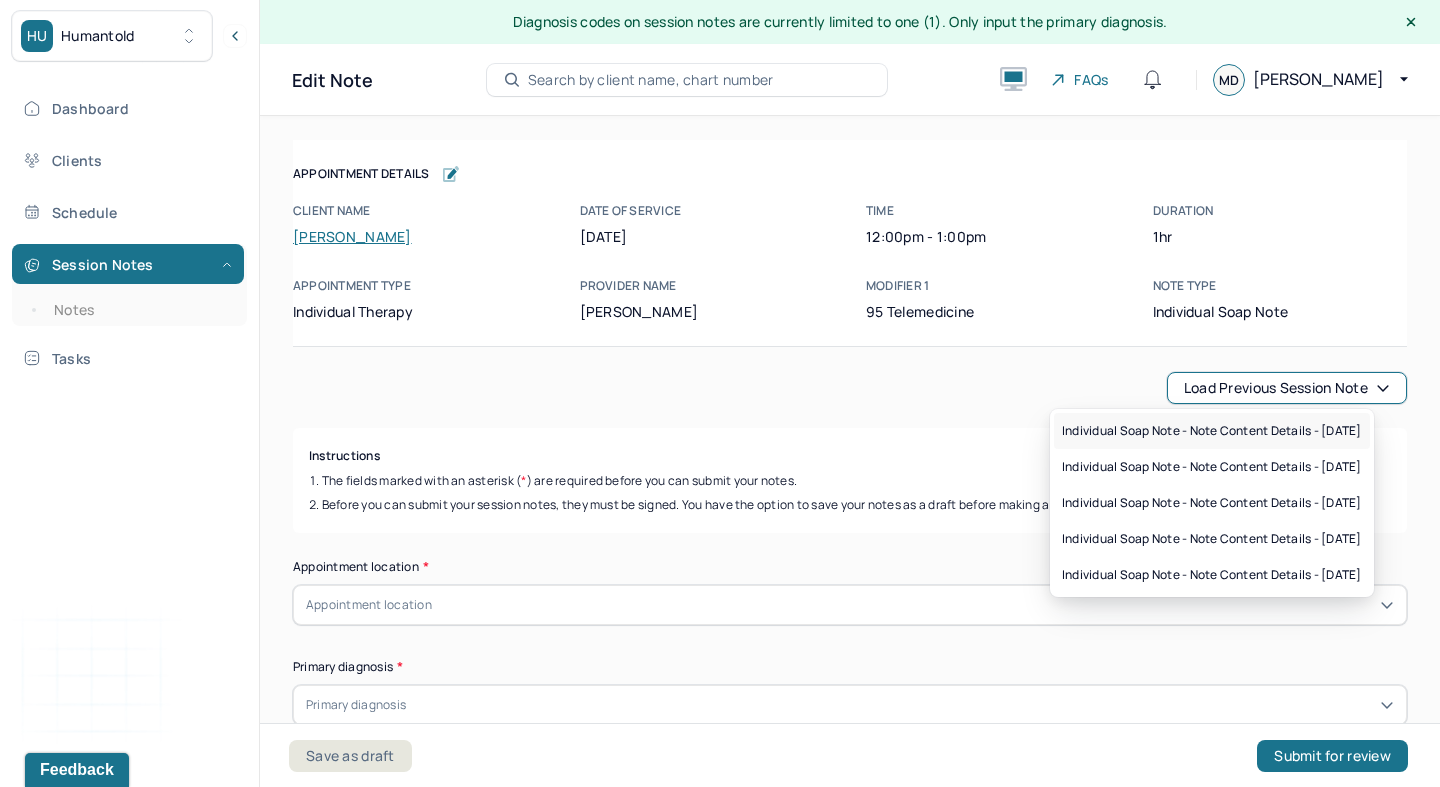 click on "Individual soap note   - Note content Details -   [DATE]" at bounding box center [1212, 431] 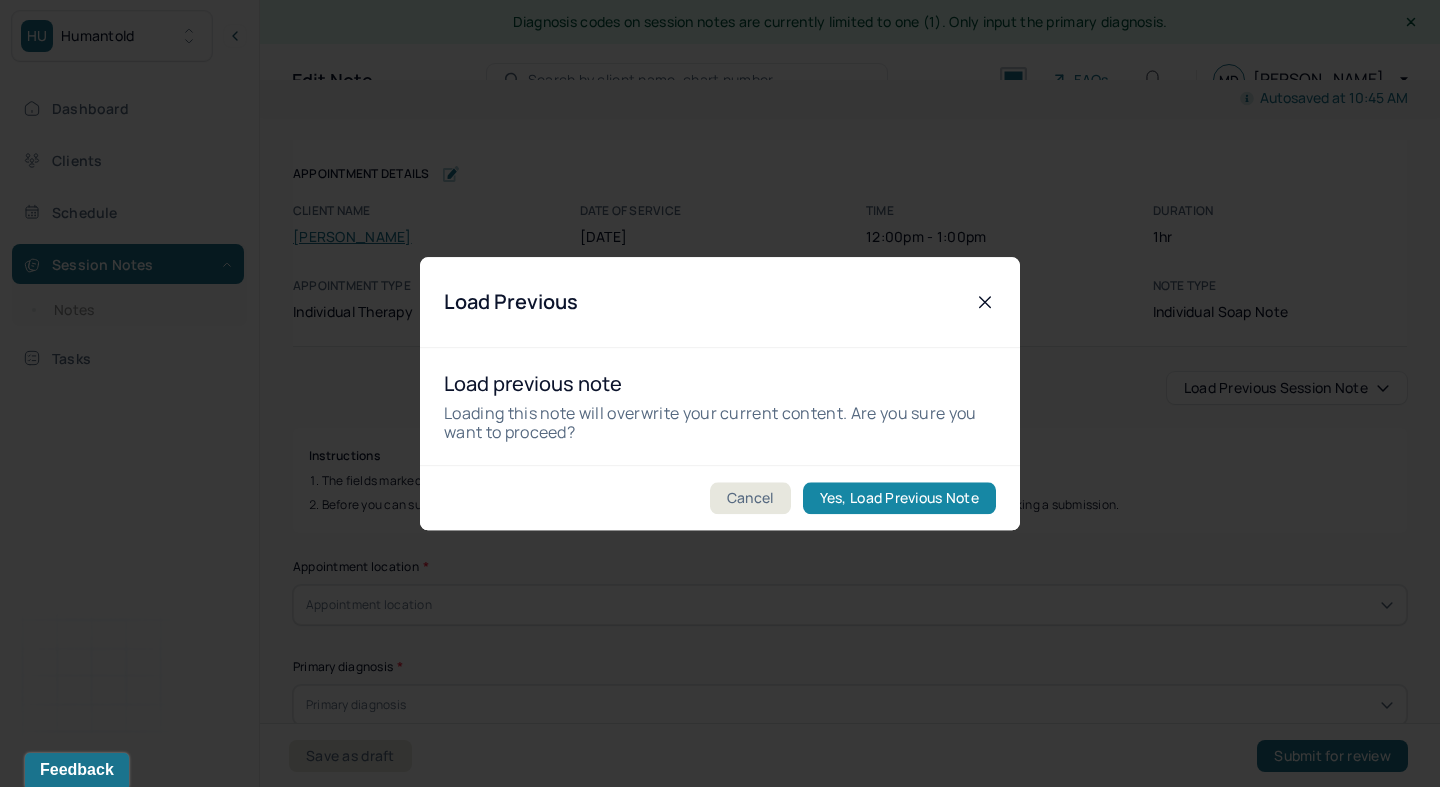 click on "Yes, Load Previous Note" at bounding box center [899, 498] 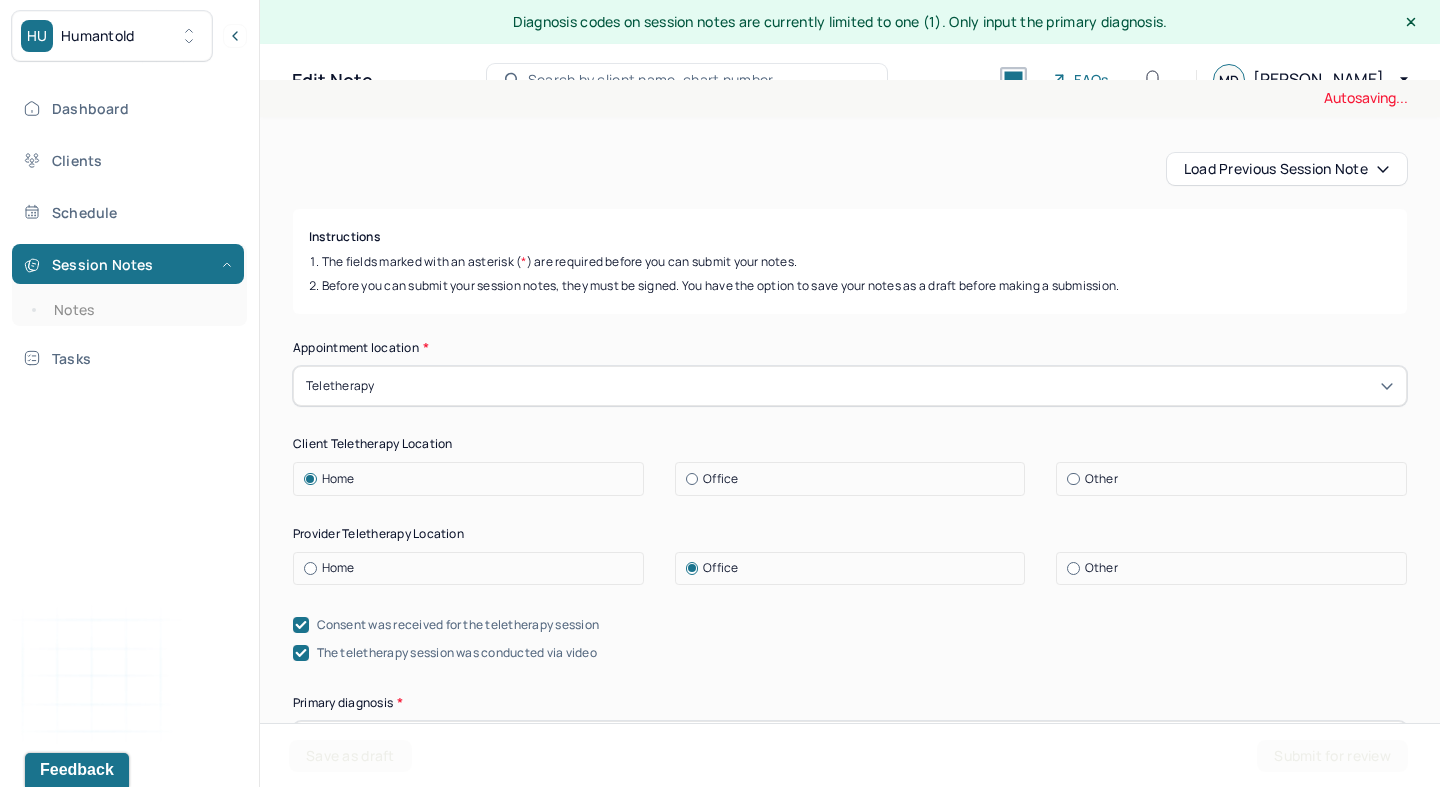 scroll, scrollTop: 0, scrollLeft: 0, axis: both 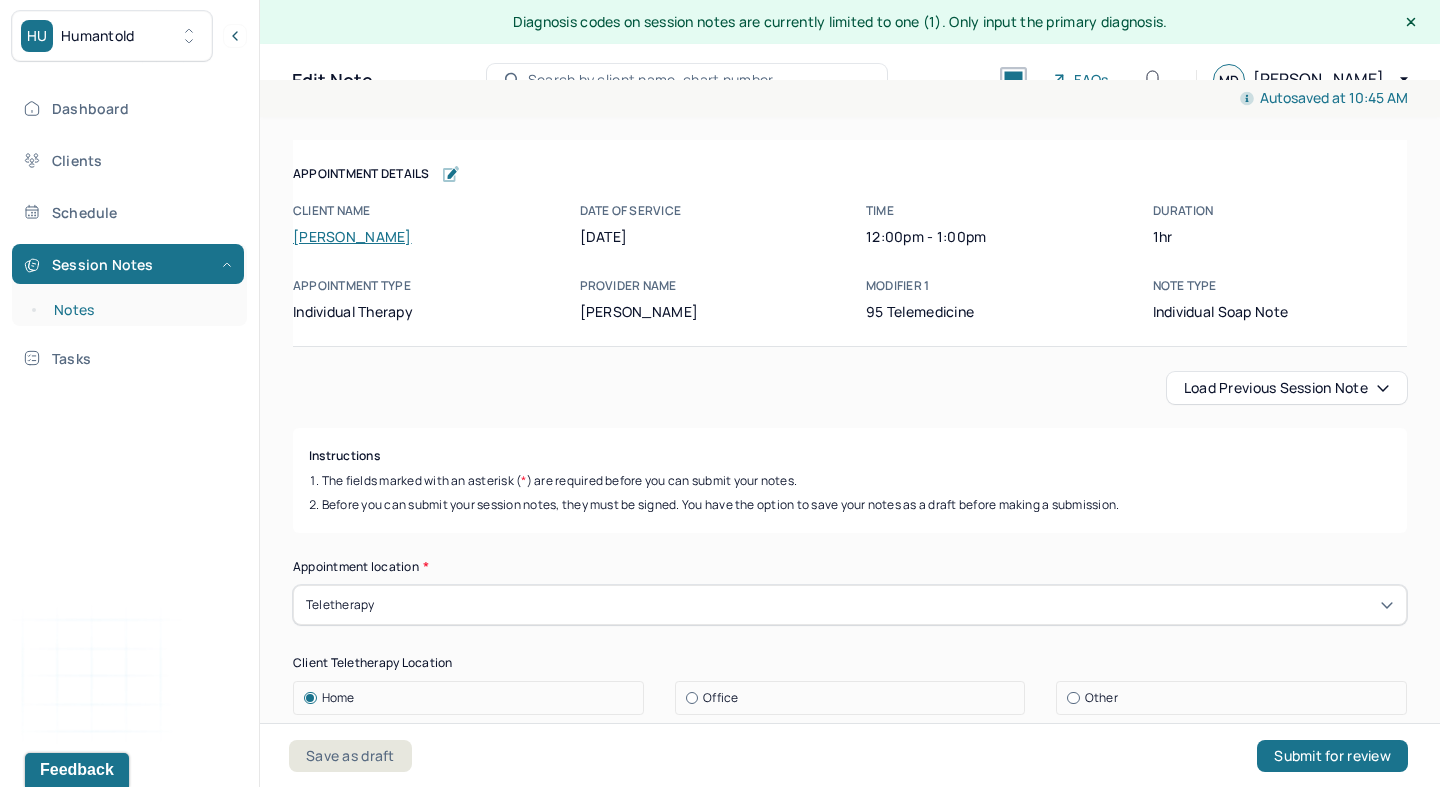 click on "Notes" at bounding box center [139, 310] 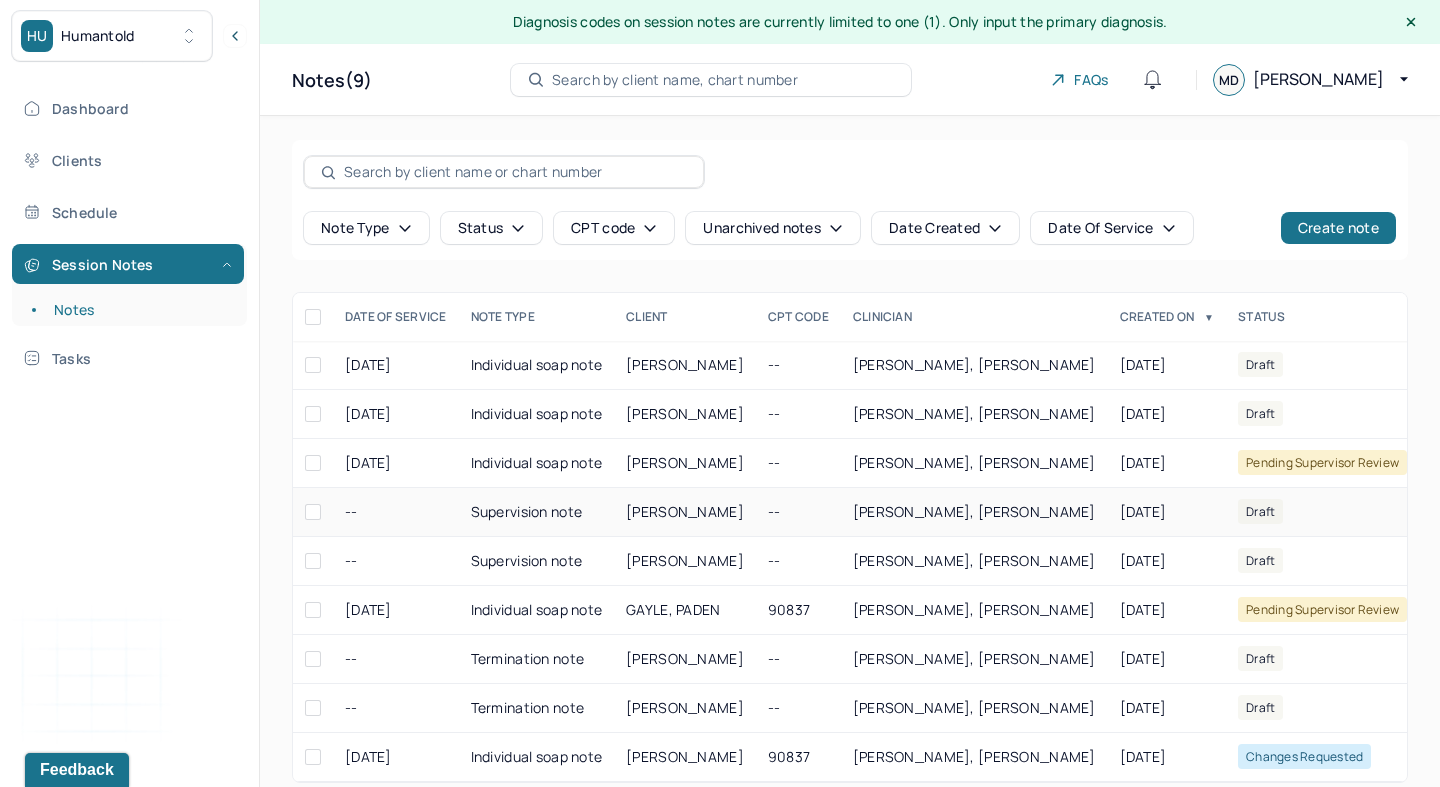 scroll, scrollTop: 21, scrollLeft: 0, axis: vertical 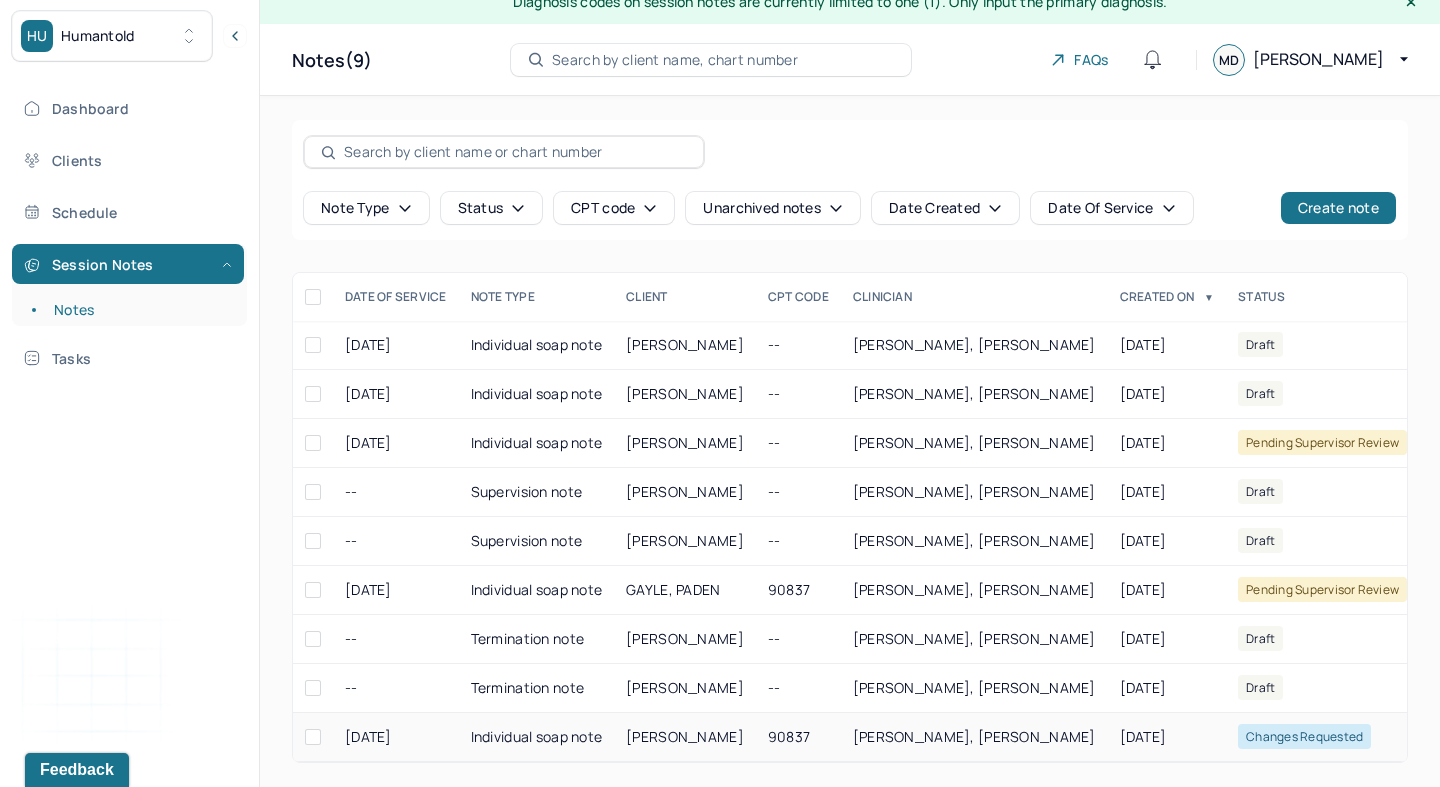click on "[PERSON_NAME], [PERSON_NAME]" at bounding box center (974, 737) 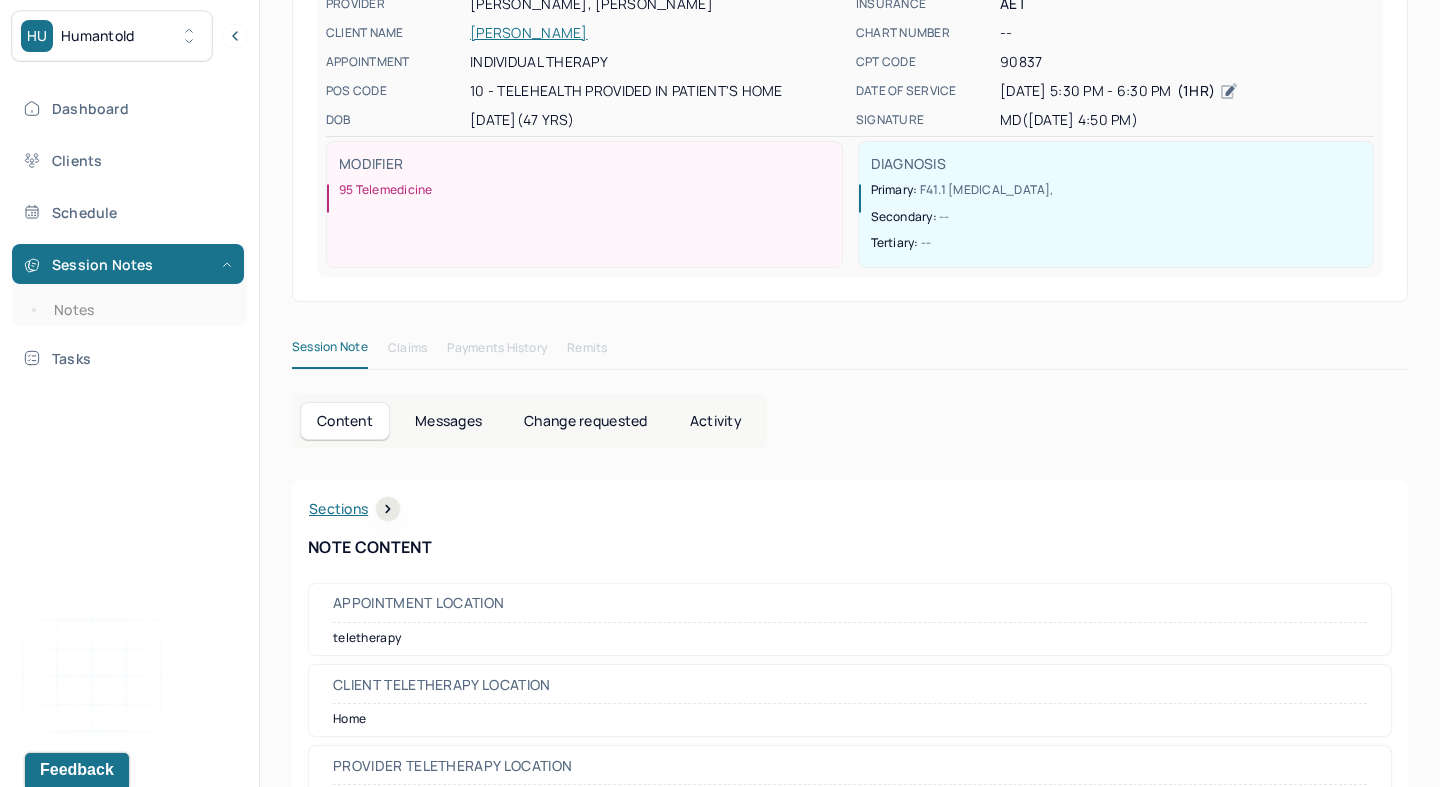 click on "Change requested" at bounding box center [585, 421] 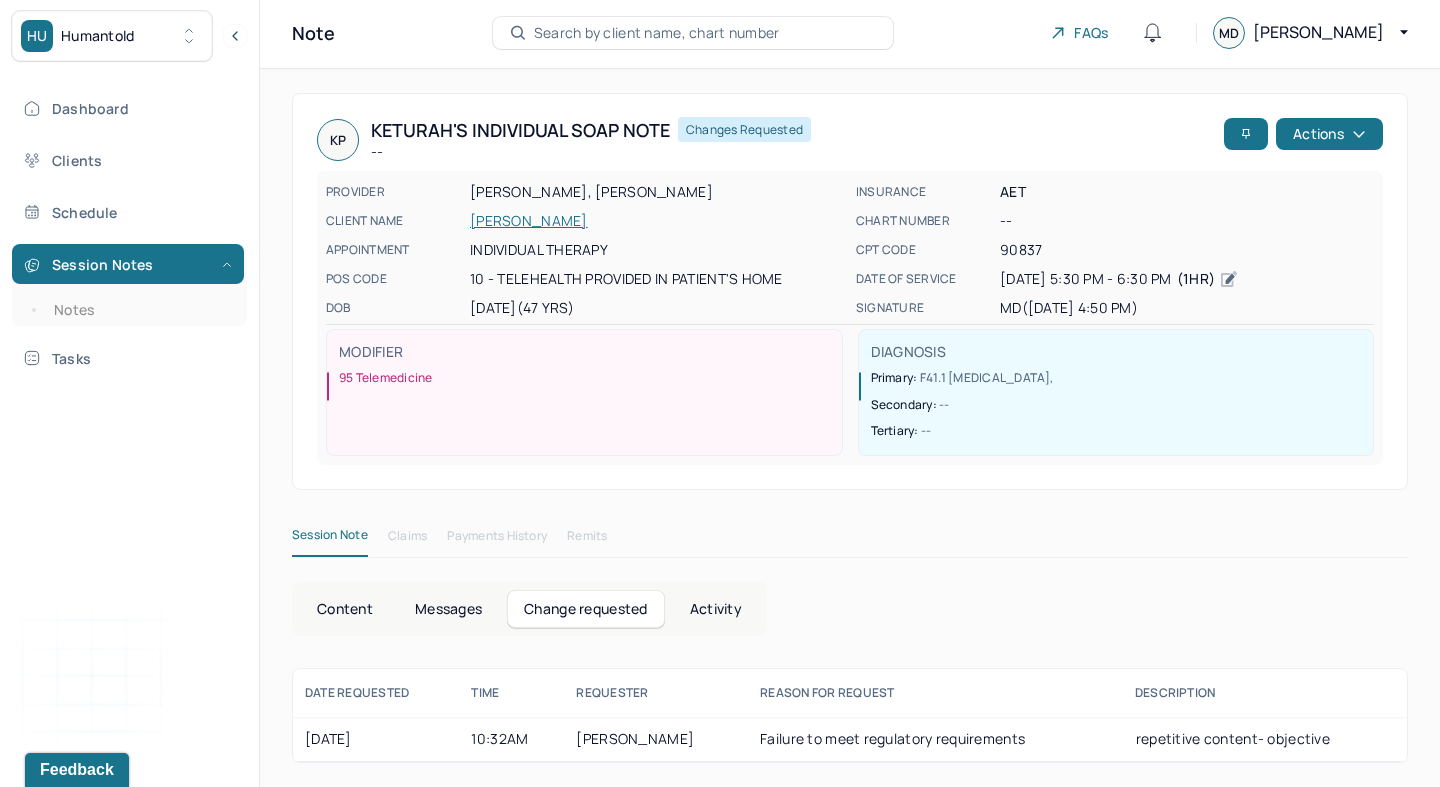 scroll, scrollTop: 48, scrollLeft: 0, axis: vertical 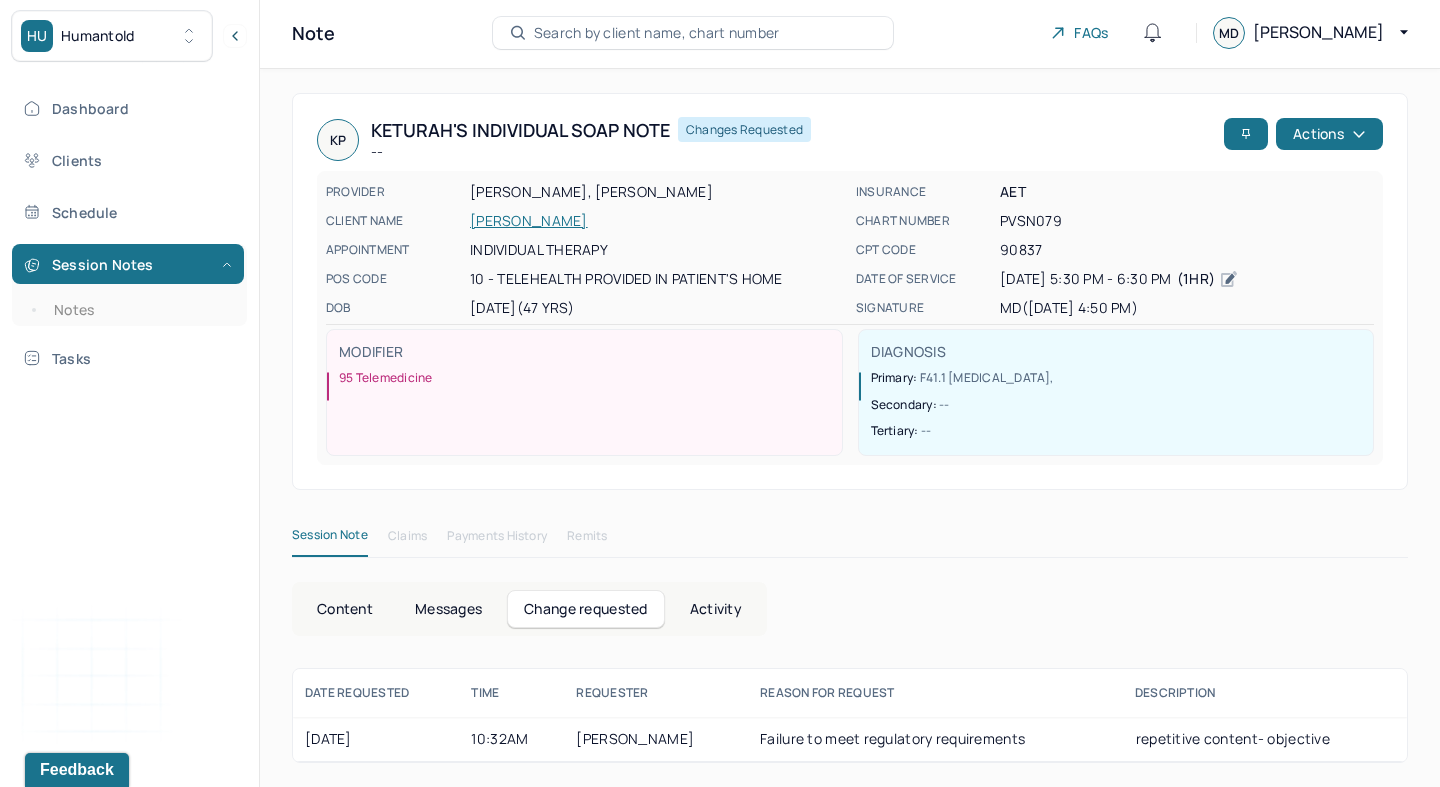 click on "Messages" at bounding box center (448, 609) 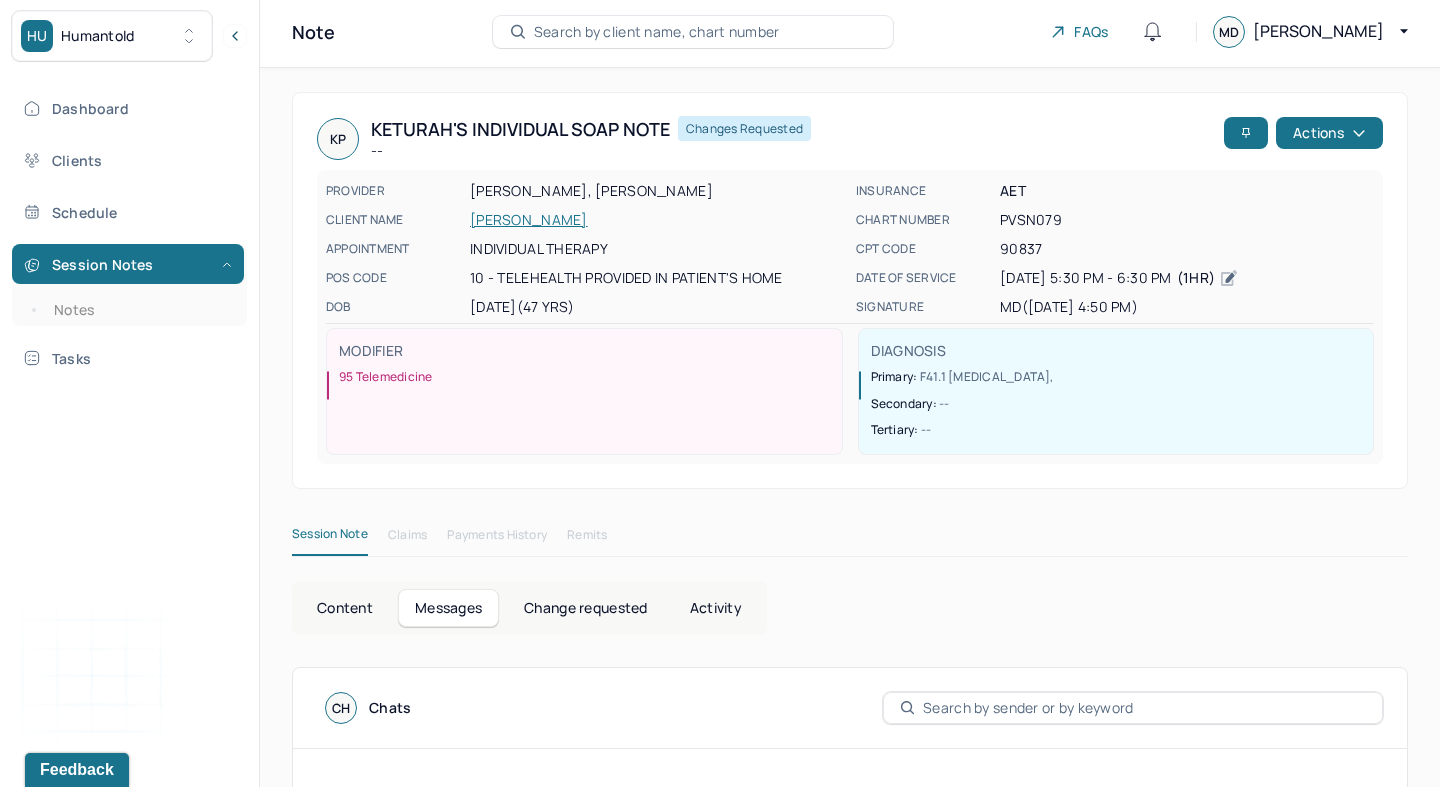 click on "Content" at bounding box center (345, 608) 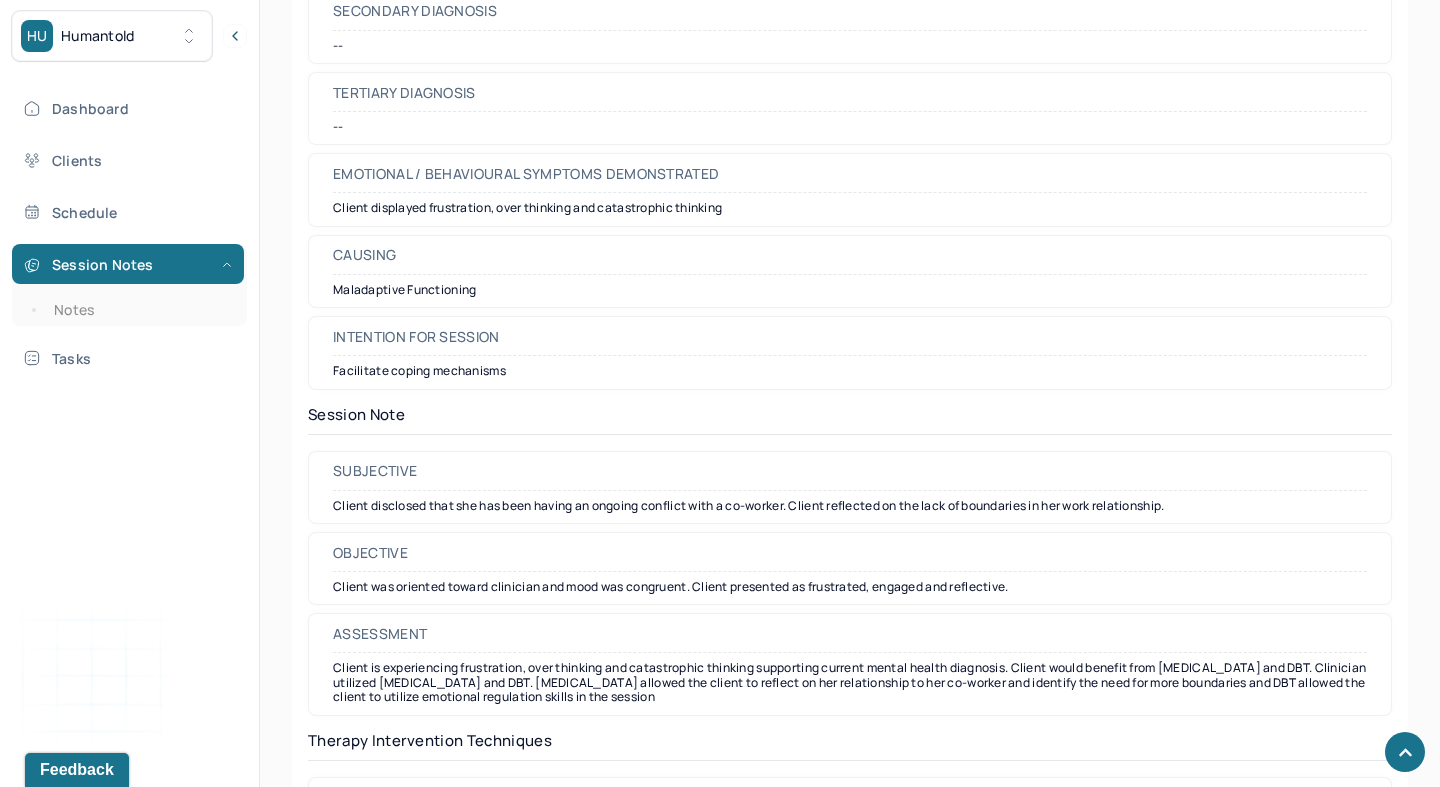 scroll, scrollTop: 1351, scrollLeft: 0, axis: vertical 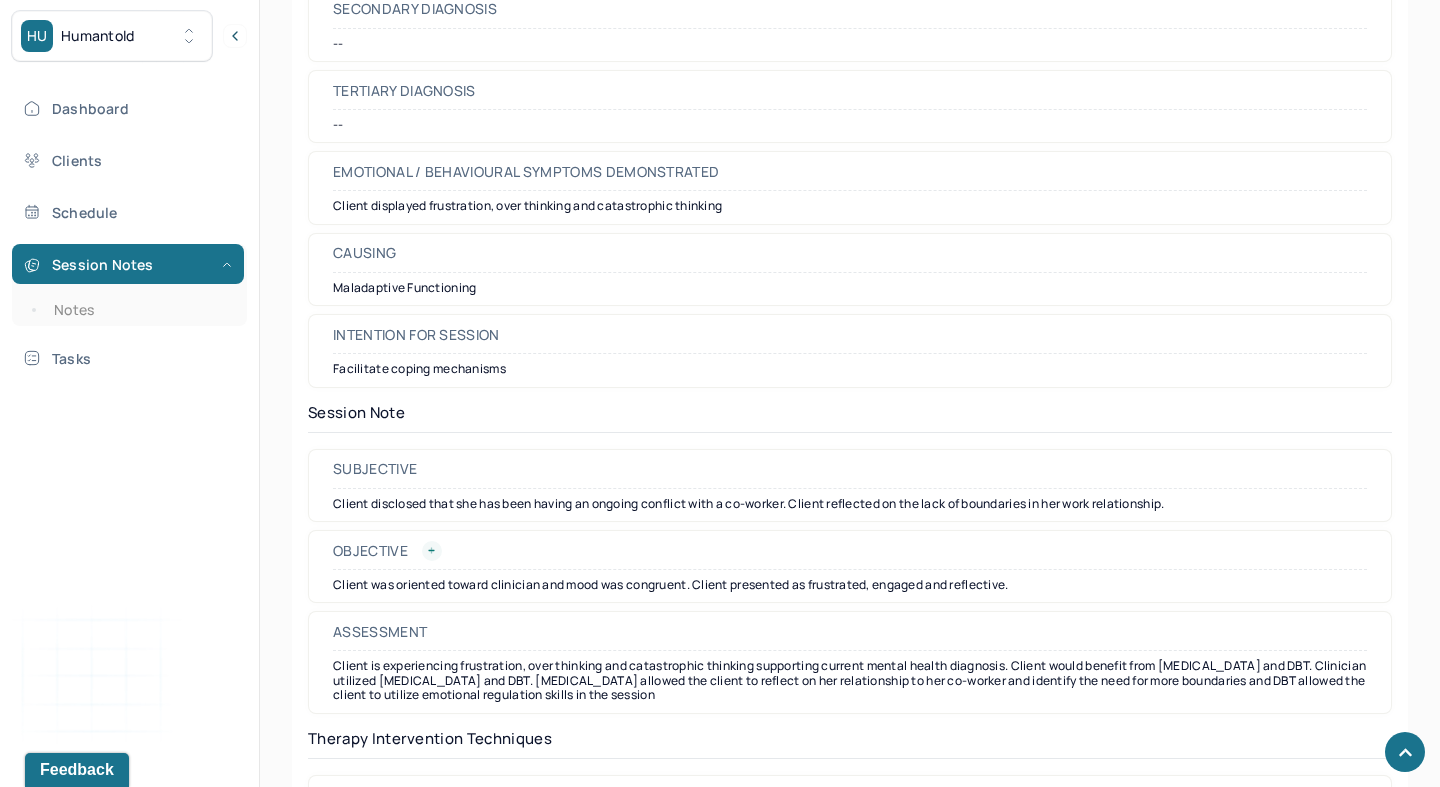 click 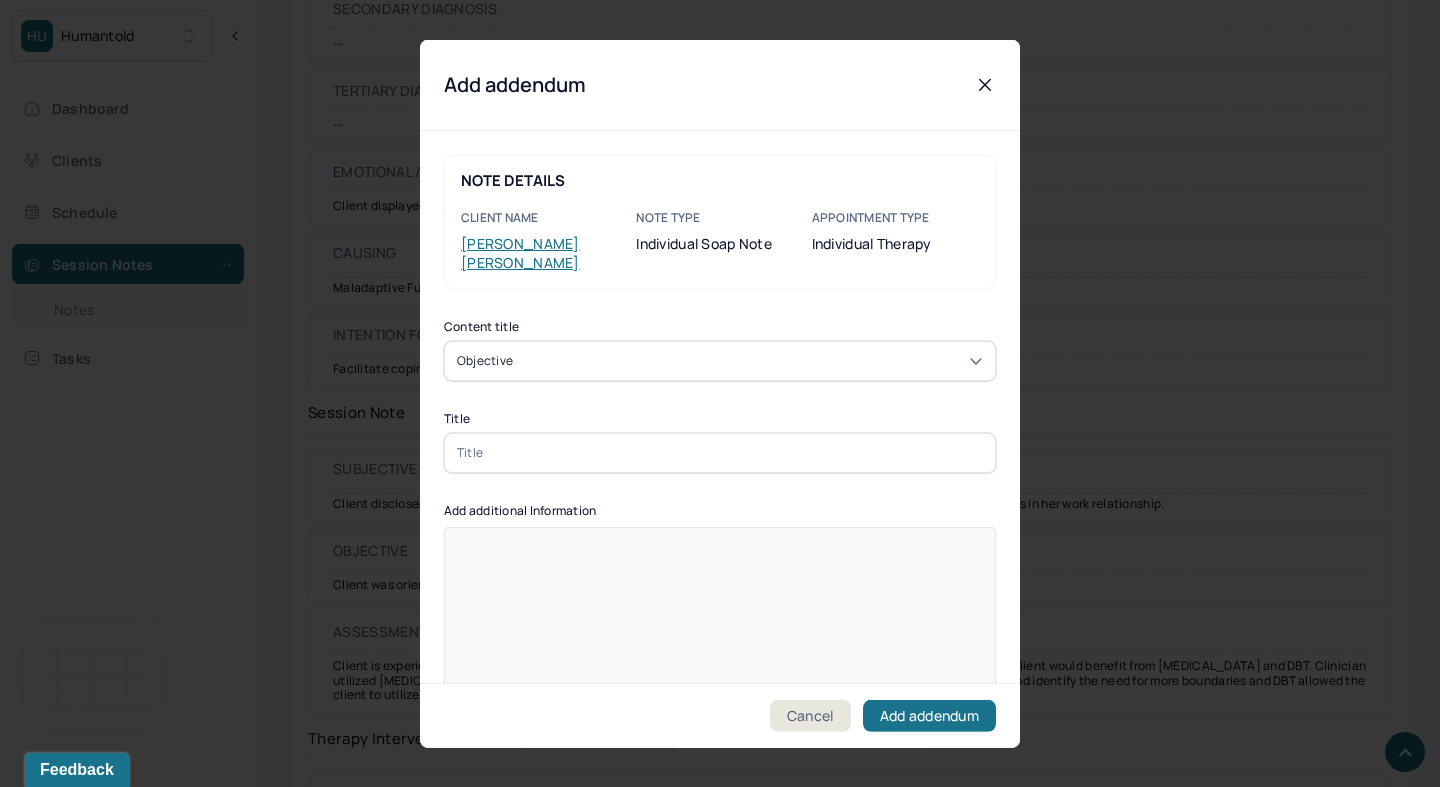click at bounding box center [720, 452] 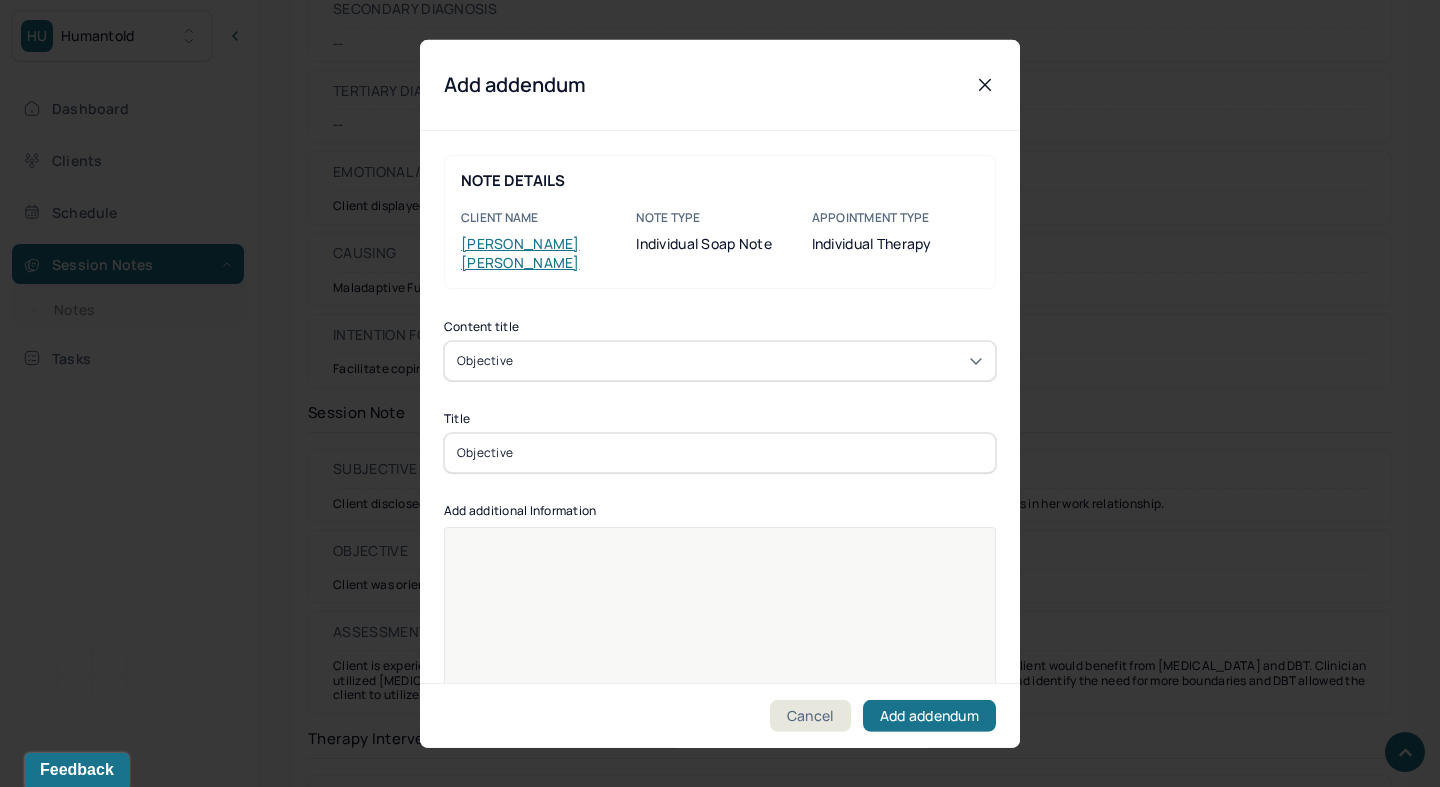 type on "Objective" 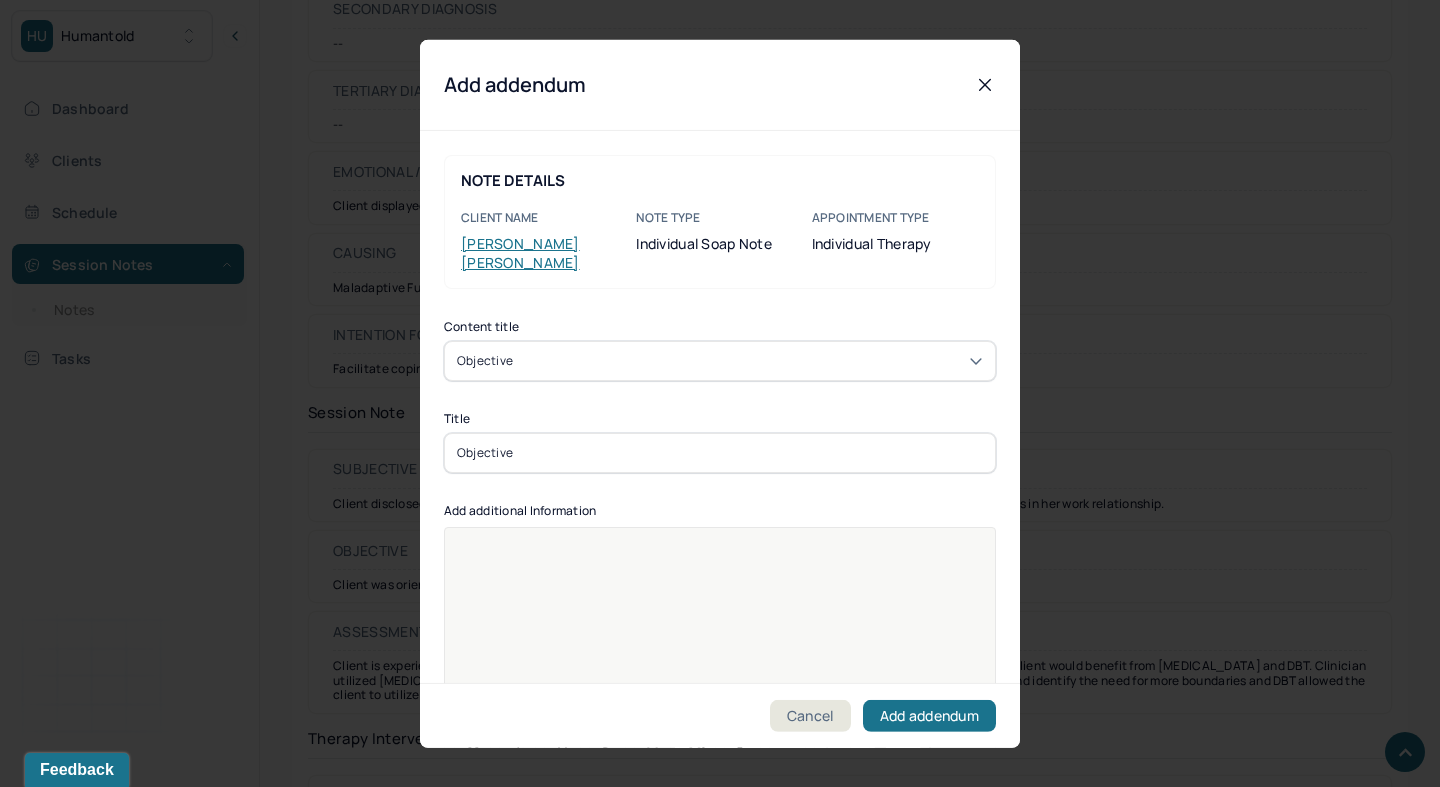 click at bounding box center [720, 639] 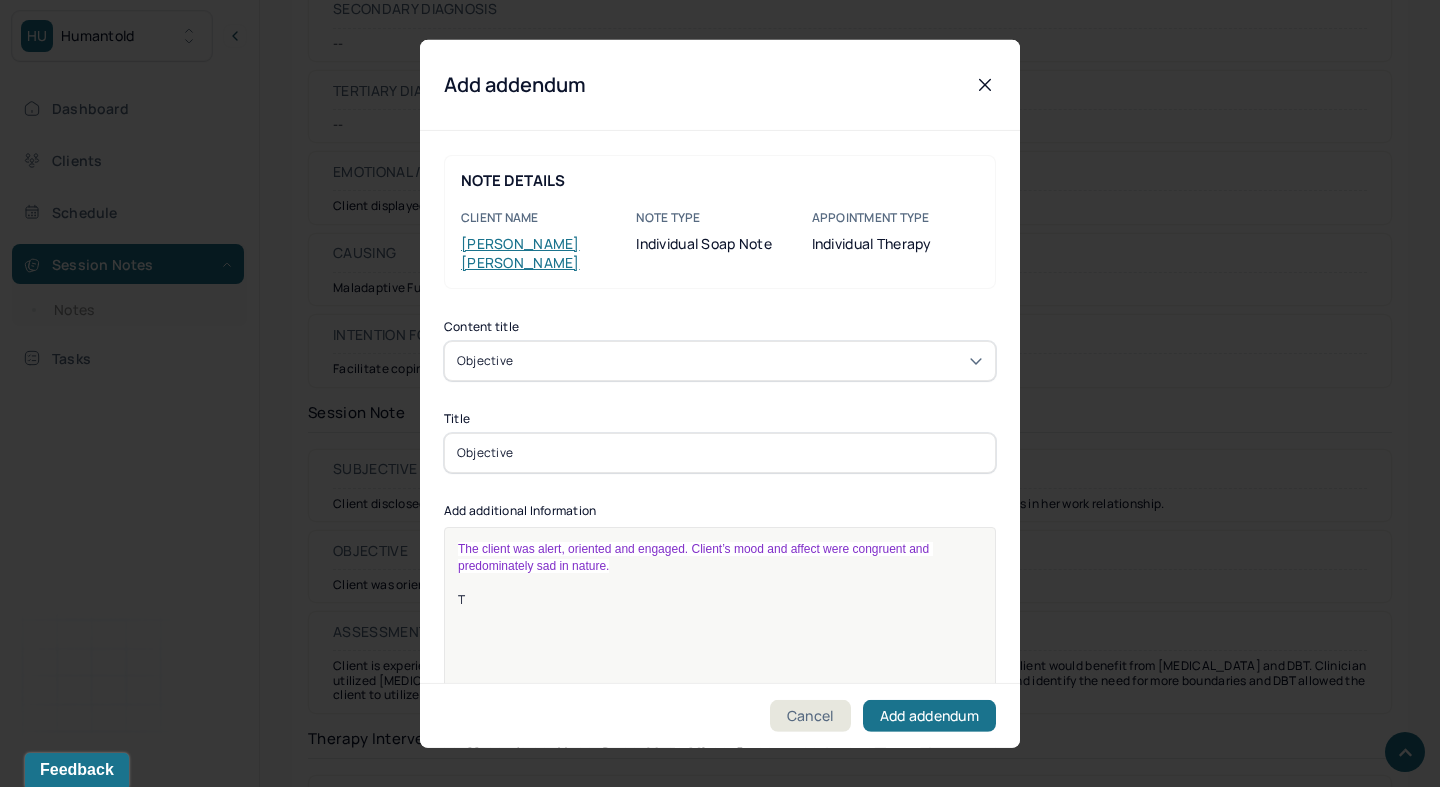 type 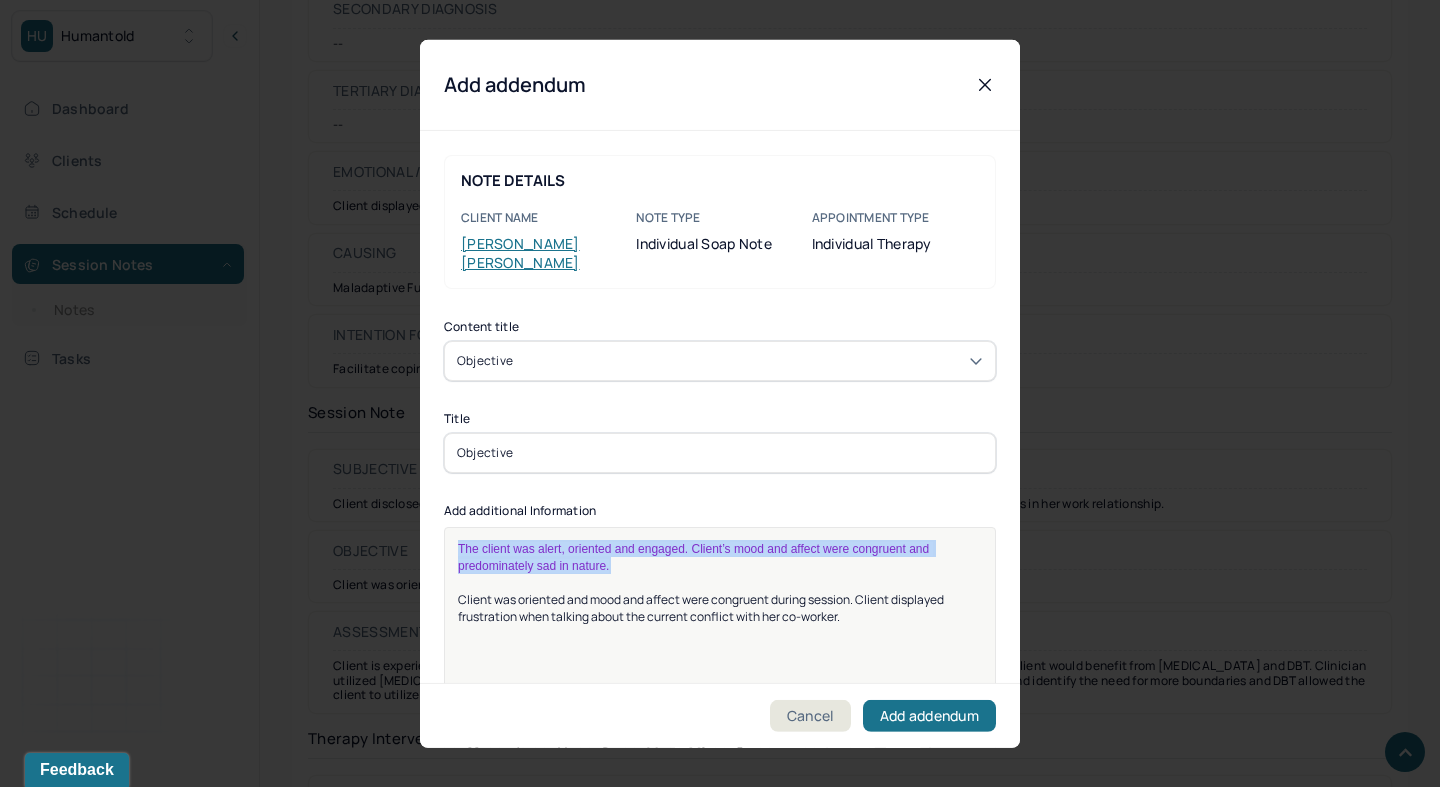 drag, startPoint x: 618, startPoint y: 554, endPoint x: 448, endPoint y: 513, distance: 174.87424 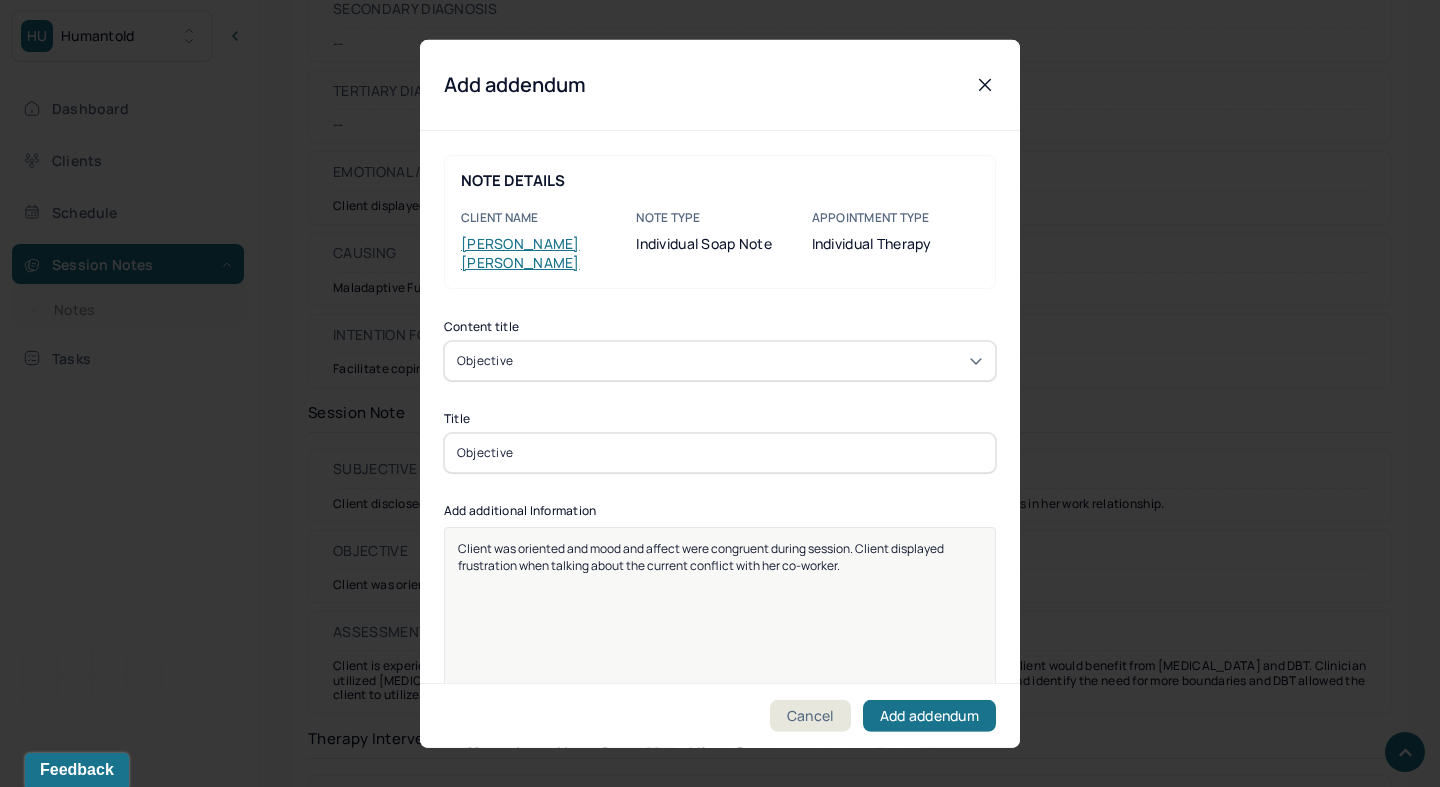scroll, scrollTop: 25, scrollLeft: 0, axis: vertical 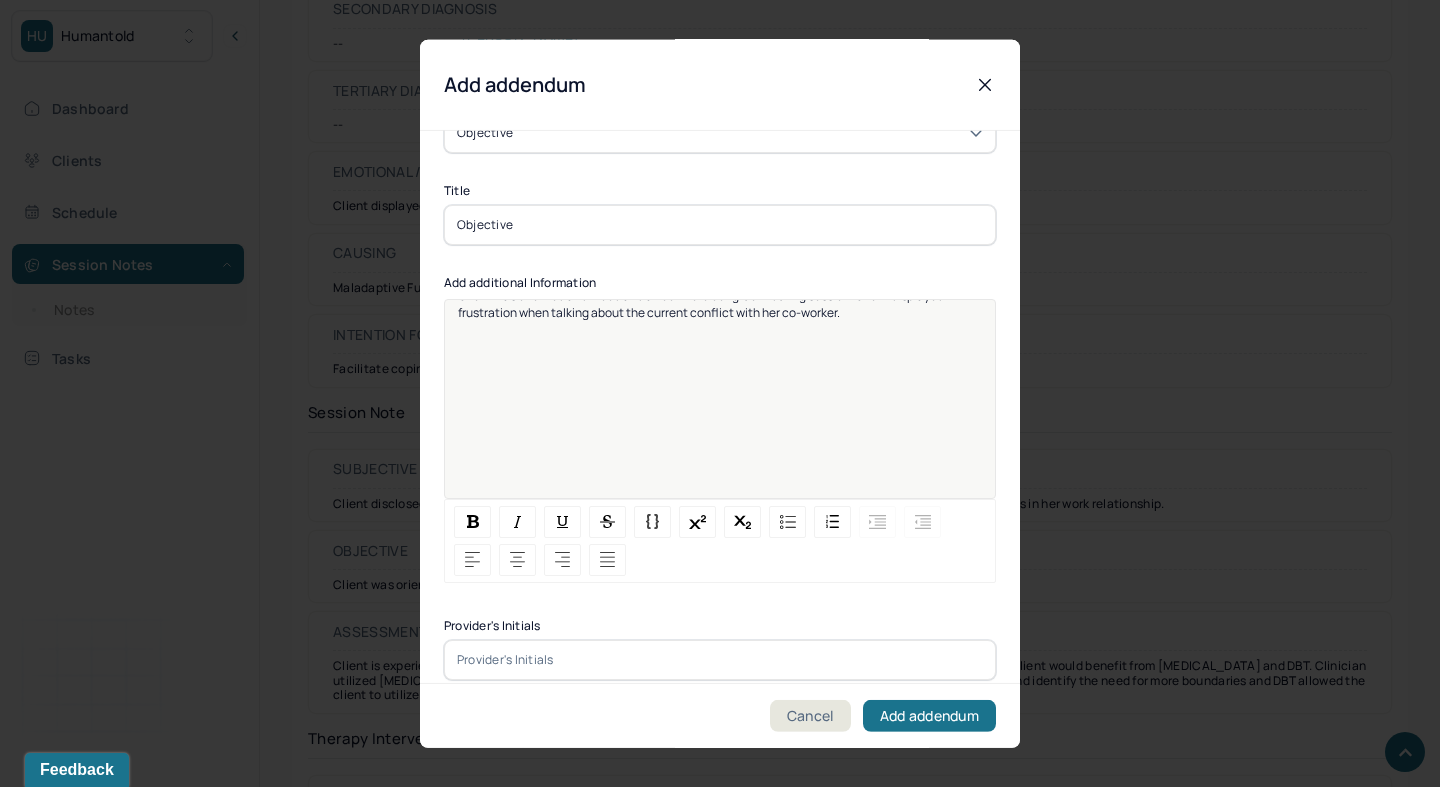 click at bounding box center [720, 659] 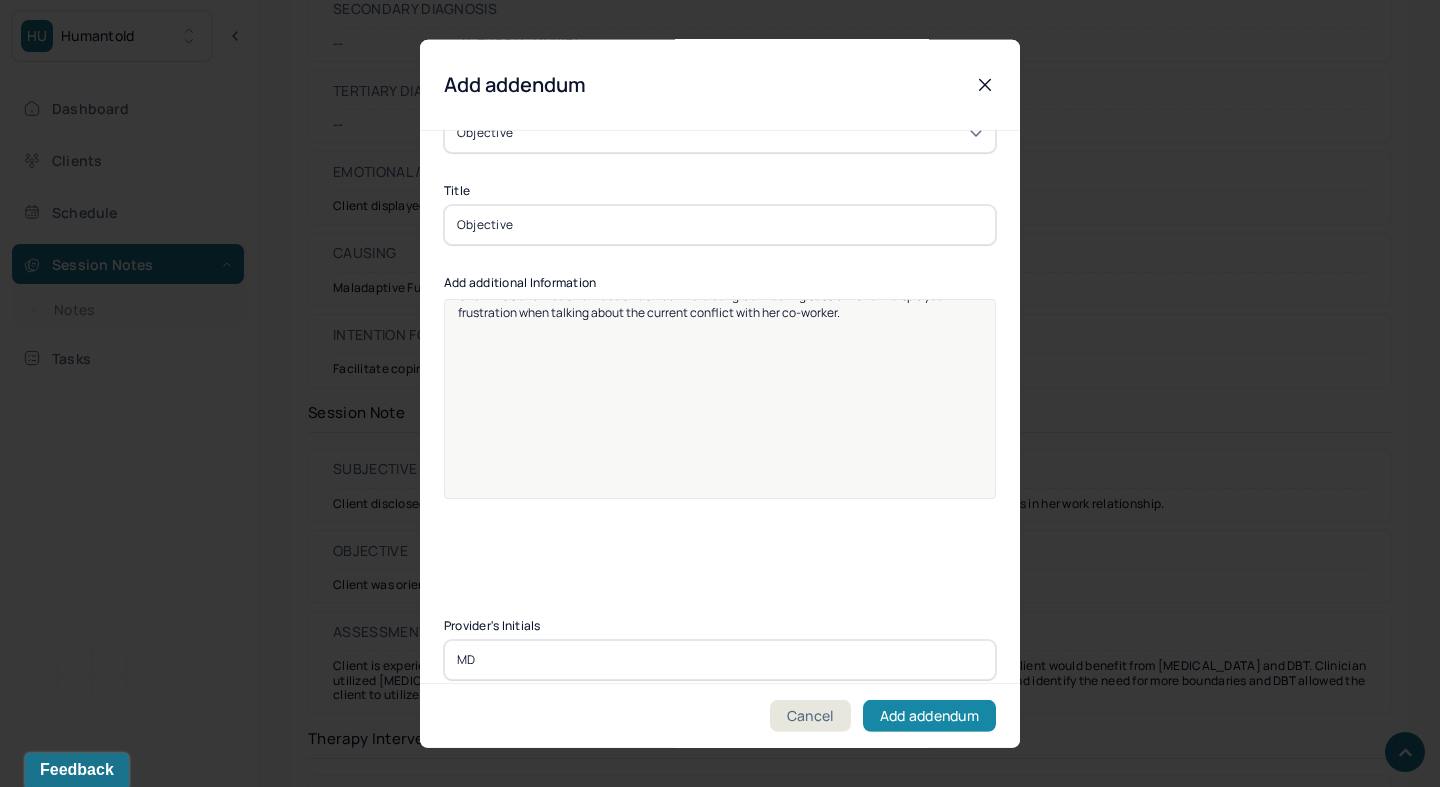 type on "MD" 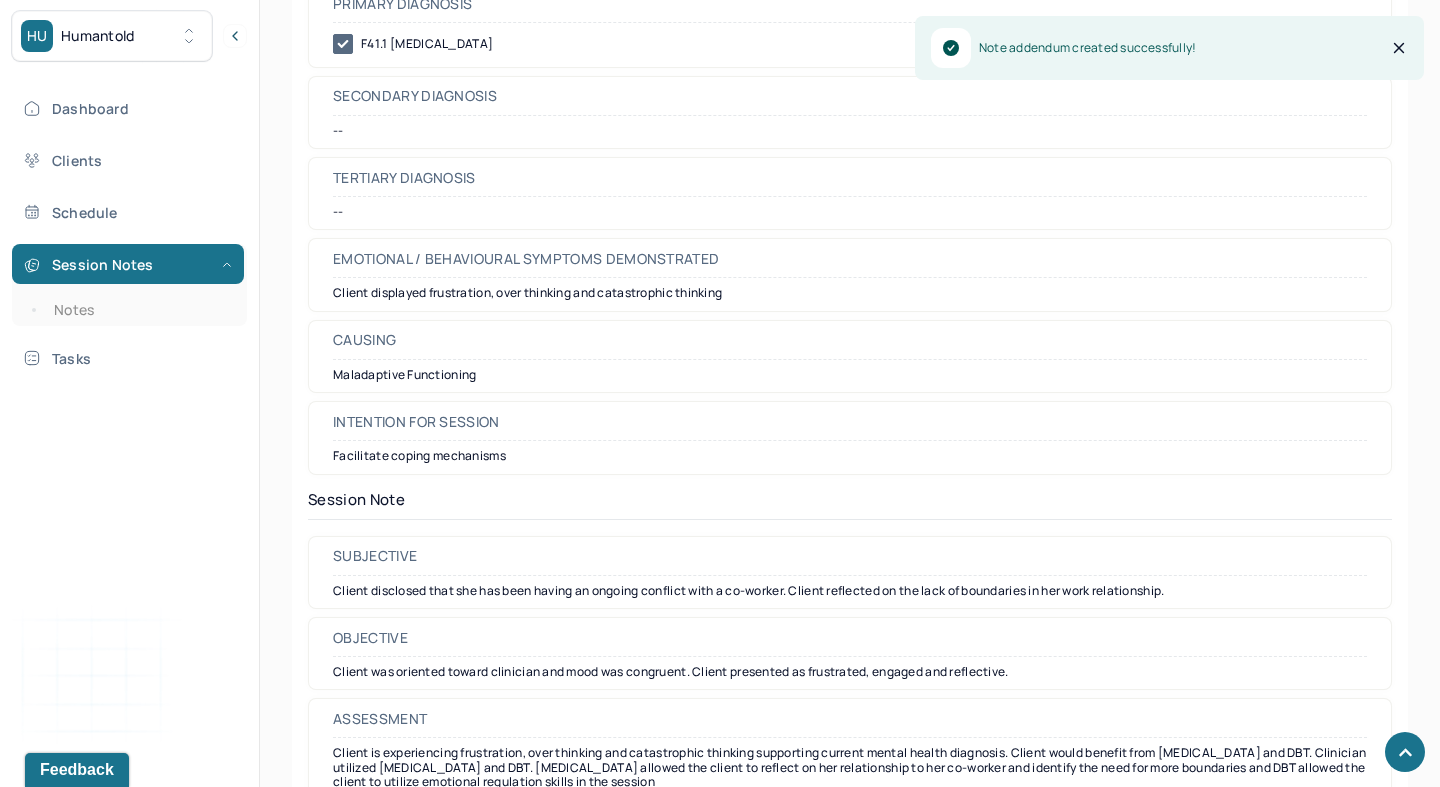 scroll, scrollTop: 1438, scrollLeft: 0, axis: vertical 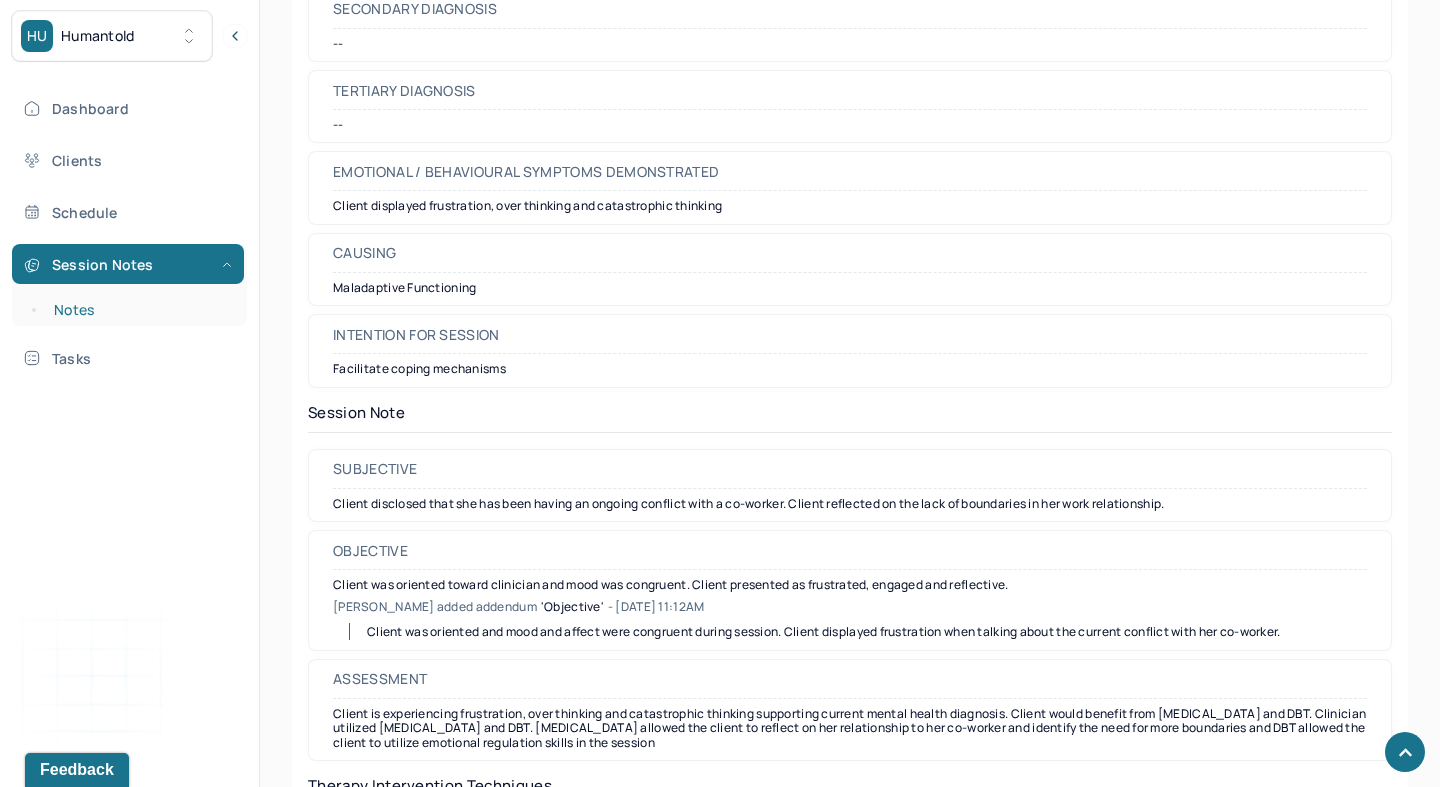 click on "Notes" at bounding box center [139, 310] 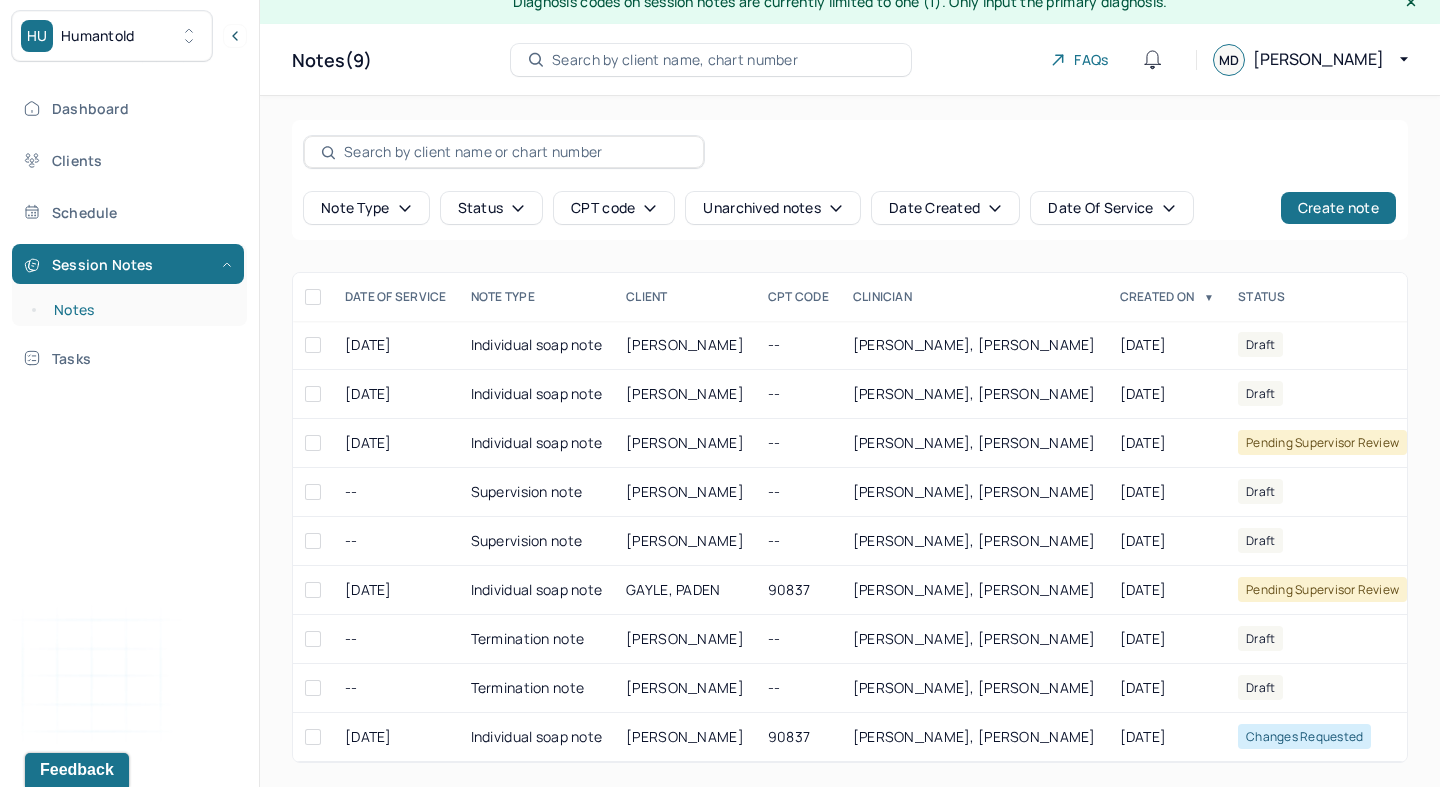 scroll, scrollTop: 0, scrollLeft: 0, axis: both 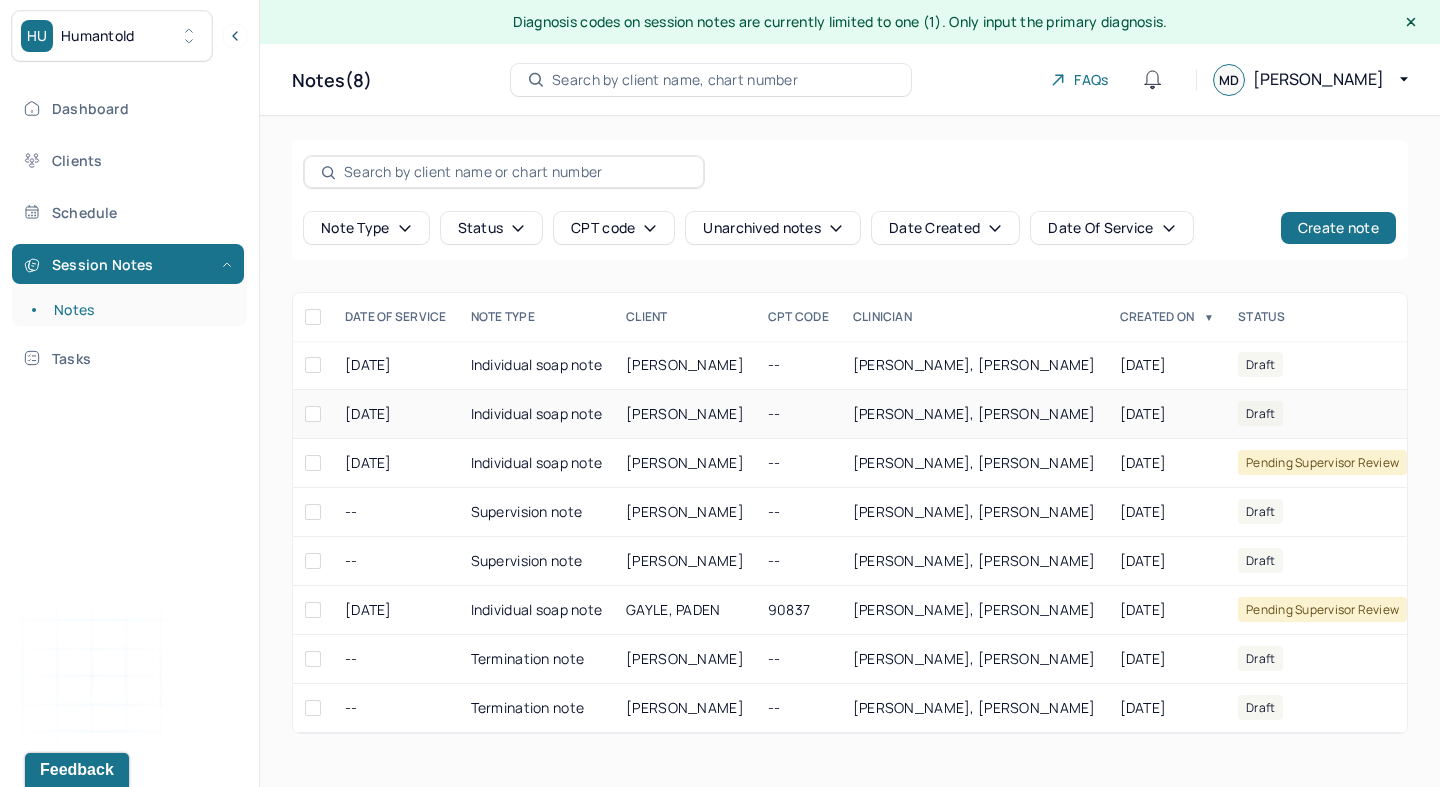 click on "Draft" at bounding box center [1322, 414] 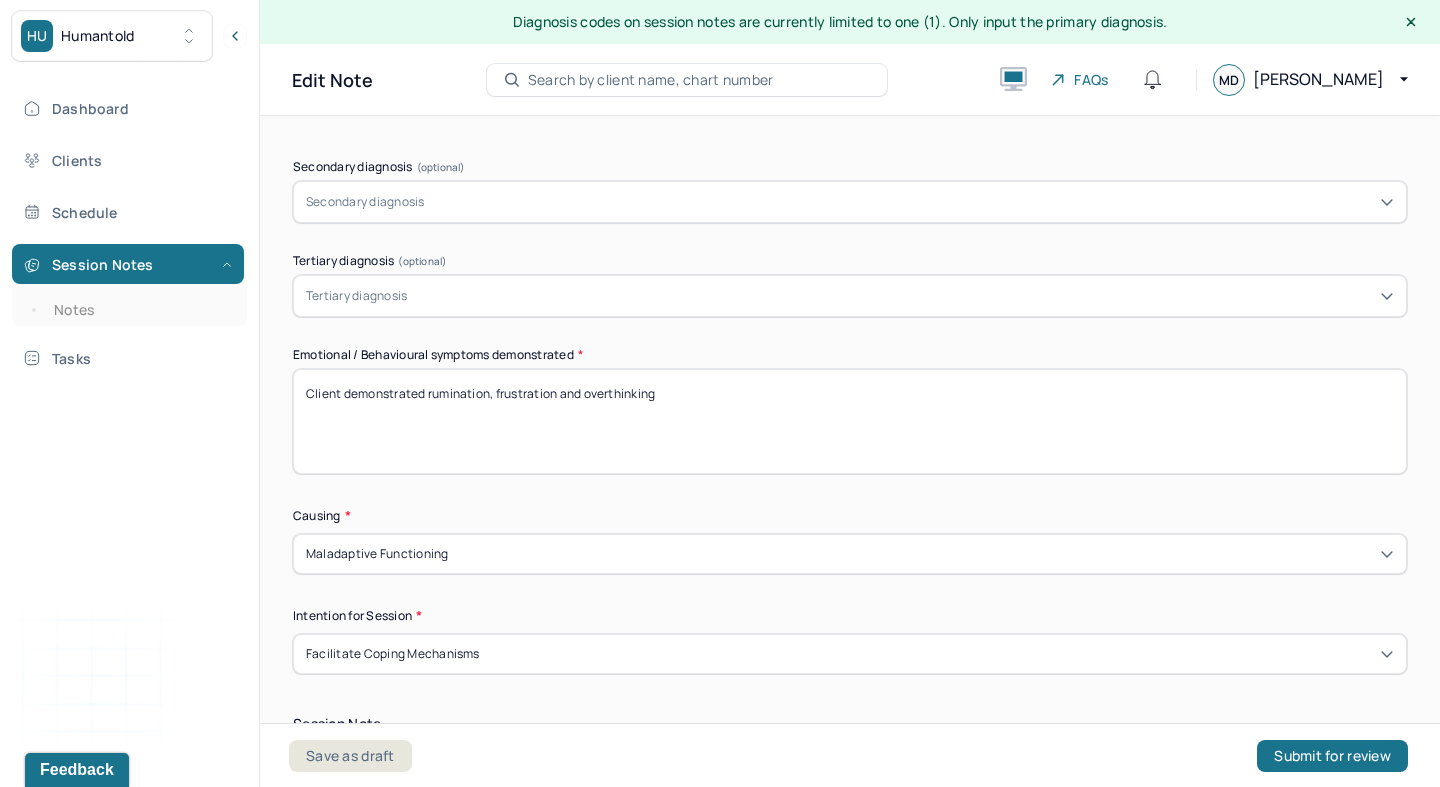 scroll, scrollTop: 864, scrollLeft: 0, axis: vertical 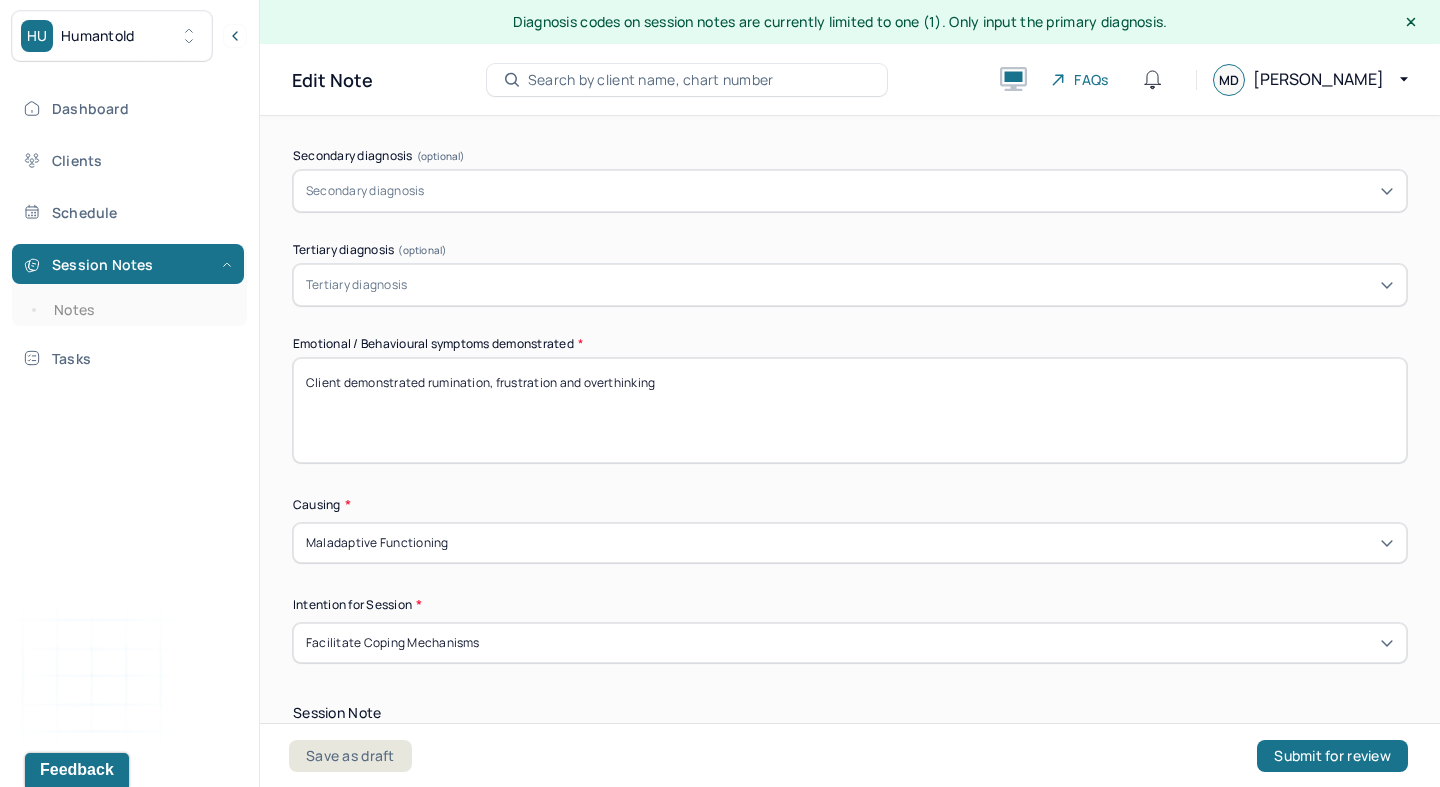click on "Client demonstrated rumination, frustration and overthinking" at bounding box center [850, 410] 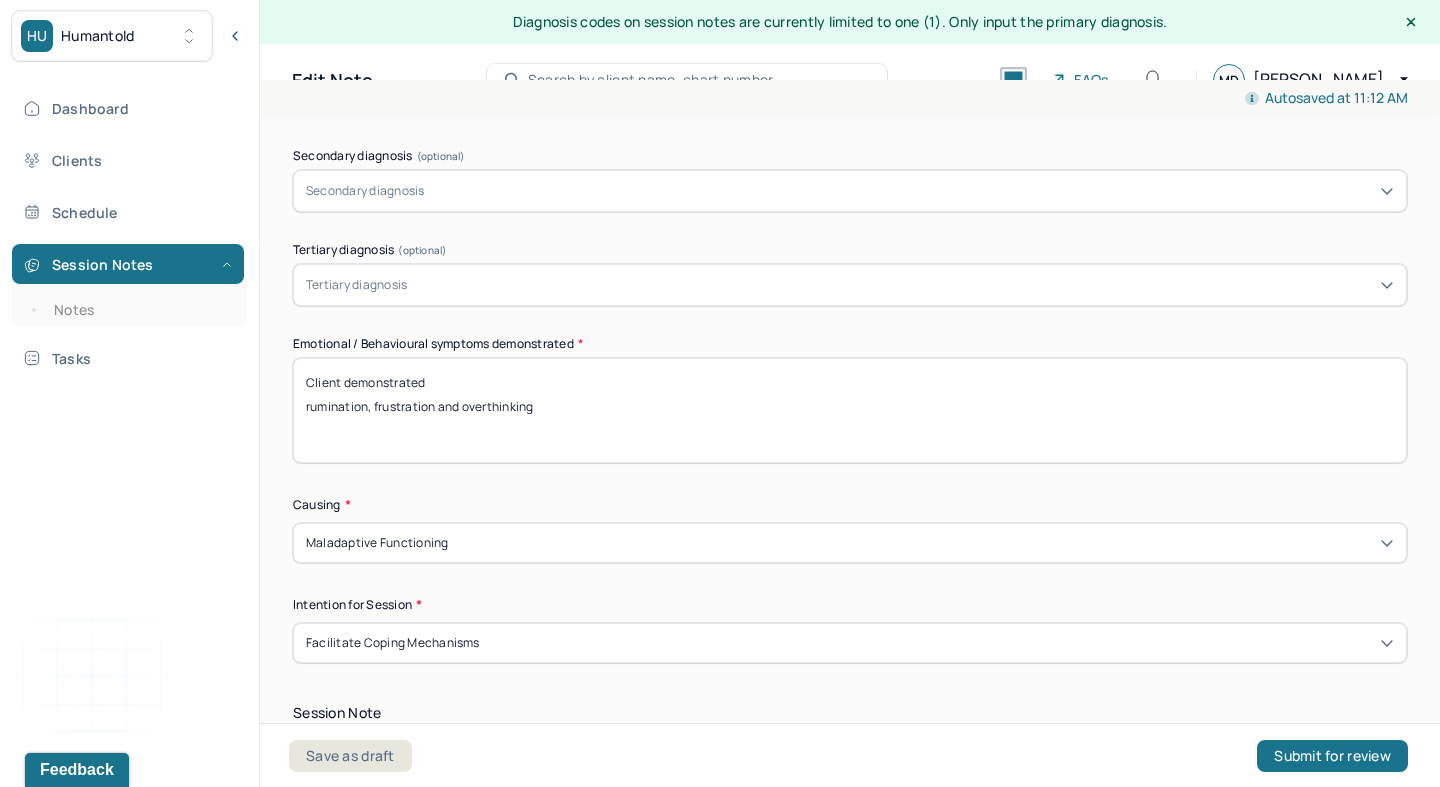 click on "Client demonstrated
rumination, frustration and overthinking" at bounding box center (850, 410) 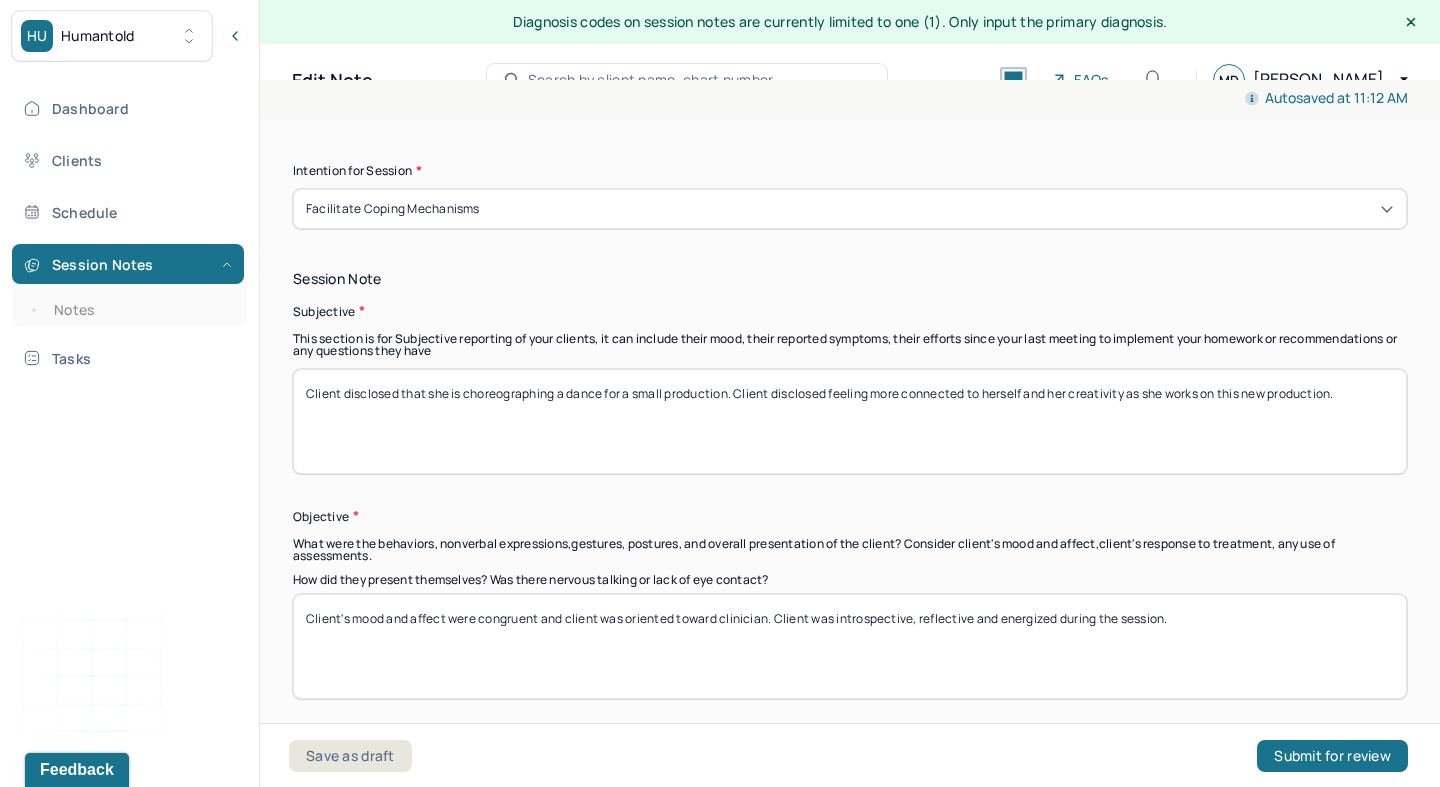 scroll, scrollTop: 1307, scrollLeft: 0, axis: vertical 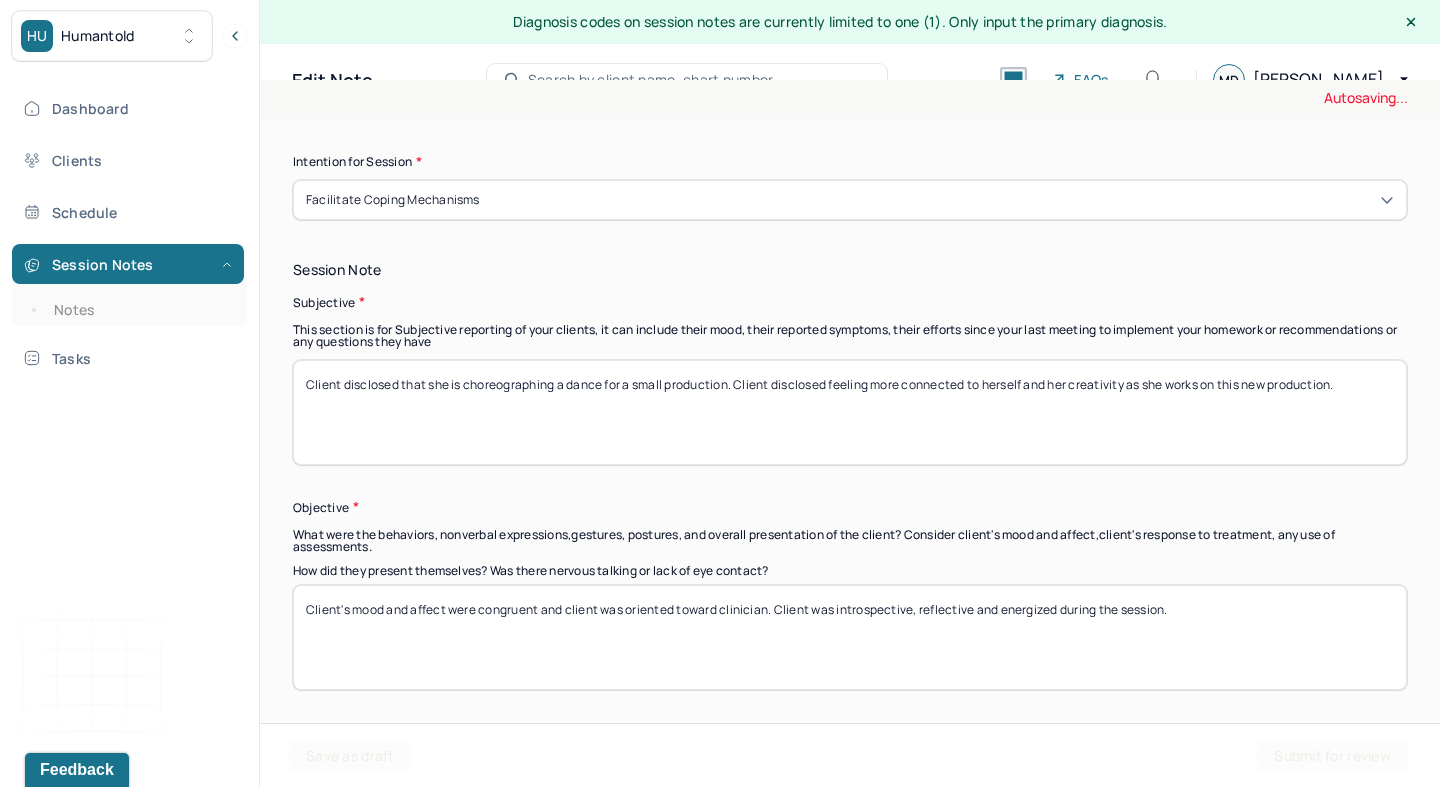 click on "Client disclosed that she is choreographing a dance for a small production. Client disclosed feeling more connected to herself and her creativity as she works on this new production." at bounding box center [850, 412] 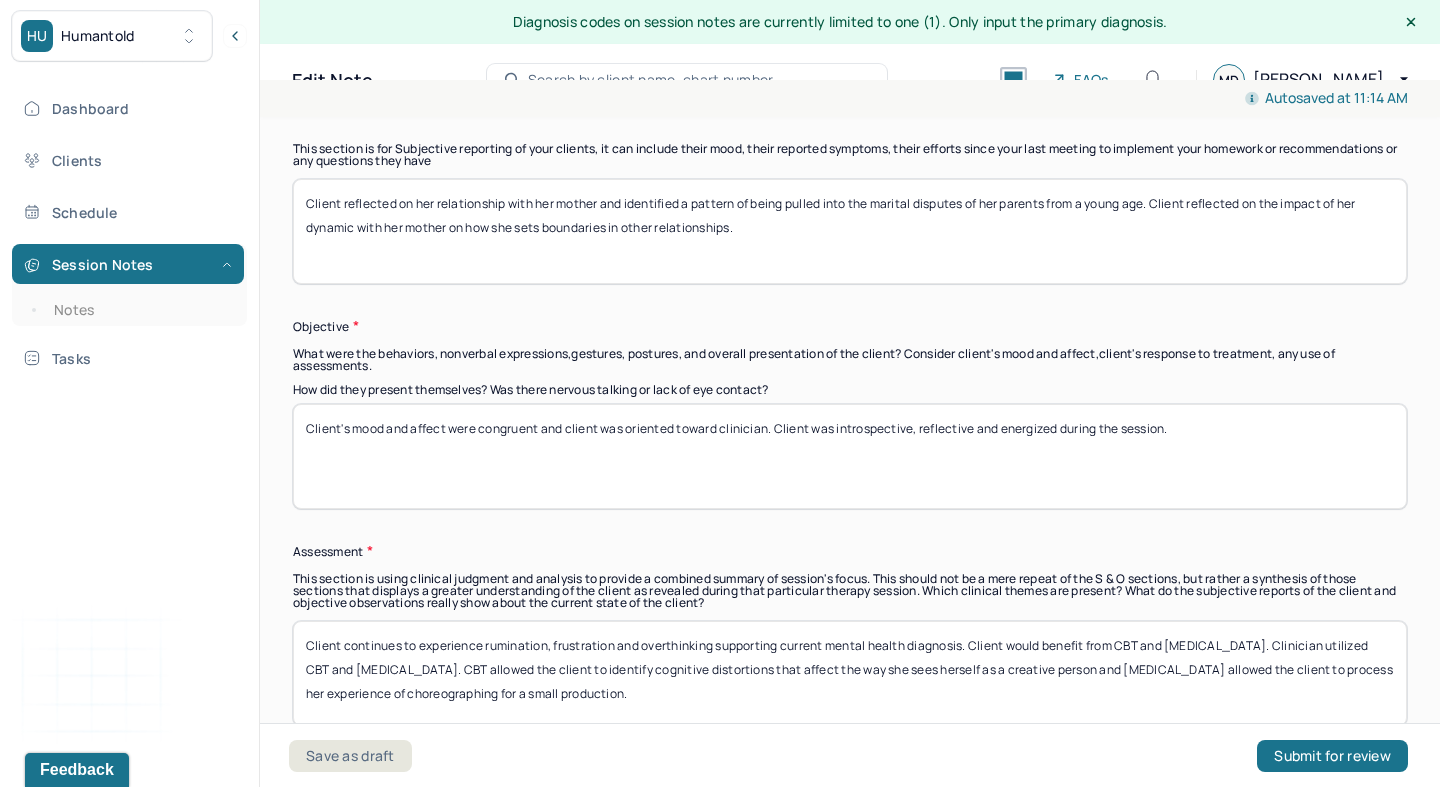 scroll, scrollTop: 1502, scrollLeft: 0, axis: vertical 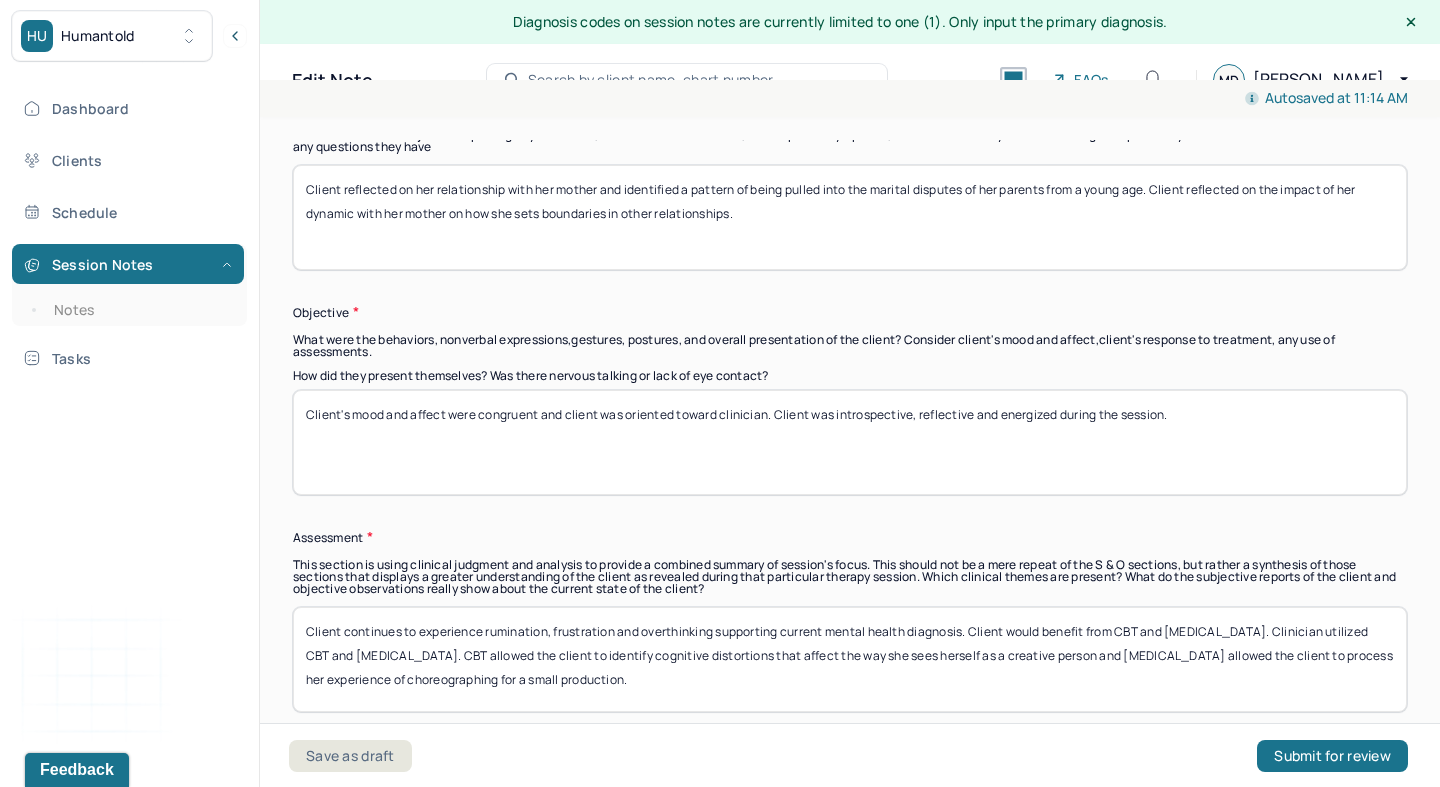 type on "Client reflected on her relationship with her mother and identified a pattern of being pulled into the marital disputes of her parents from a young age. Client reflected on the impact of her dynamic with her mother on how she sets boundaries in other relationships." 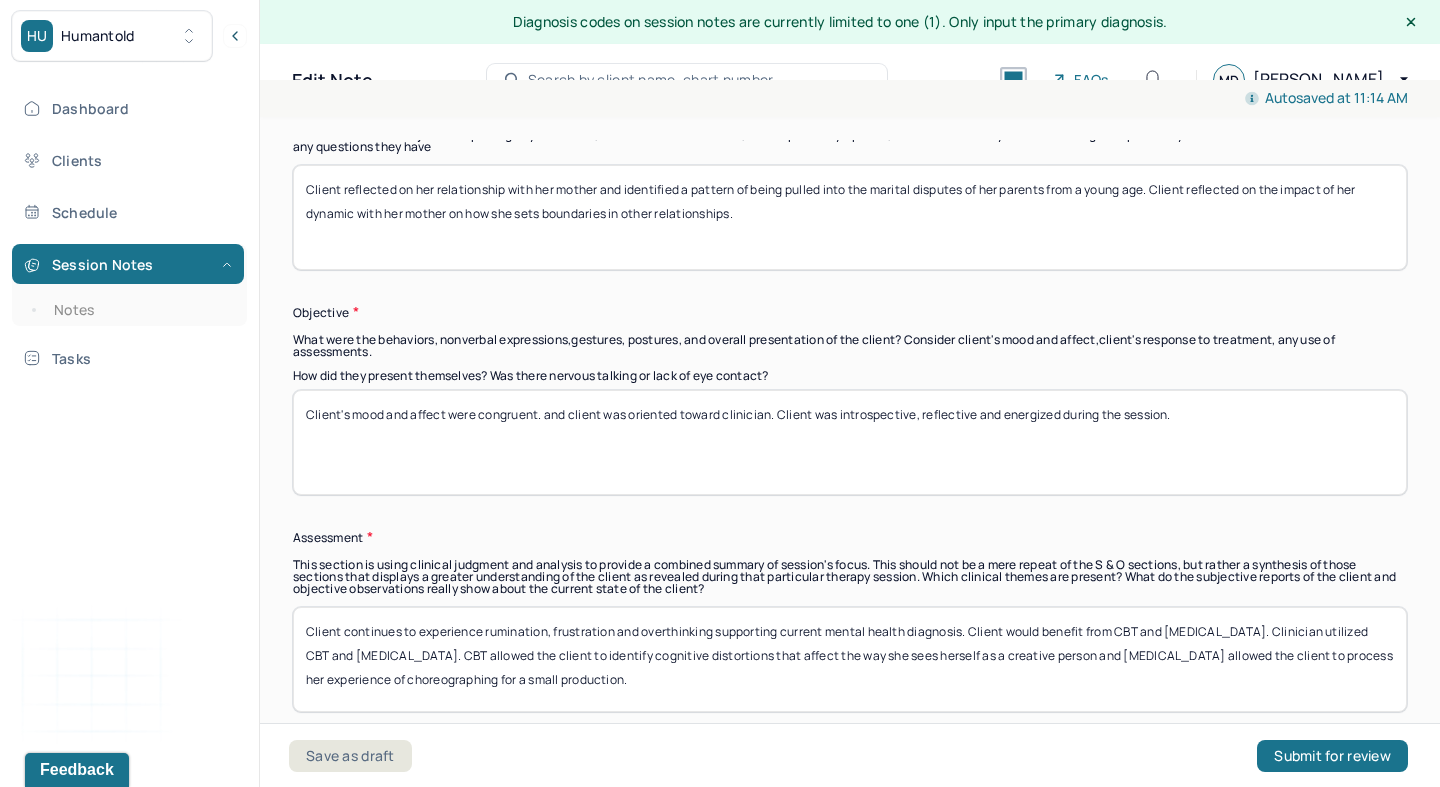 drag, startPoint x: 544, startPoint y: 407, endPoint x: 777, endPoint y: 417, distance: 233.2145 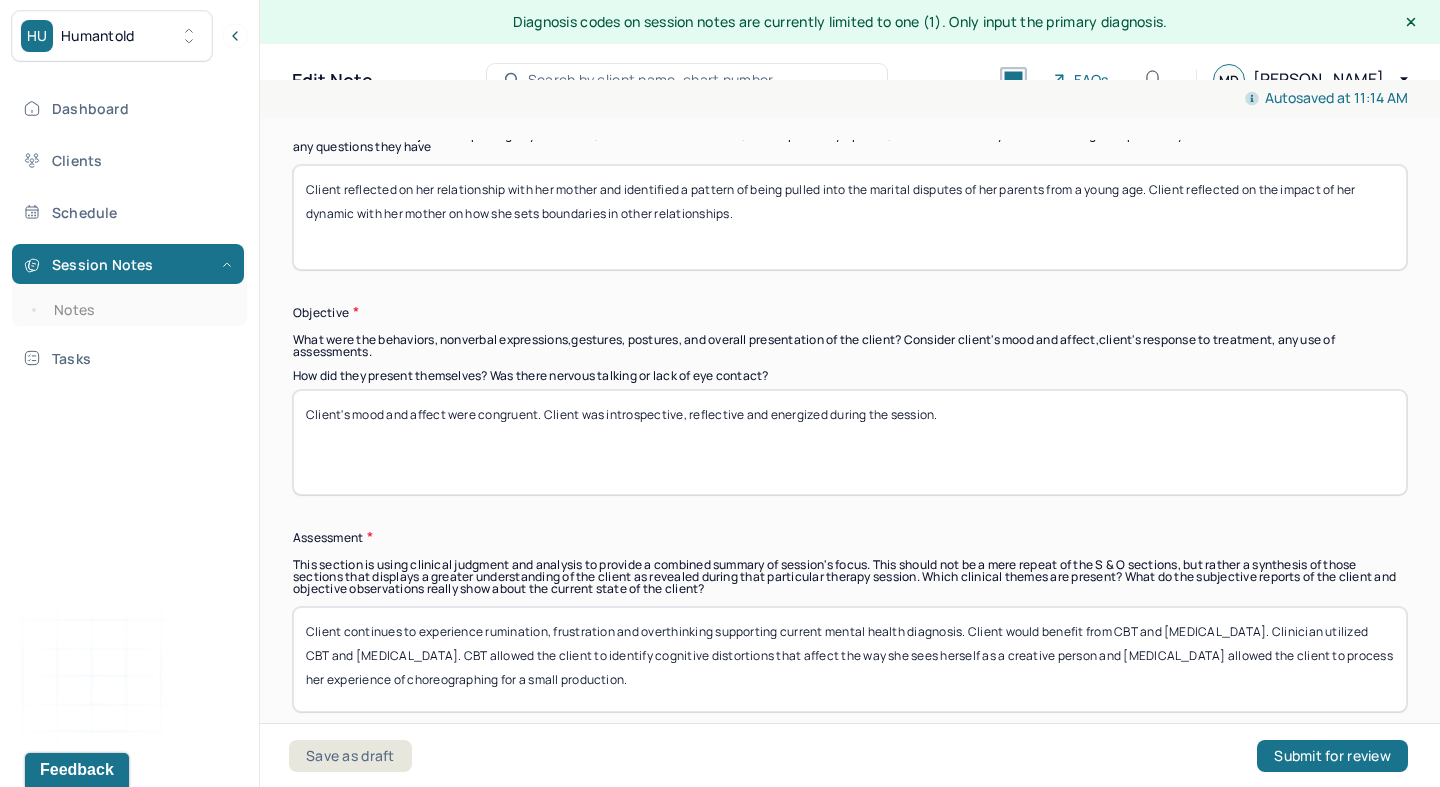 drag, startPoint x: 608, startPoint y: 406, endPoint x: 1123, endPoint y: 490, distance: 521.80554 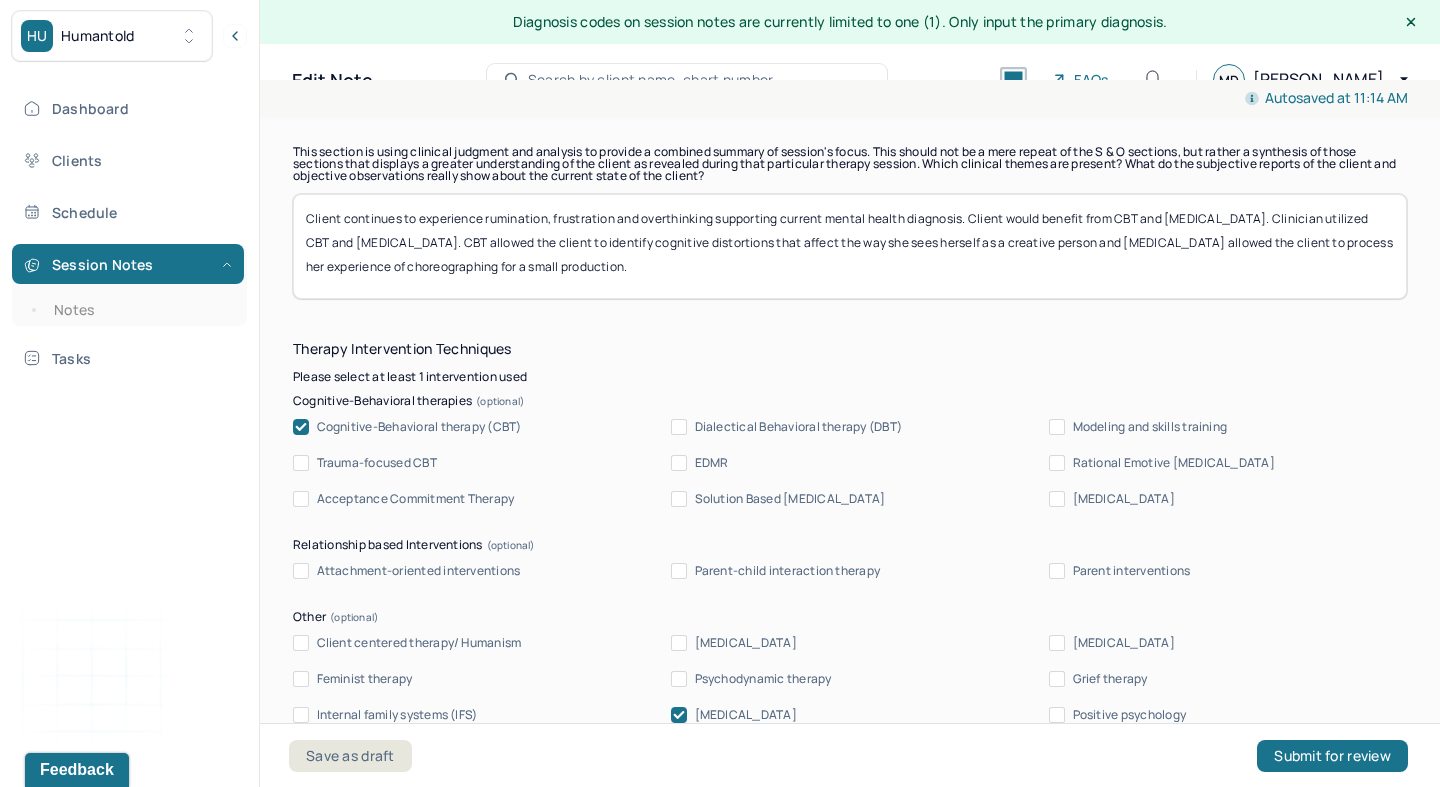 scroll, scrollTop: 1917, scrollLeft: 0, axis: vertical 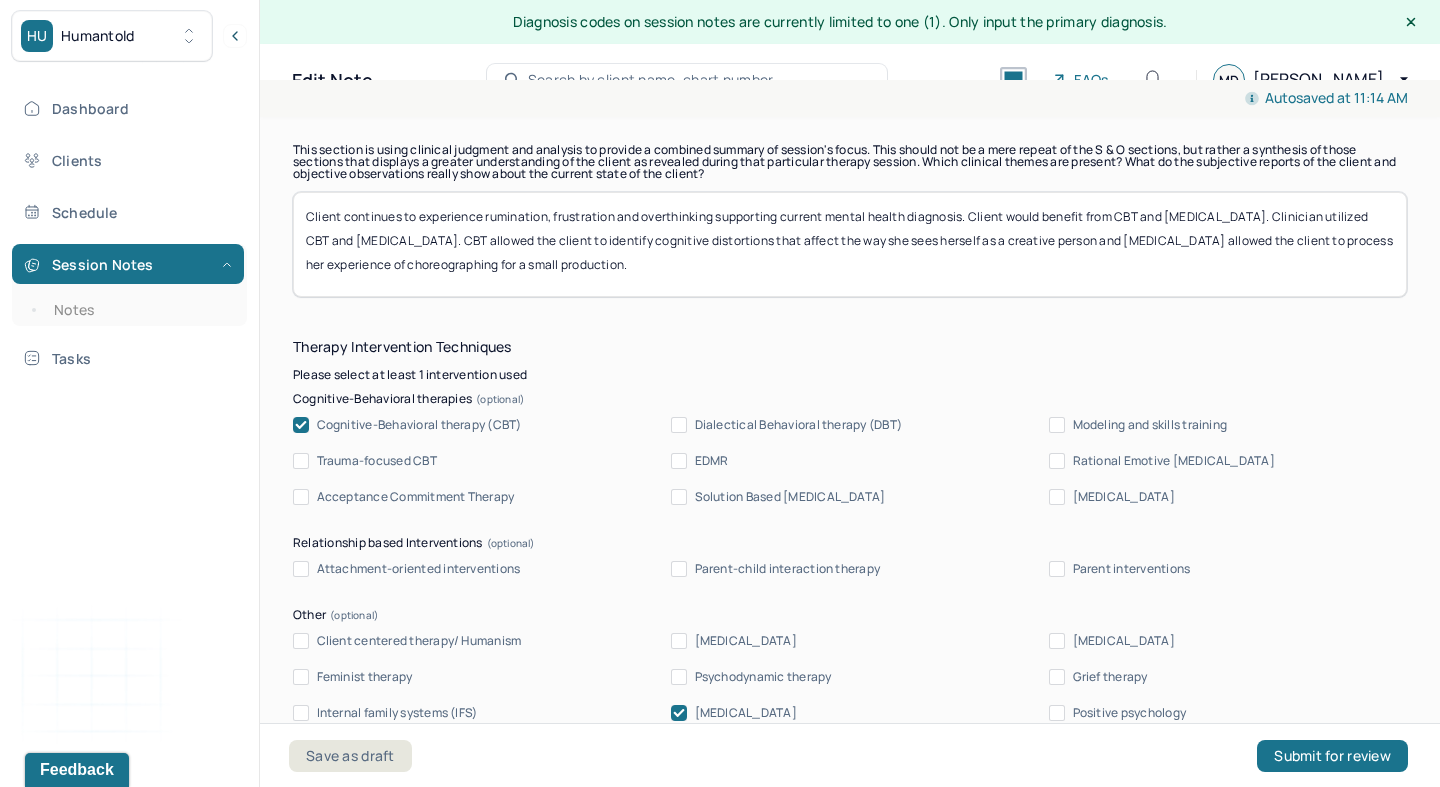 type on "Client's mood and affect were congruent. Client was frustrated while talking about her dynamic with her mother." 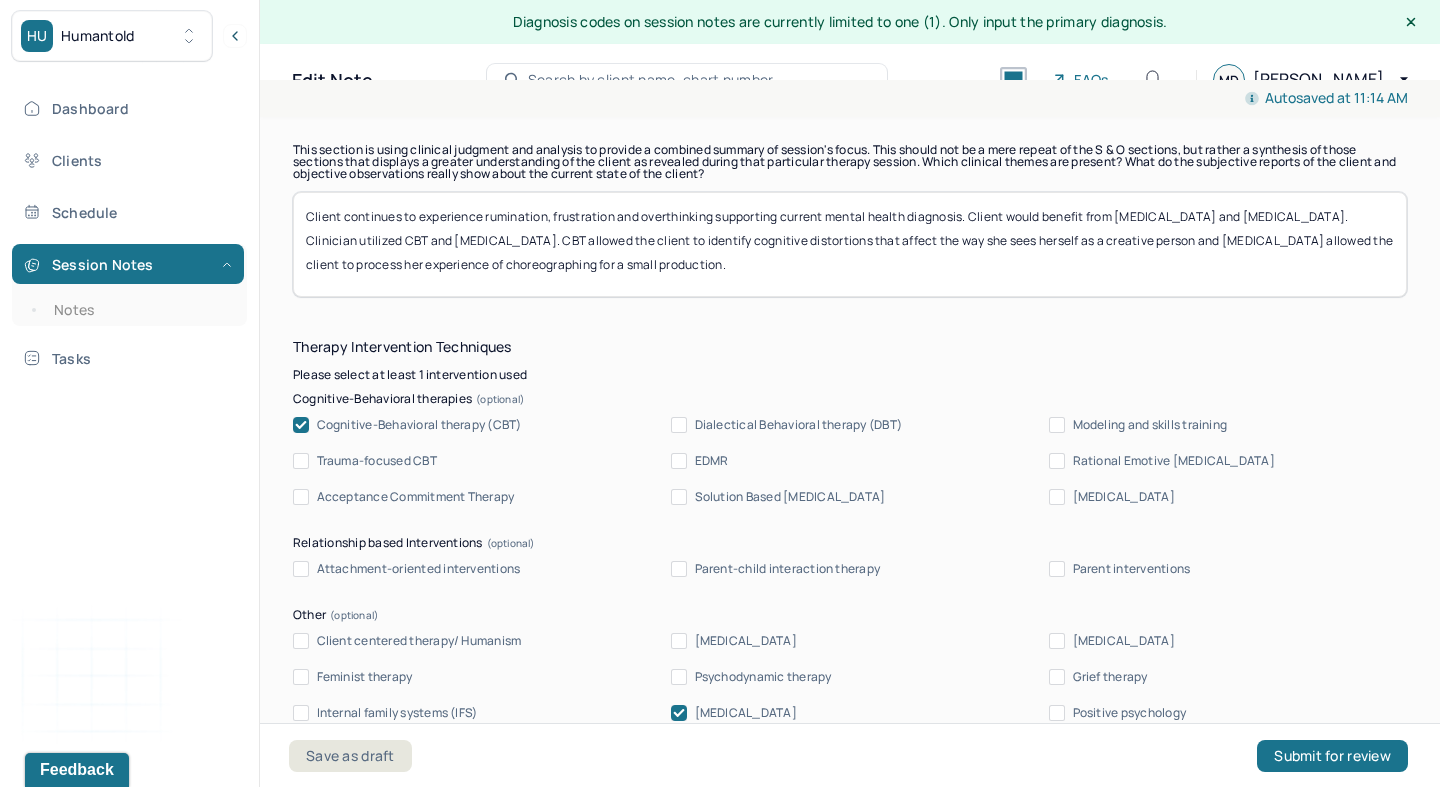 click on "Client continues to experience rumination, frustration and overthinking supporting current mental health diagnosis. Client would benefit from CBT and [MEDICAL_DATA]. Clinician utilized CBT and [MEDICAL_DATA]. CBT allowed the client to identify cognitive distortions that affect the way she sees herself as a creative person and [MEDICAL_DATA] allowed the client to process her experience of choreographing for a small production." at bounding box center (850, 244) 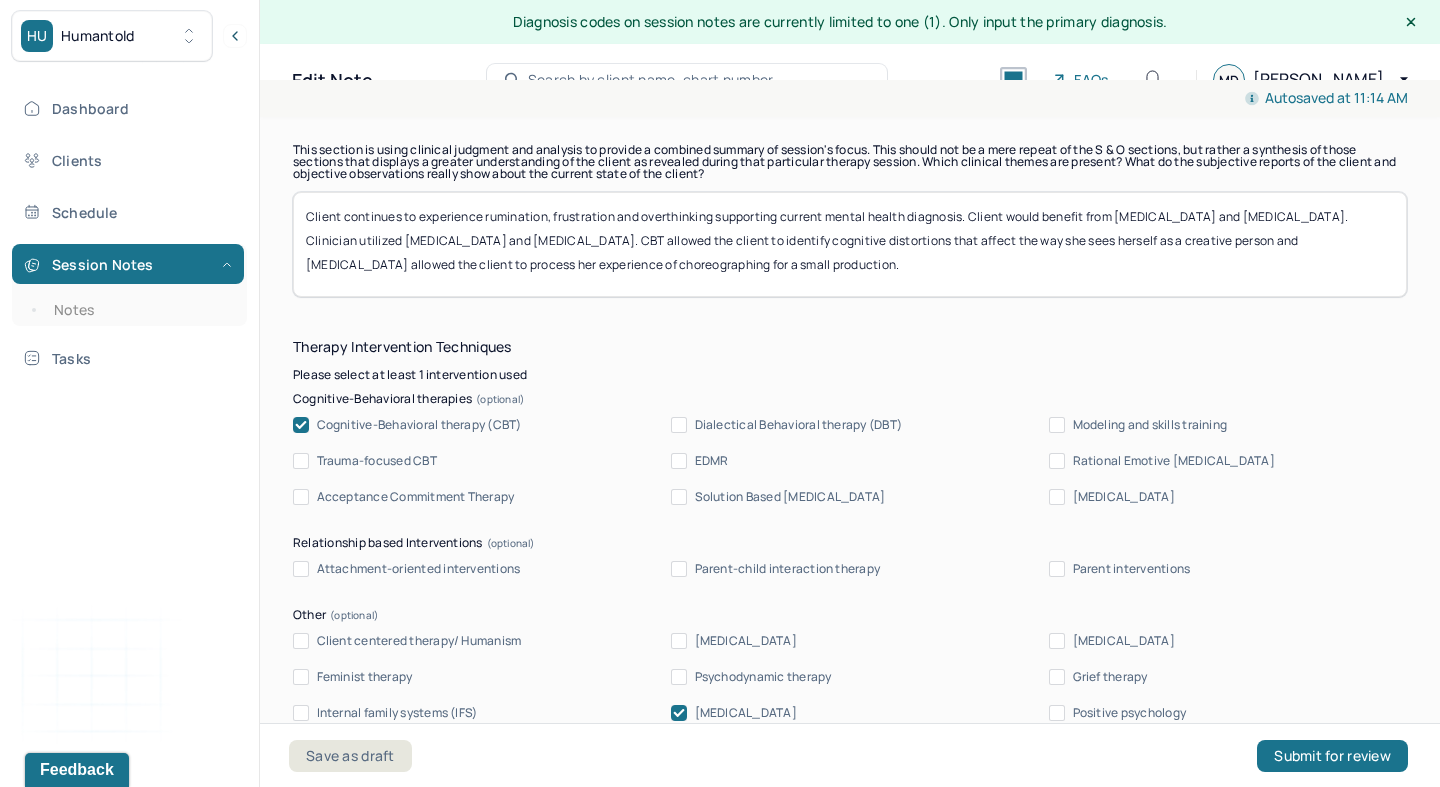 click on "Client continues to experience rumination, frustration and overthinking supporting current mental health diagnosis. Client would benefit from [MEDICAL_DATA] and [MEDICAL_DATA]. Clinician utilized CBT and [MEDICAL_DATA]. CBT allowed the client to identify cognitive distortions that affect the way she sees herself as a creative person and [MEDICAL_DATA] allowed the client to process her experience of choreographing for a small production." at bounding box center (850, 244) 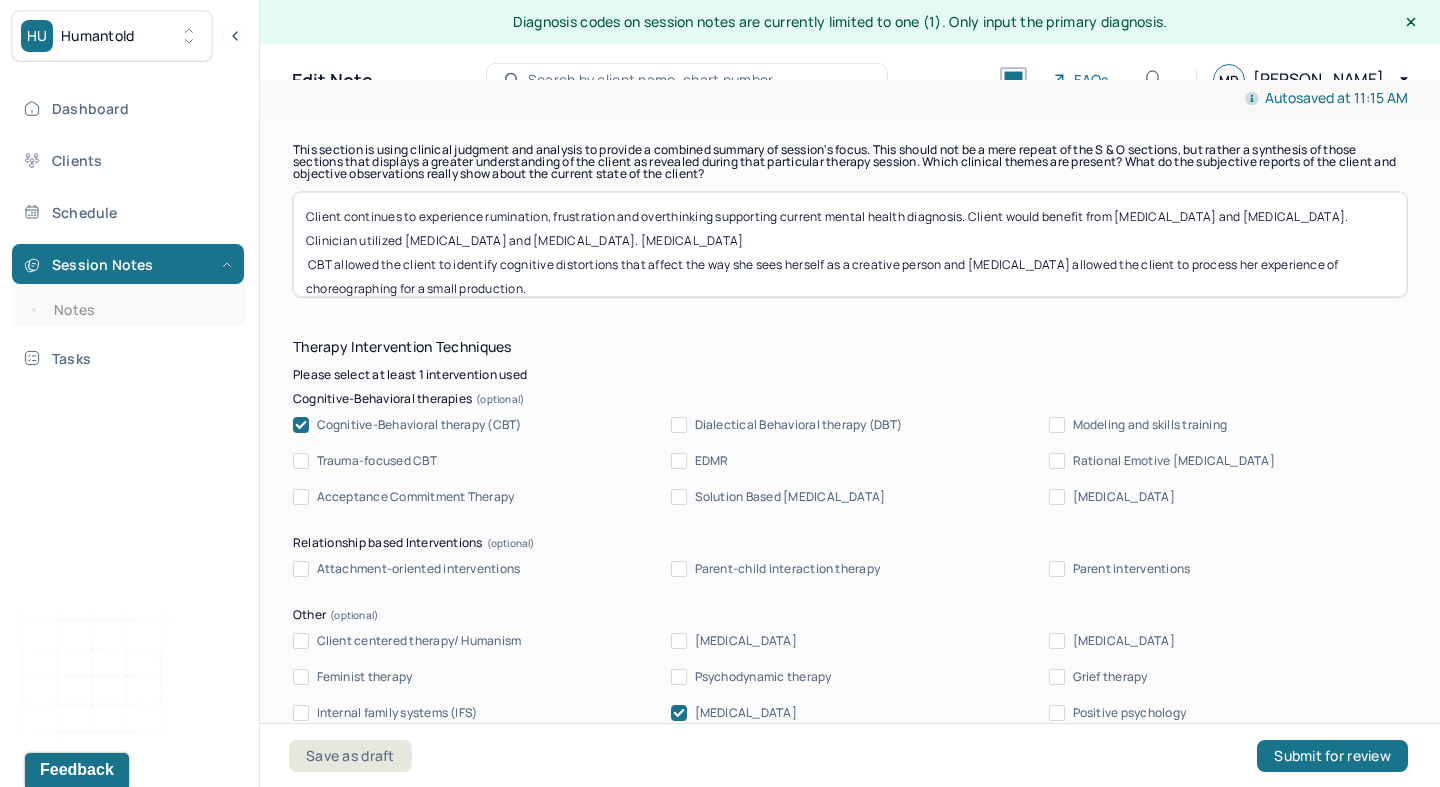 click on "Client continues to experience rumination, frustration and overthinking supporting current mental health diagnosis. Client would benefit from [MEDICAL_DATA] and [MEDICAL_DATA]. Clinician utilized [MEDICAL_DATA] and [MEDICAL_DATA]. CBT allowed the client to identify cognitive distortions that affect the way she sees herself as a creative person and [MEDICAL_DATA] allowed the client to process her experience of choreographing for a small production." at bounding box center (850, 244) 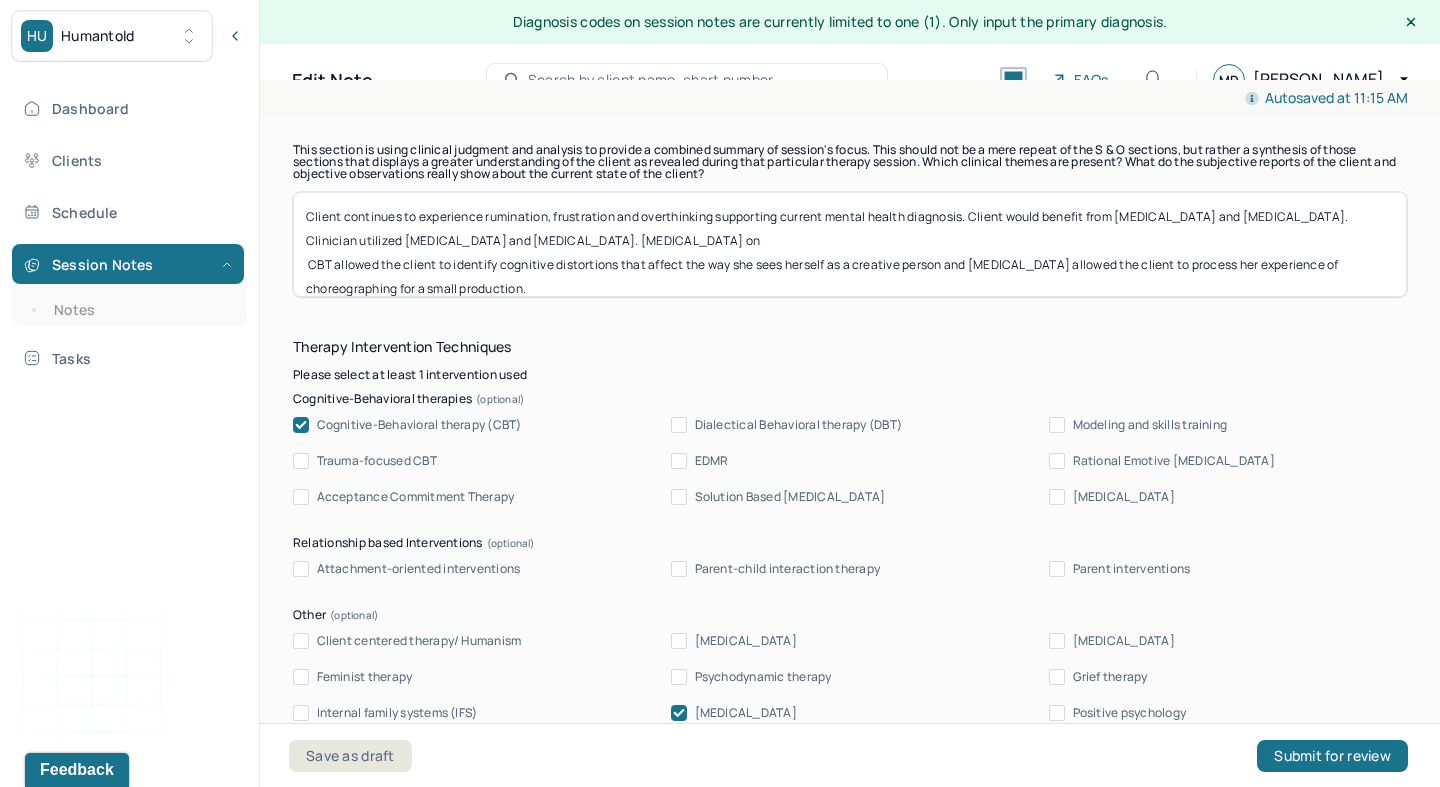 paste on "child adultification" 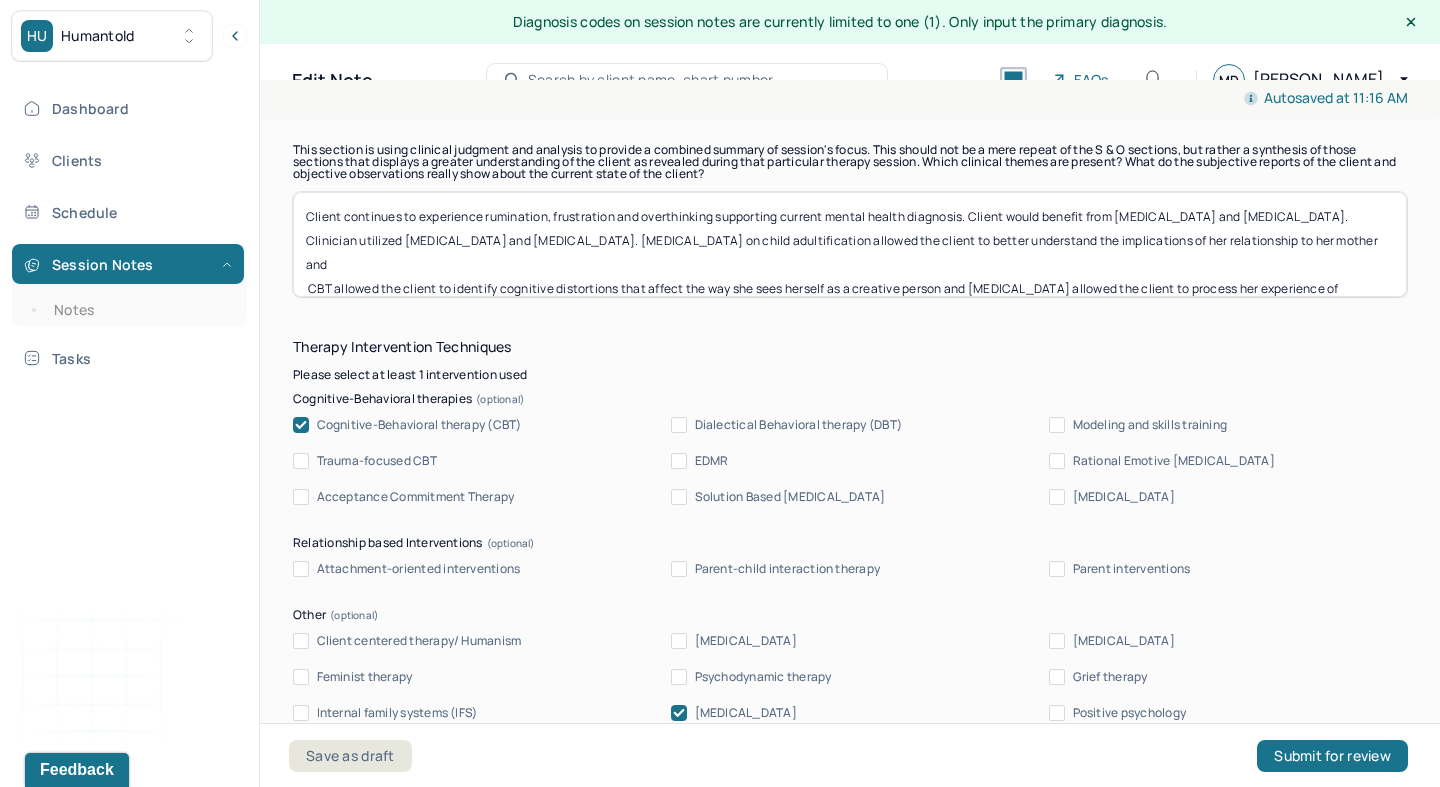 click on "Client continues to experience rumination, frustration and overthinking supporting current mental health diagnosis. Client would benefit from [MEDICAL_DATA] and [MEDICAL_DATA]. Clinician utilized [MEDICAL_DATA] and [MEDICAL_DATA]. [MEDICAL_DATA] on child adultification allowed the client to better understand the implications of her relationship to her mother.
CBT allowed the client to identify cognitive distortions that affect the way she sees herself as a creative person and [MEDICAL_DATA] allowed the client to process her experience of choreographing for a small production." at bounding box center [850, 244] 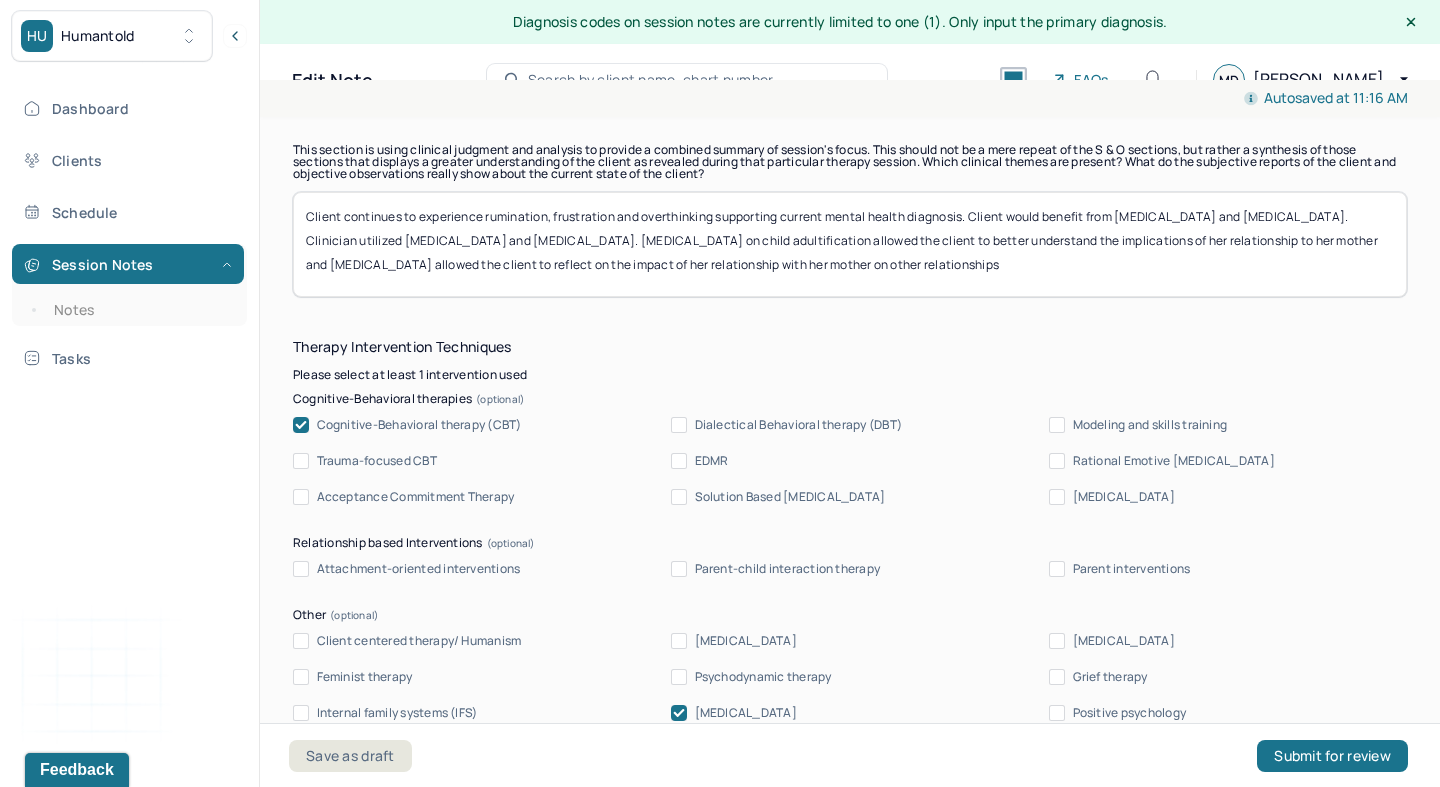 click on "Client continues to experience rumination, frustration and overthinking supporting current mental health diagnosis. Client would benefit from [MEDICAL_DATA] and [MEDICAL_DATA]. Clinician utilized [MEDICAL_DATA] and [MEDICAL_DATA]. [MEDICAL_DATA] on child adultification allowed the client to better understand the implications of her relationship to her mother and [MEDICAL_DATA] allowed the client to reflect on the impact of her relationship with her mother on other relationships" at bounding box center [850, 244] 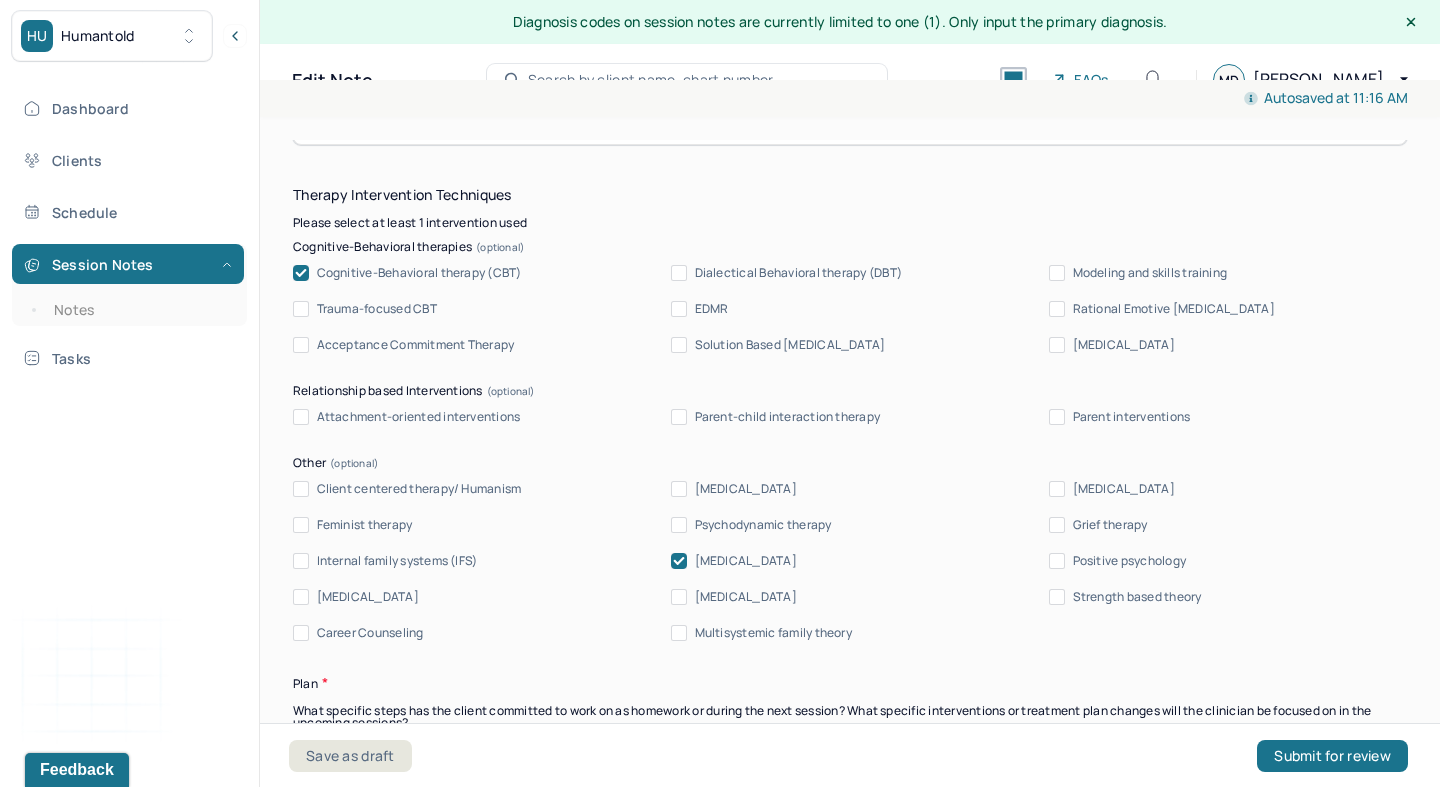 scroll, scrollTop: 2077, scrollLeft: 0, axis: vertical 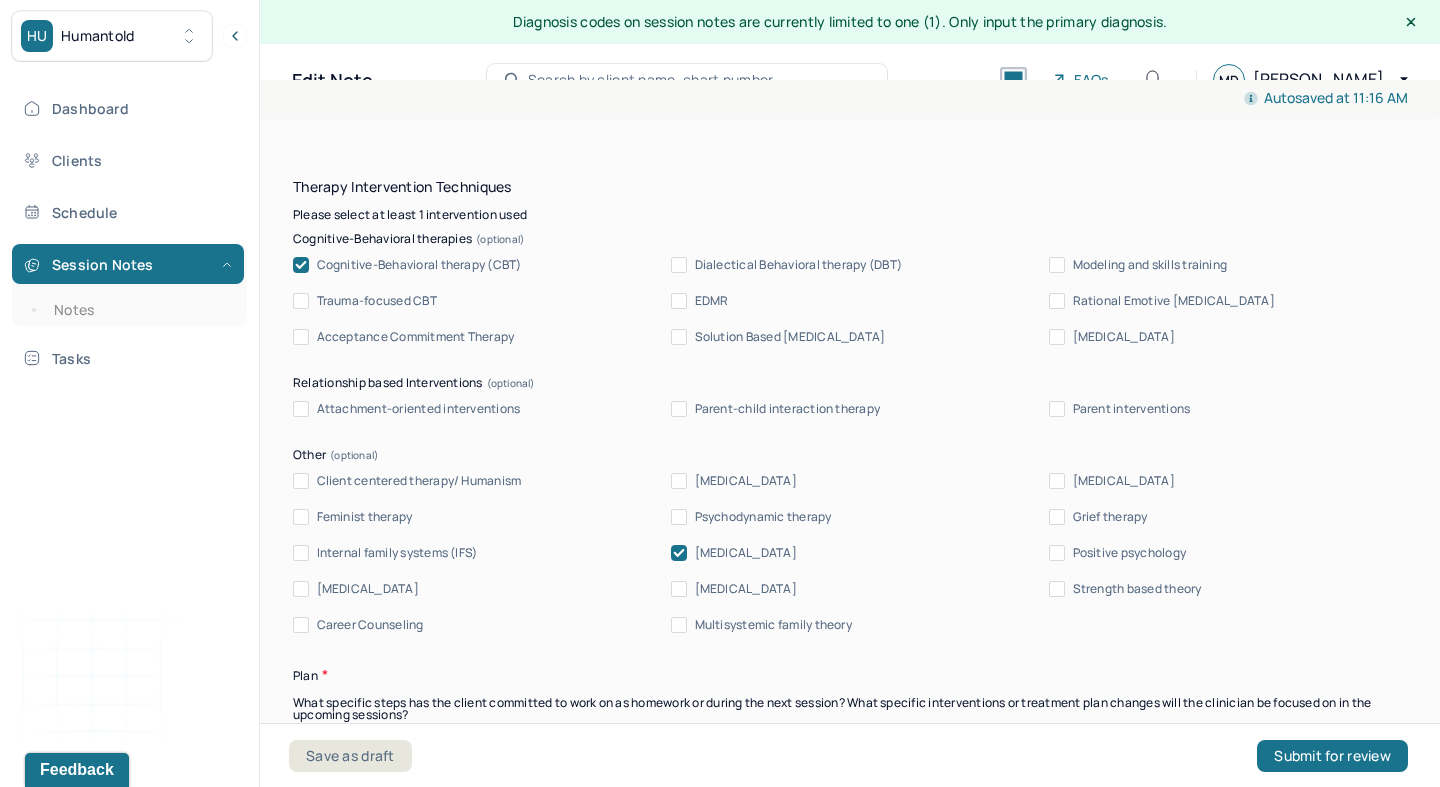 type on "Client continues to experience rumination, frustration and overthinking supporting current mental health diagnosis. Client would benefit from [MEDICAL_DATA] and [MEDICAL_DATA]. Clinician utilized [MEDICAL_DATA] and [MEDICAL_DATA]. [MEDICAL_DATA] on child adultification allowed the client to better understand the implications of her relationship to her mother and [MEDICAL_DATA] allowed the client to reflect on the impact of her relationship with her mother on how she manages other relationships" 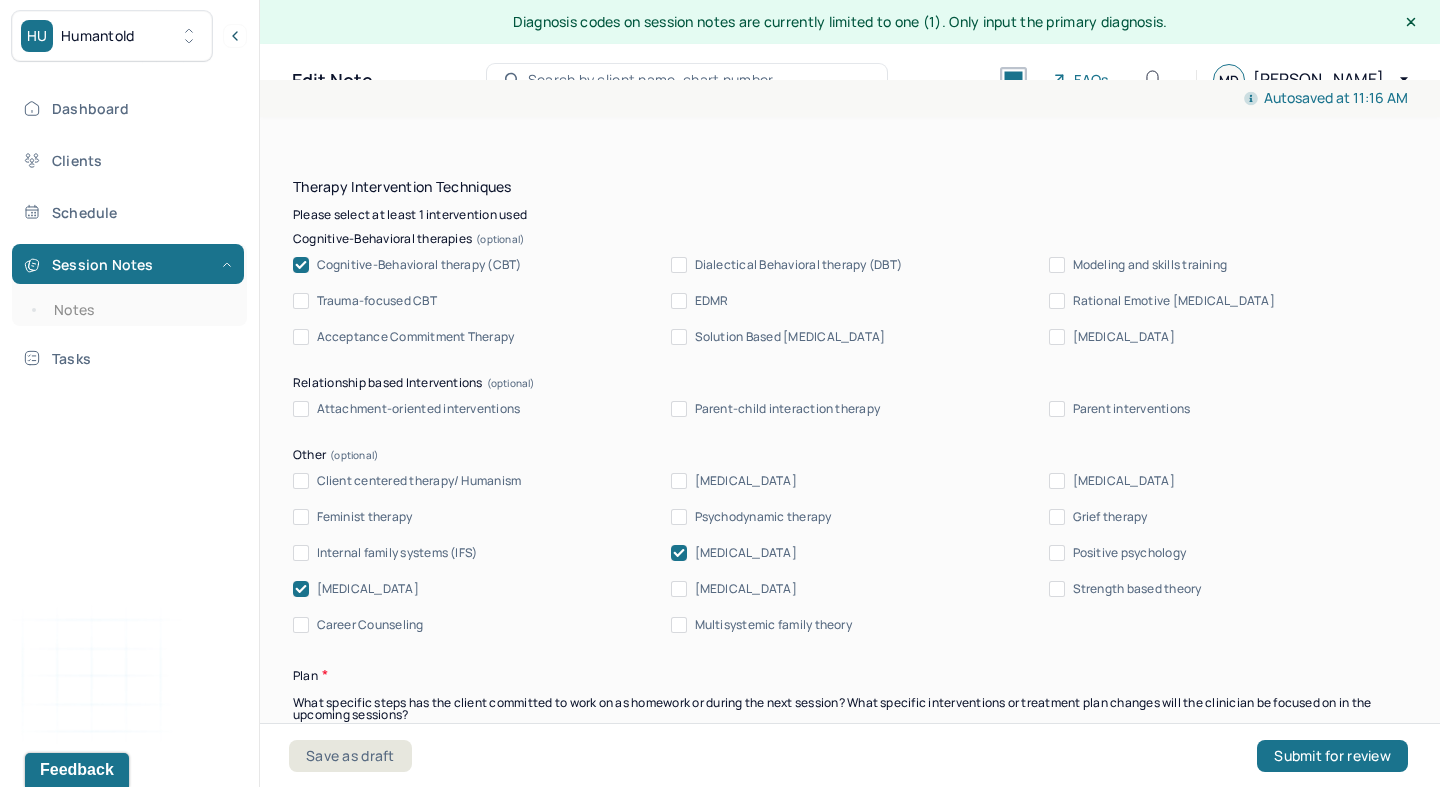 click 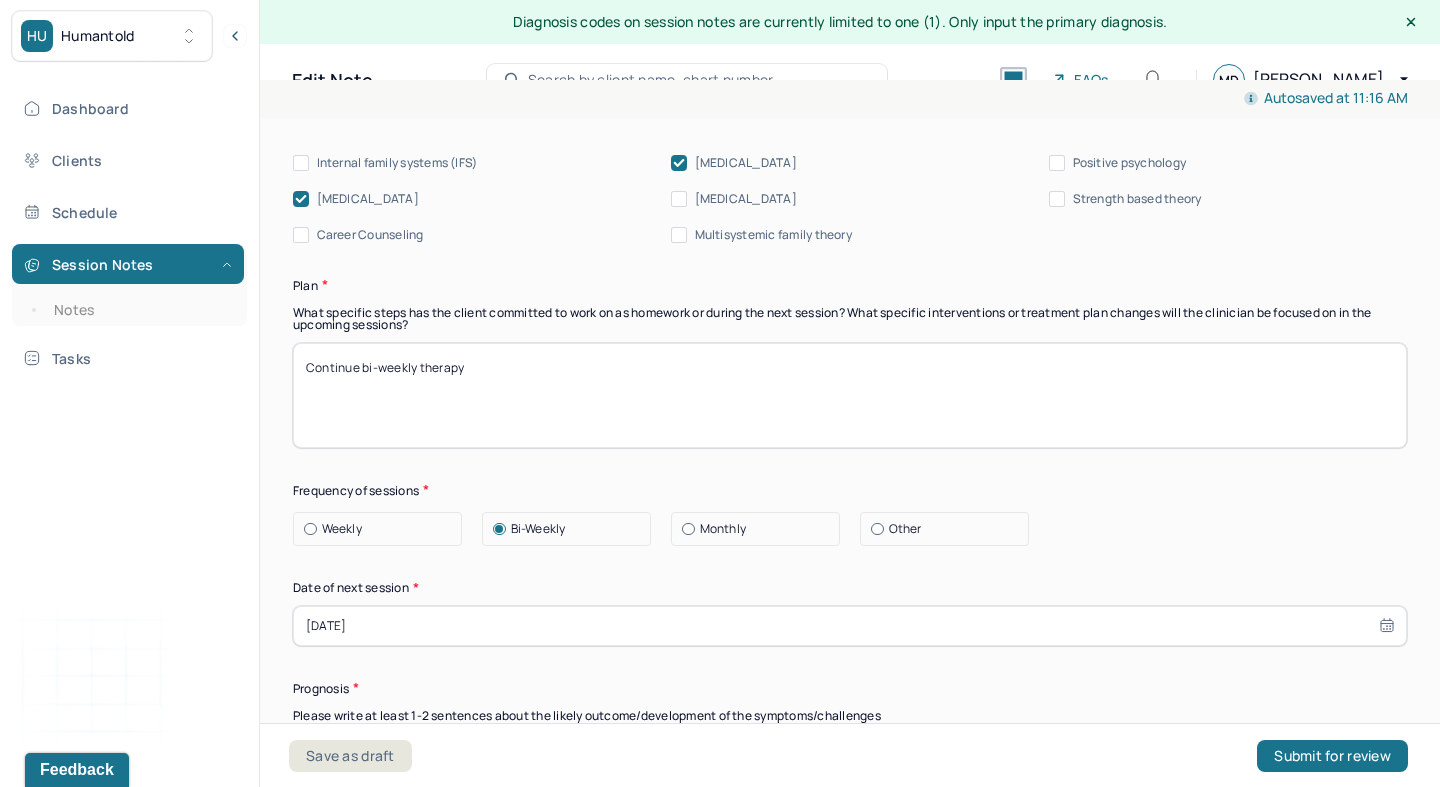 scroll, scrollTop: 2471, scrollLeft: 0, axis: vertical 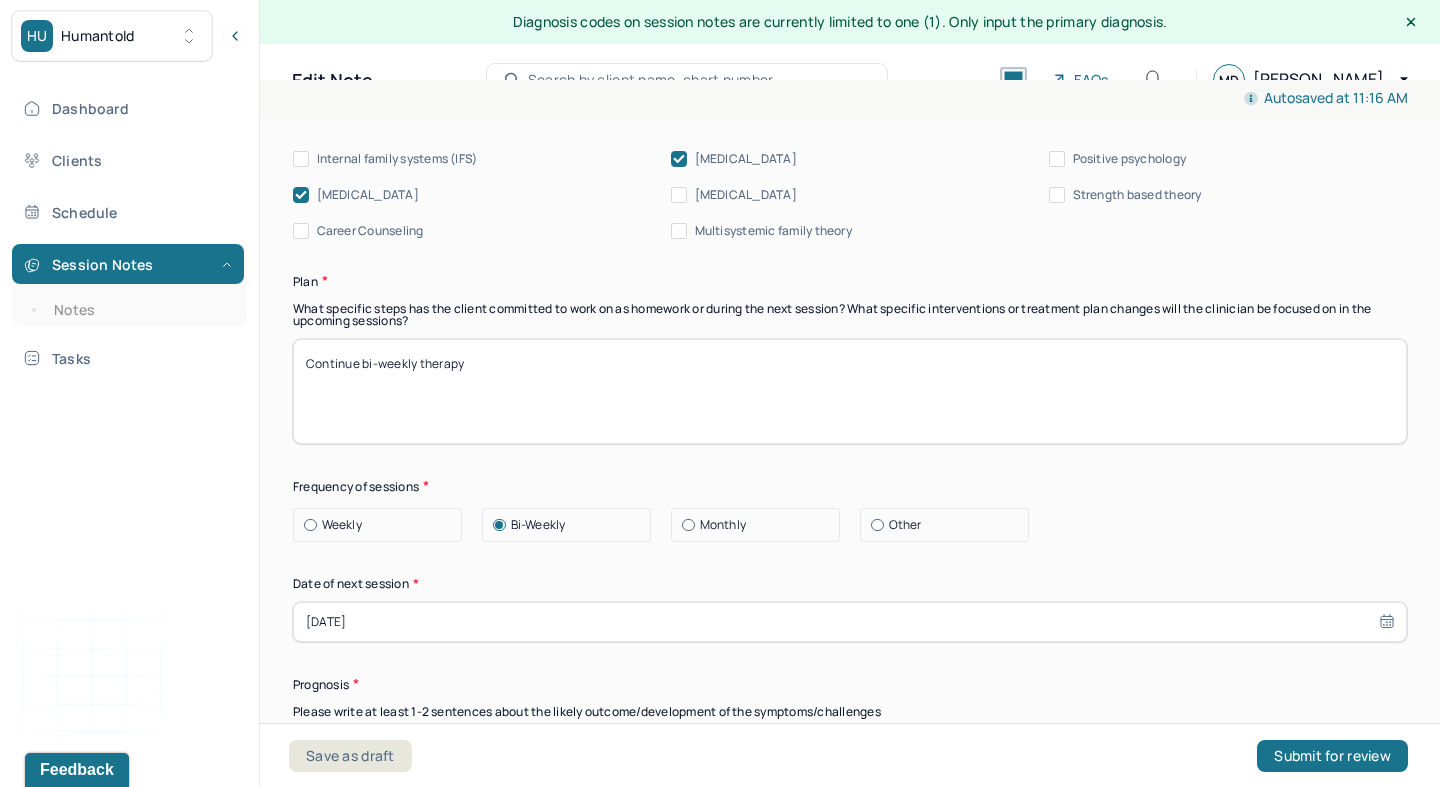 select on "6" 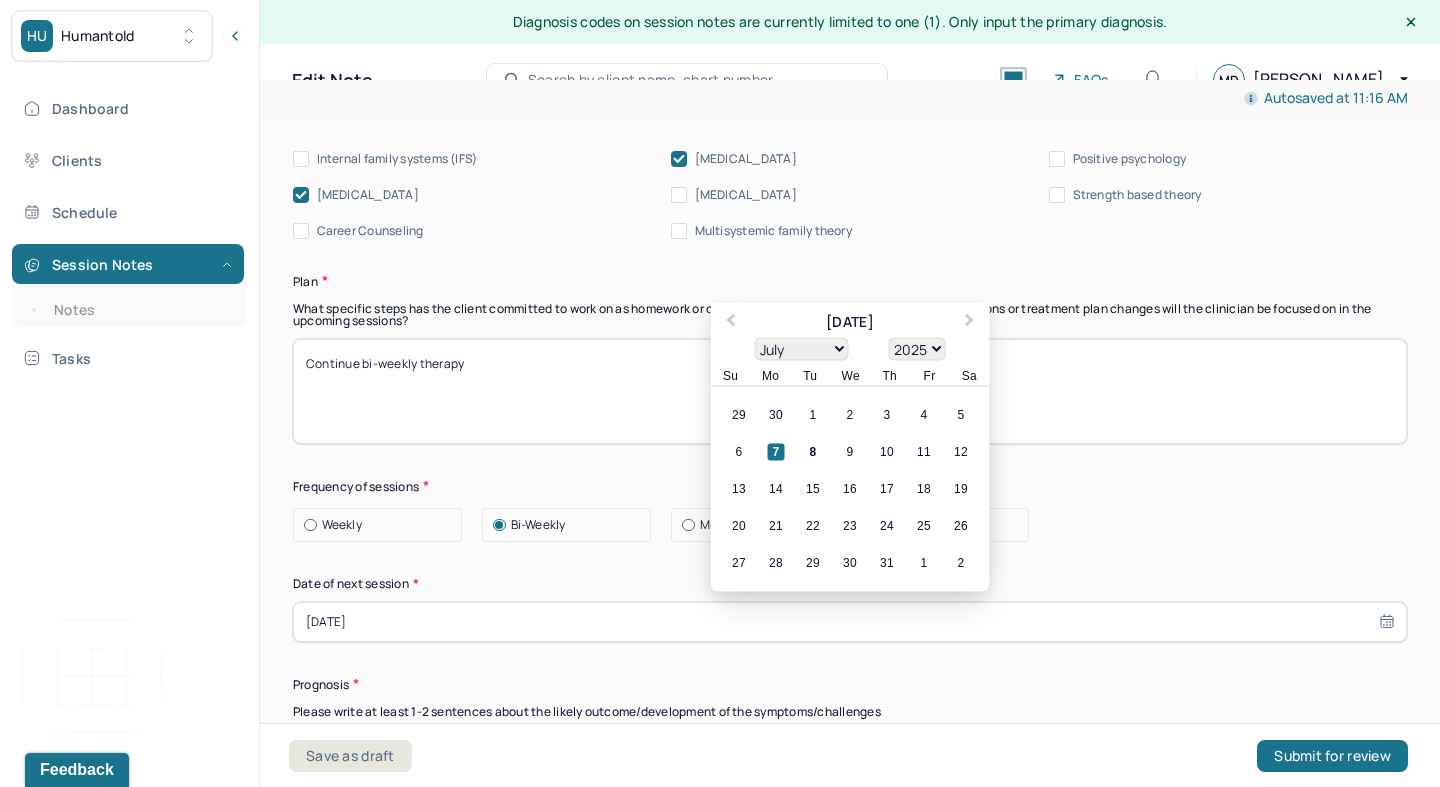 click on "[DATE]" at bounding box center (850, 622) 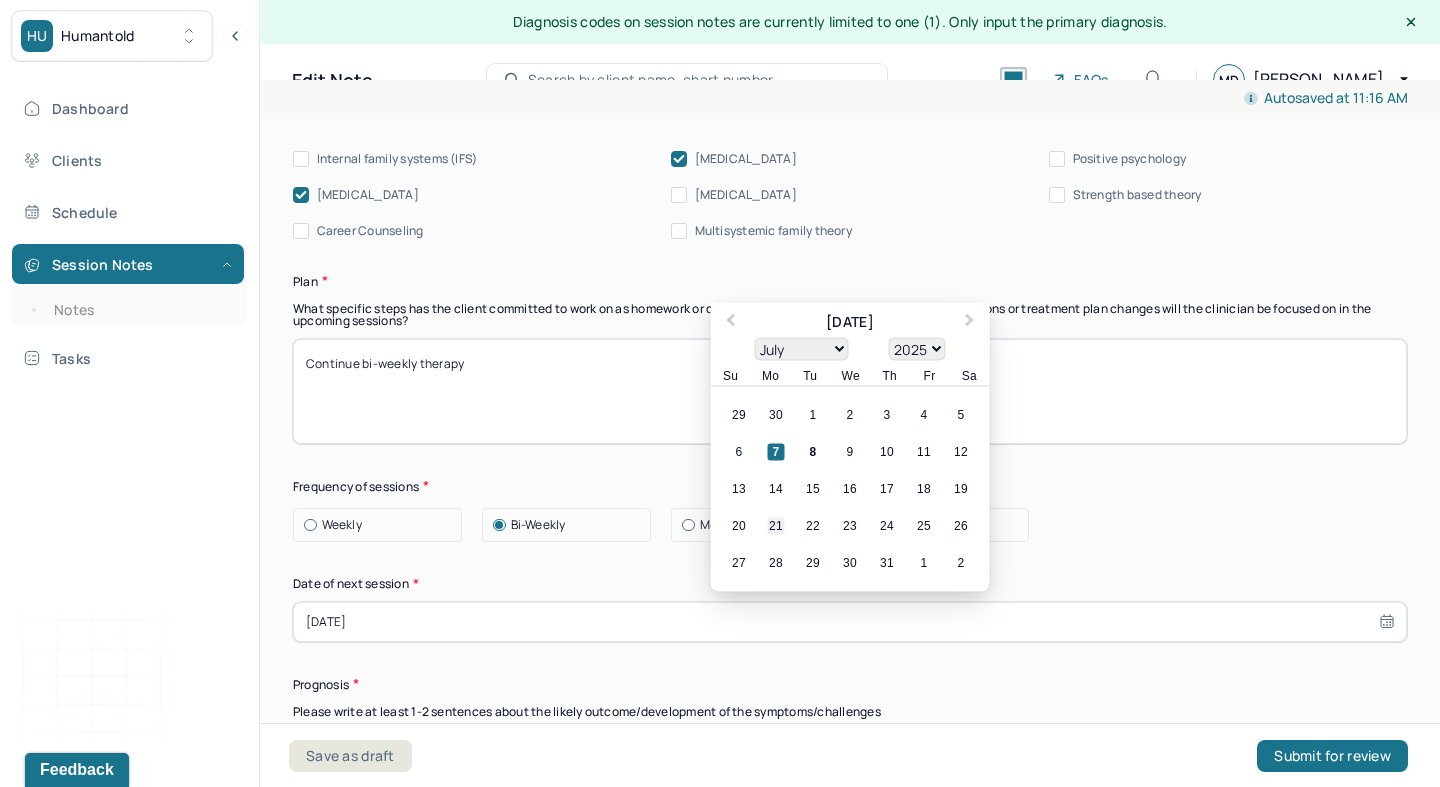 click on "21" at bounding box center (776, 525) 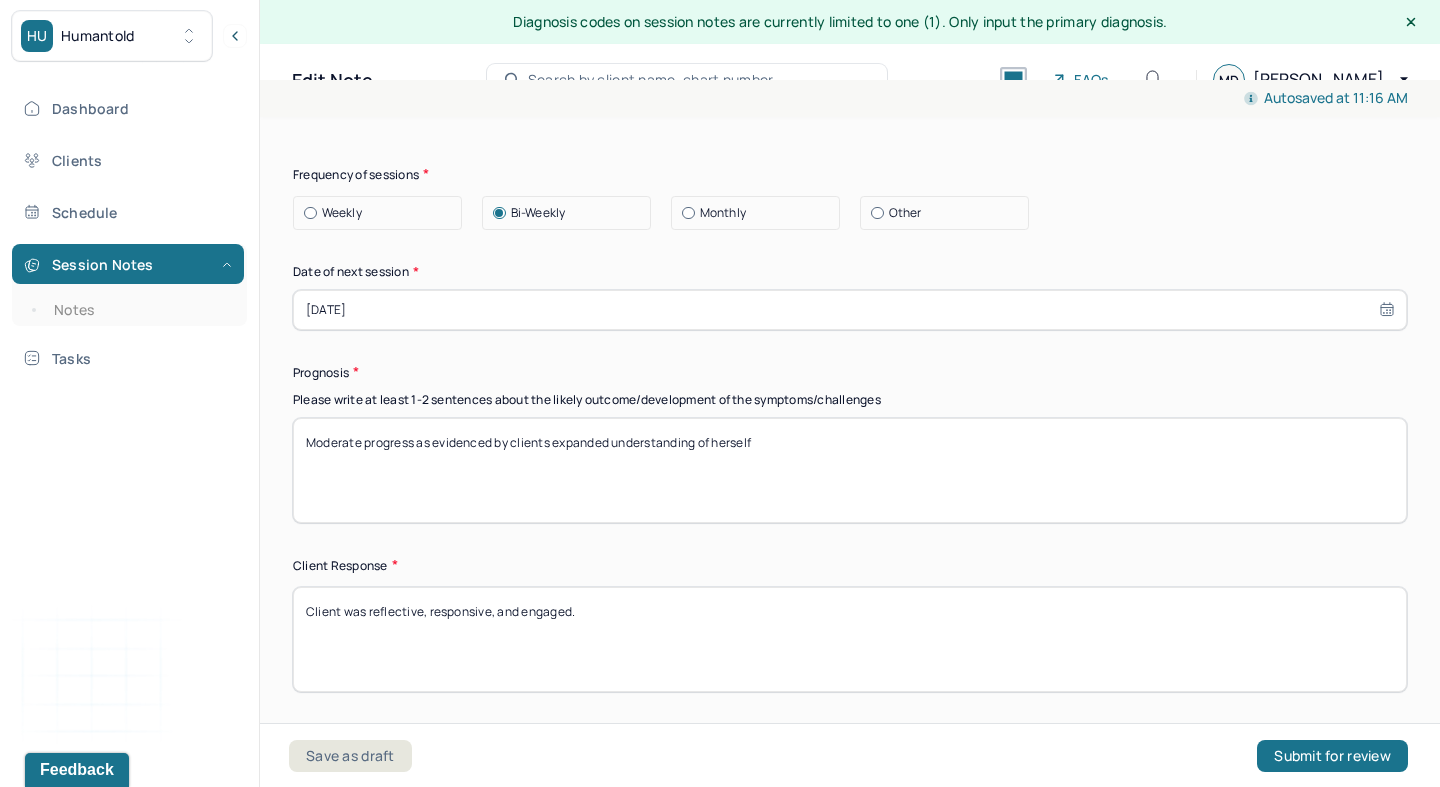 scroll, scrollTop: 2799, scrollLeft: 0, axis: vertical 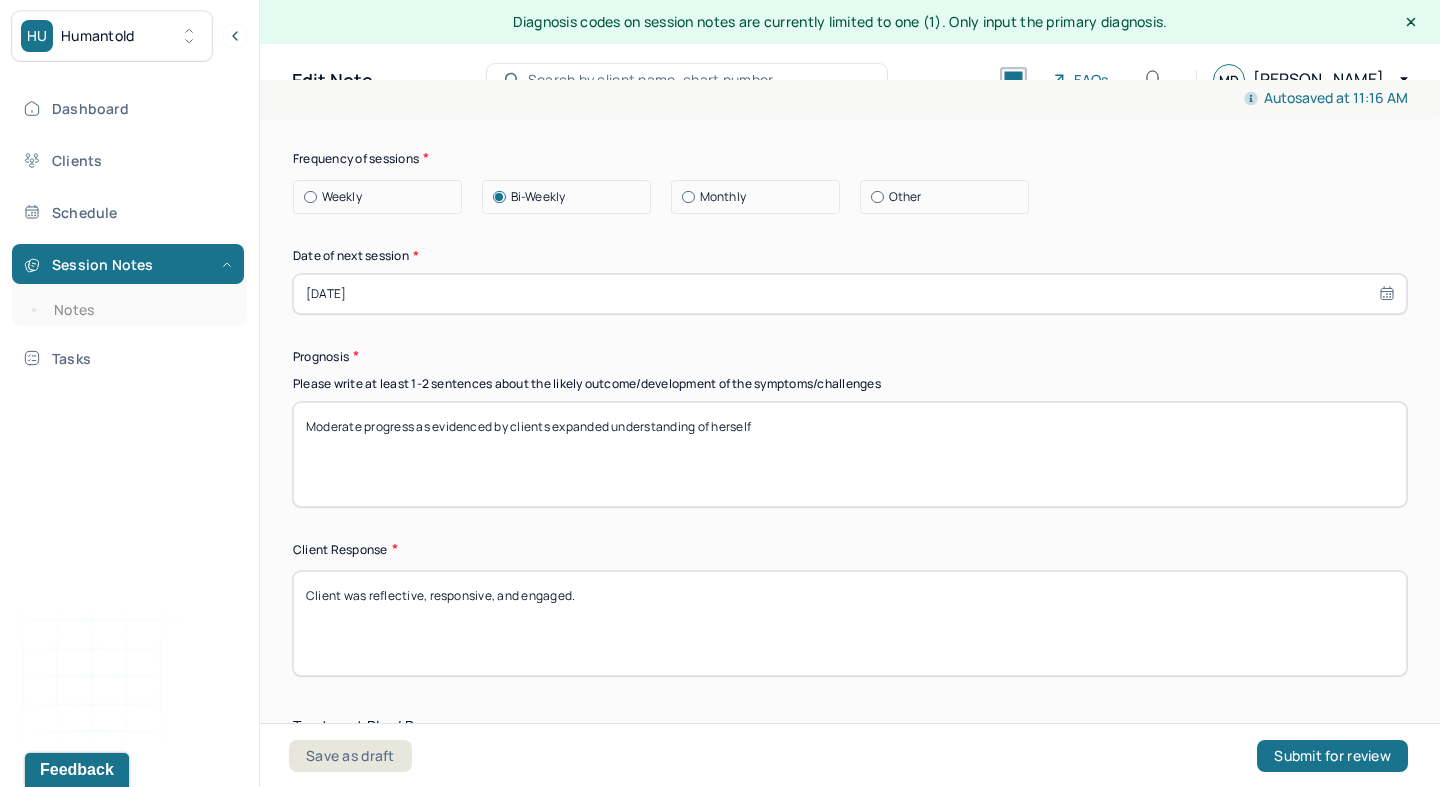 click on "Moderate progress as evidenced by clients expanded understanding of herself" at bounding box center (850, 454) 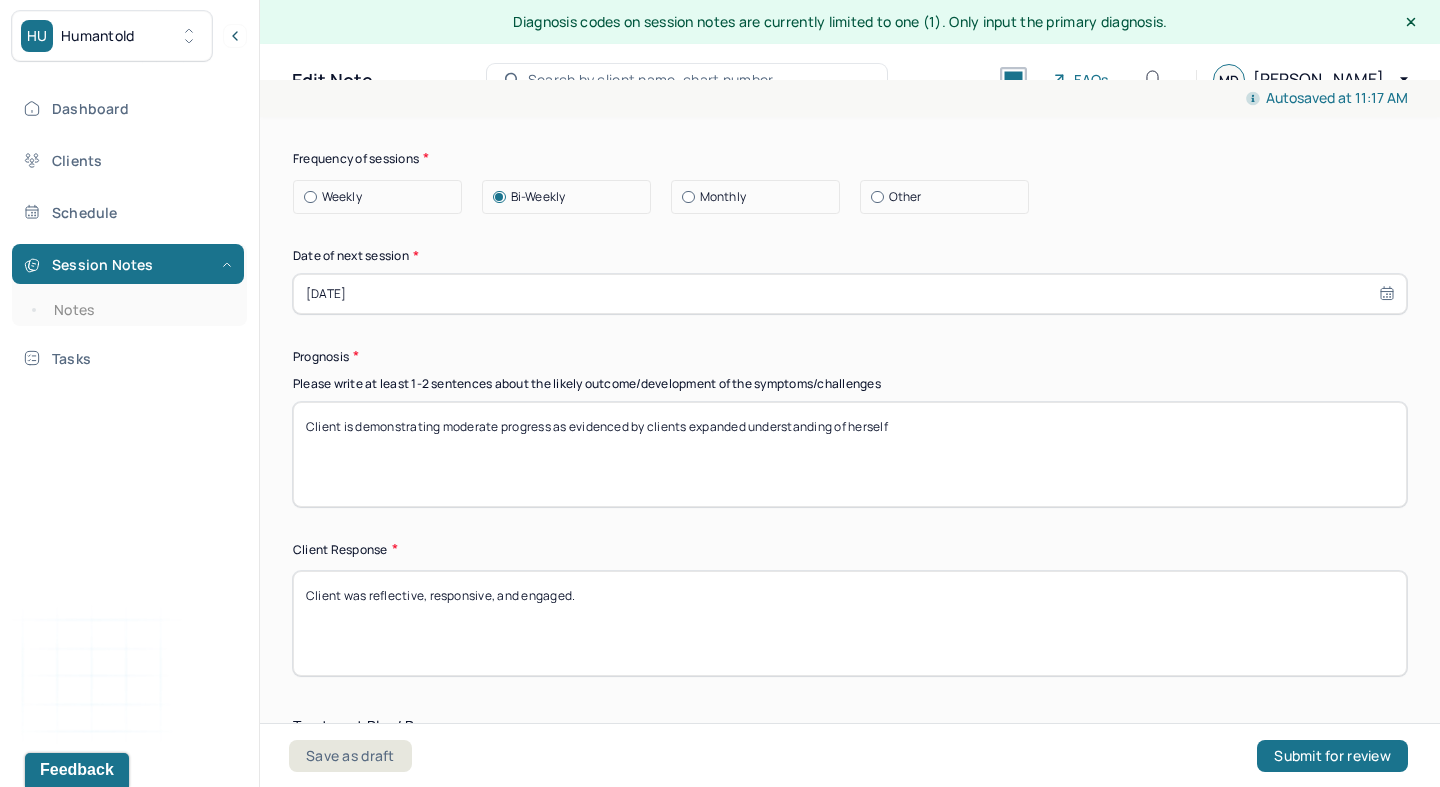 drag, startPoint x: 649, startPoint y: 418, endPoint x: 1117, endPoint y: 459, distance: 469.7925 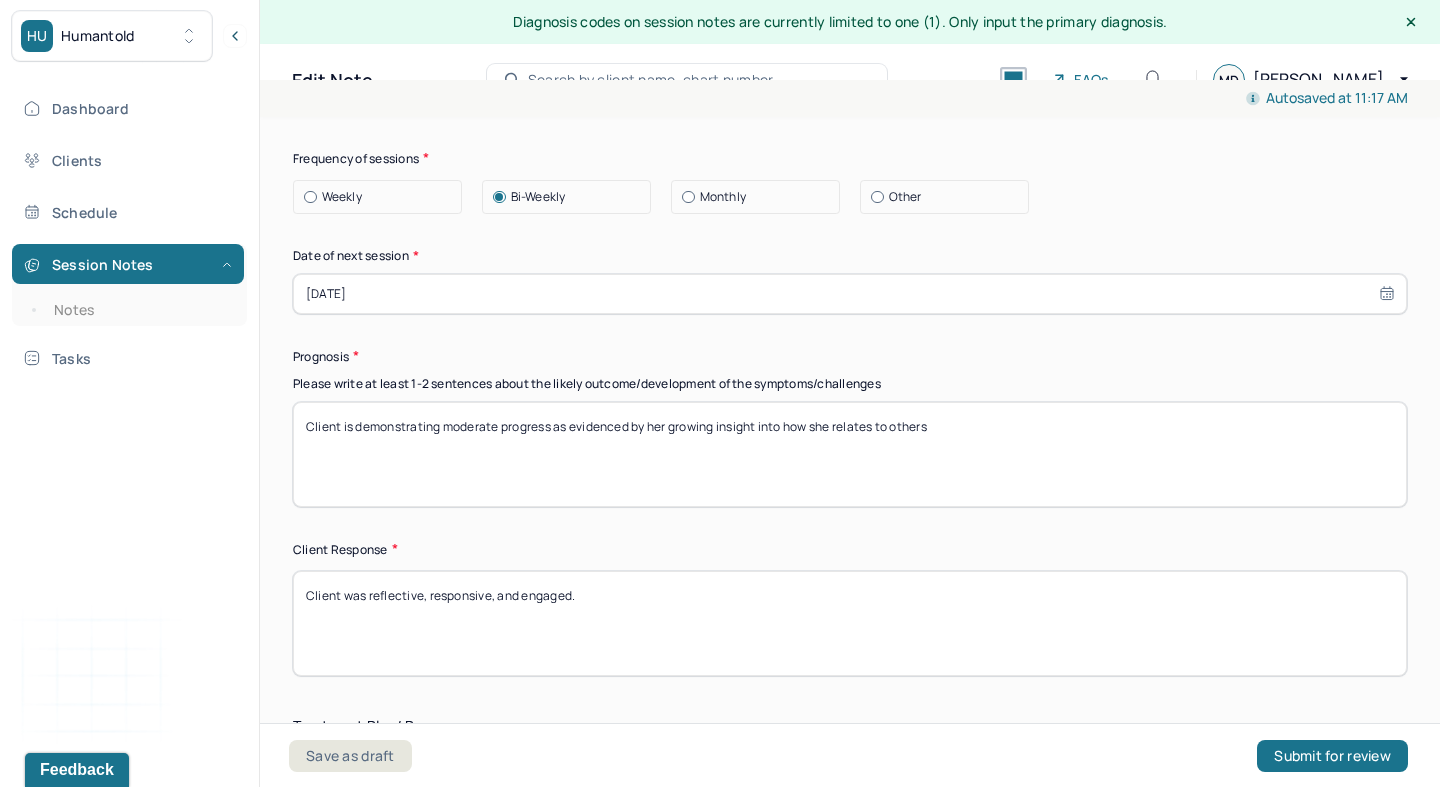 type on "Client is demonstrating moderate progress as evidenced by her growing insight into how she relates to others" 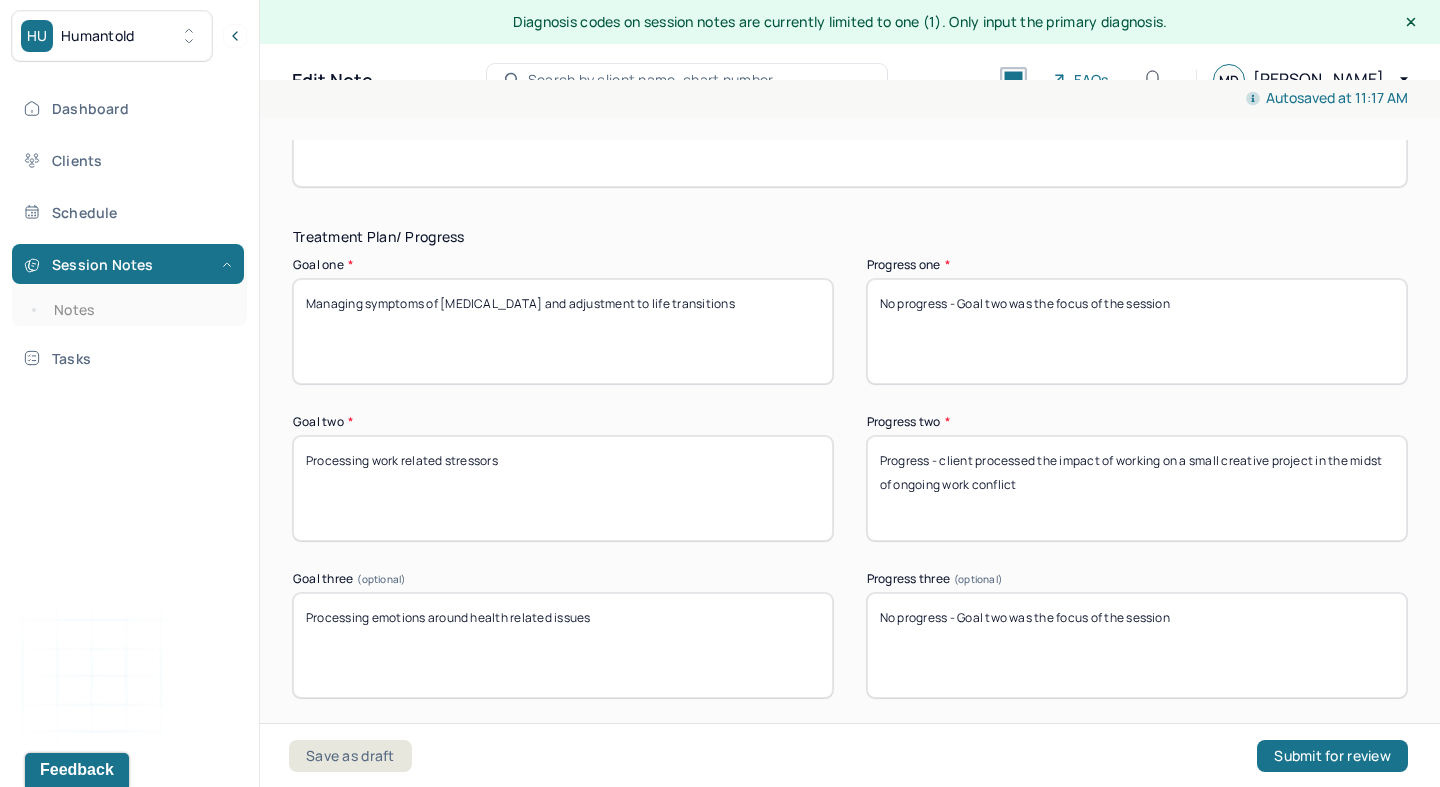 scroll, scrollTop: 3292, scrollLeft: 0, axis: vertical 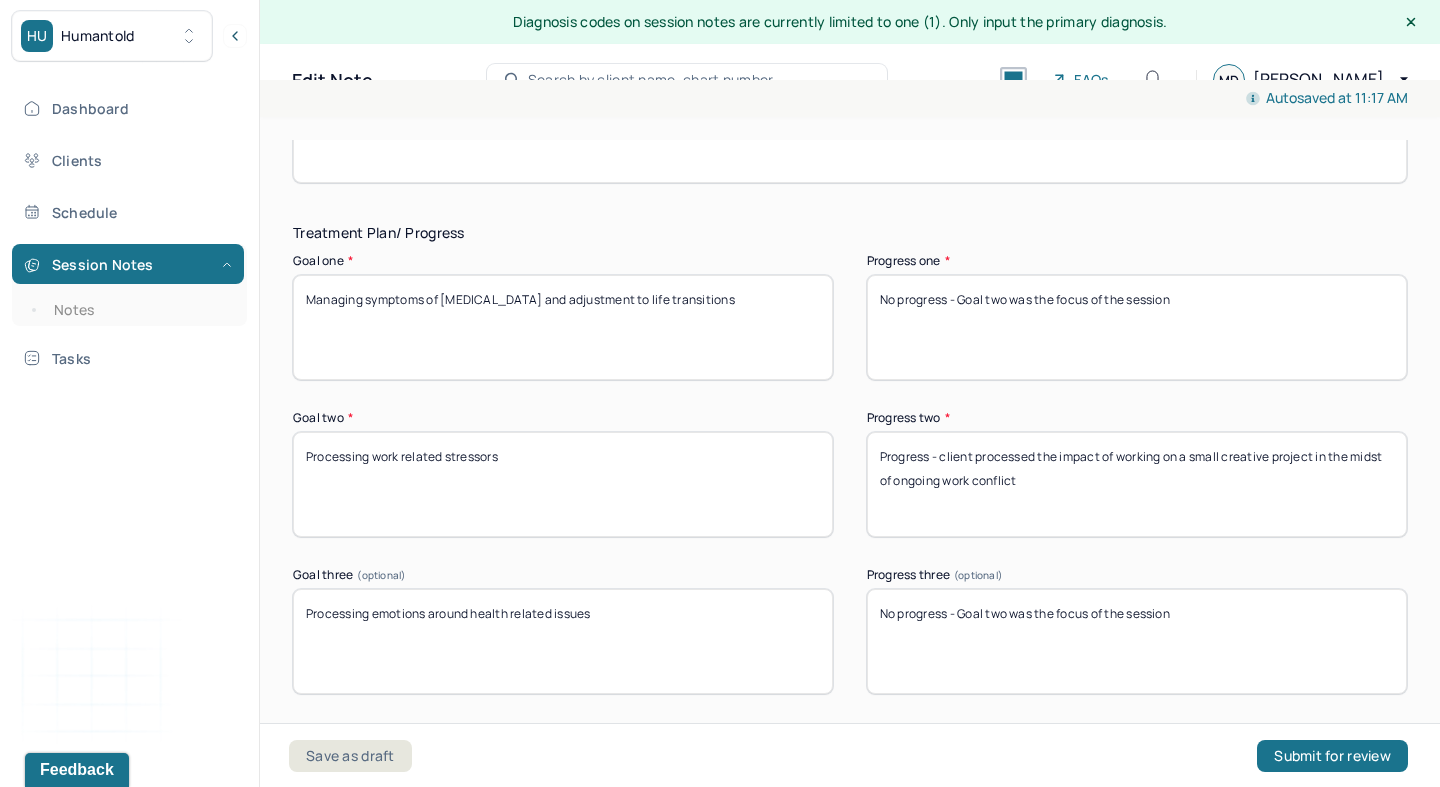 type on "Client was engaged and introspective throughout the session" 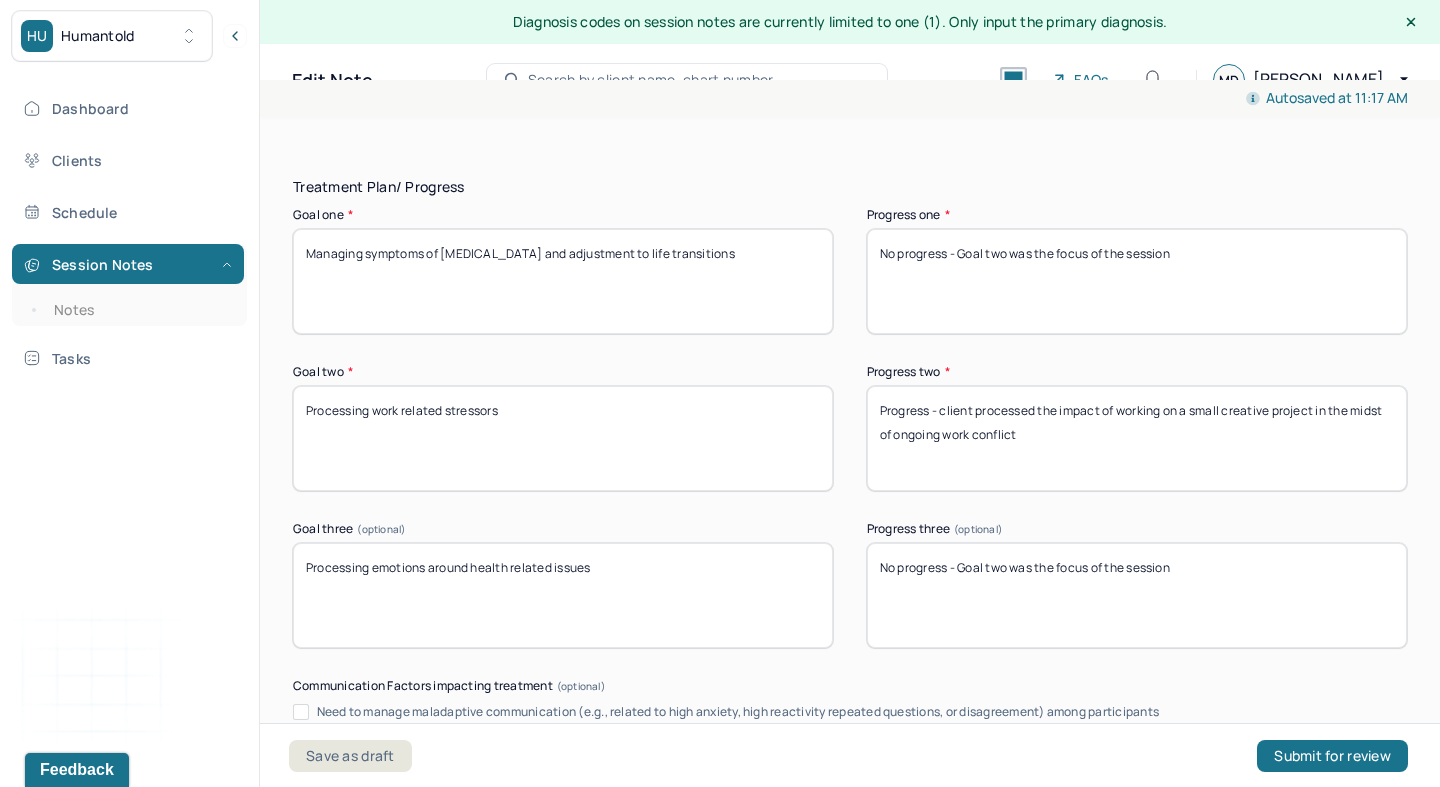 scroll, scrollTop: 3345, scrollLeft: 0, axis: vertical 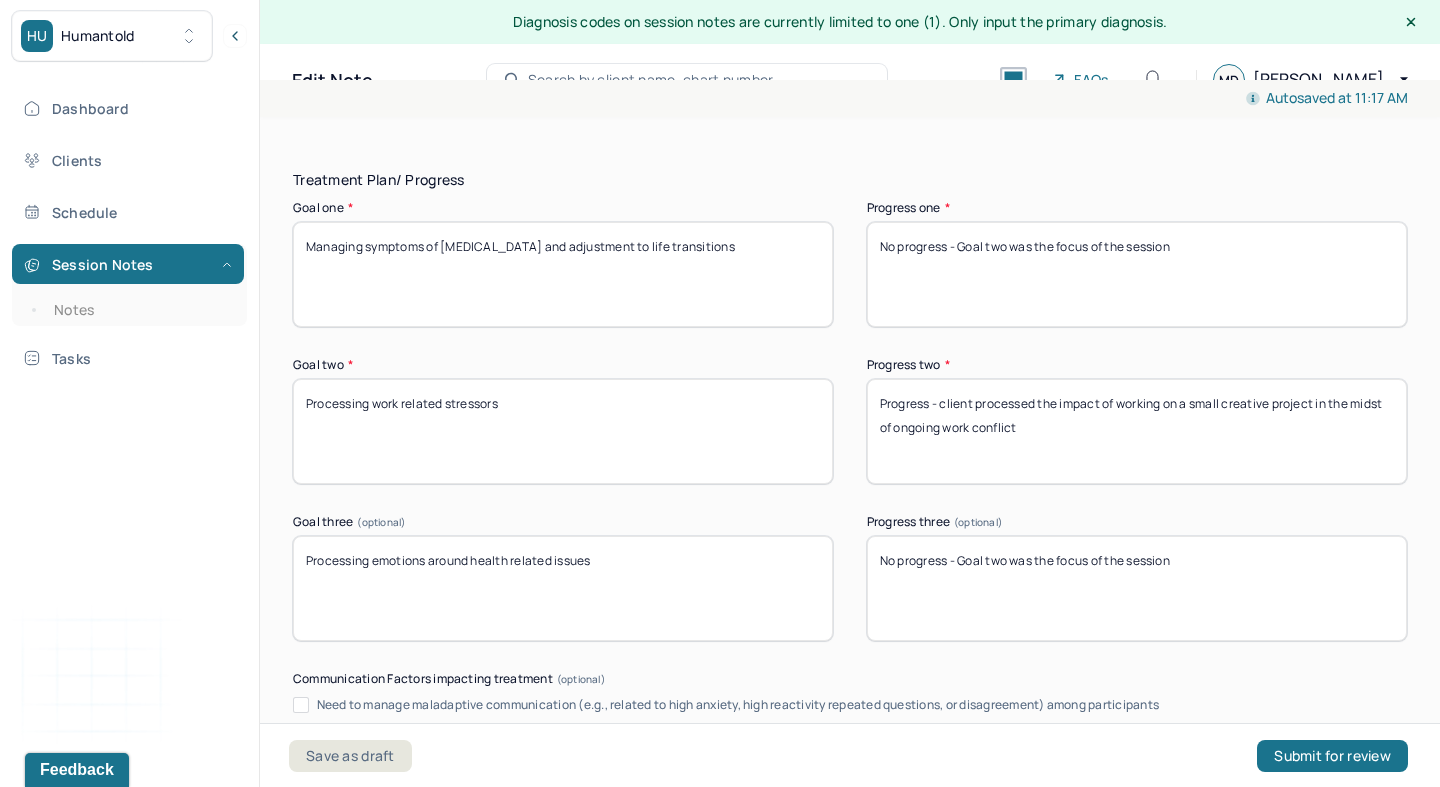 click on "No progress - Goal two was the focus of the session" at bounding box center [1137, 588] 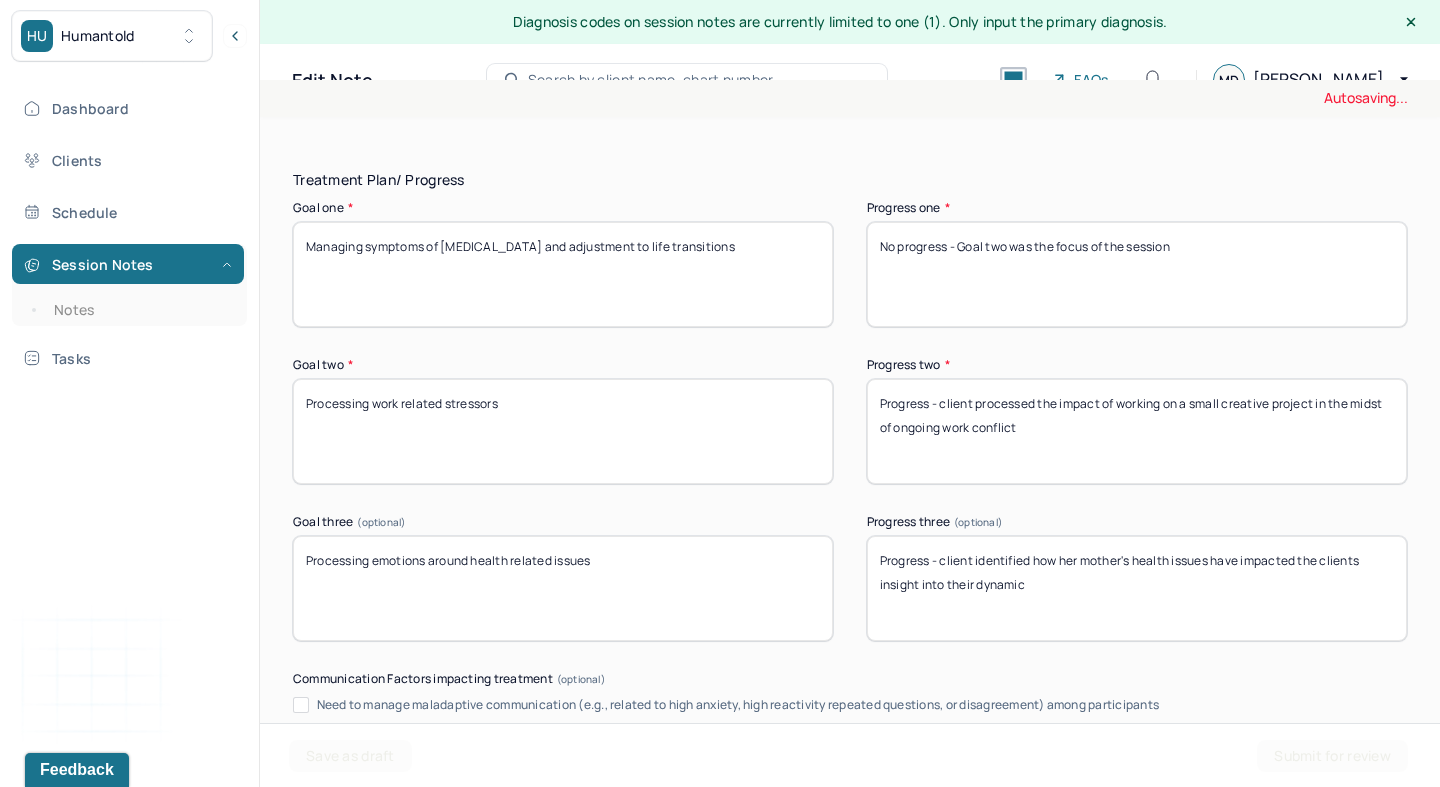 type on "Progress - client identified how her mother's health issues have impacted the clients insight into their dynamic" 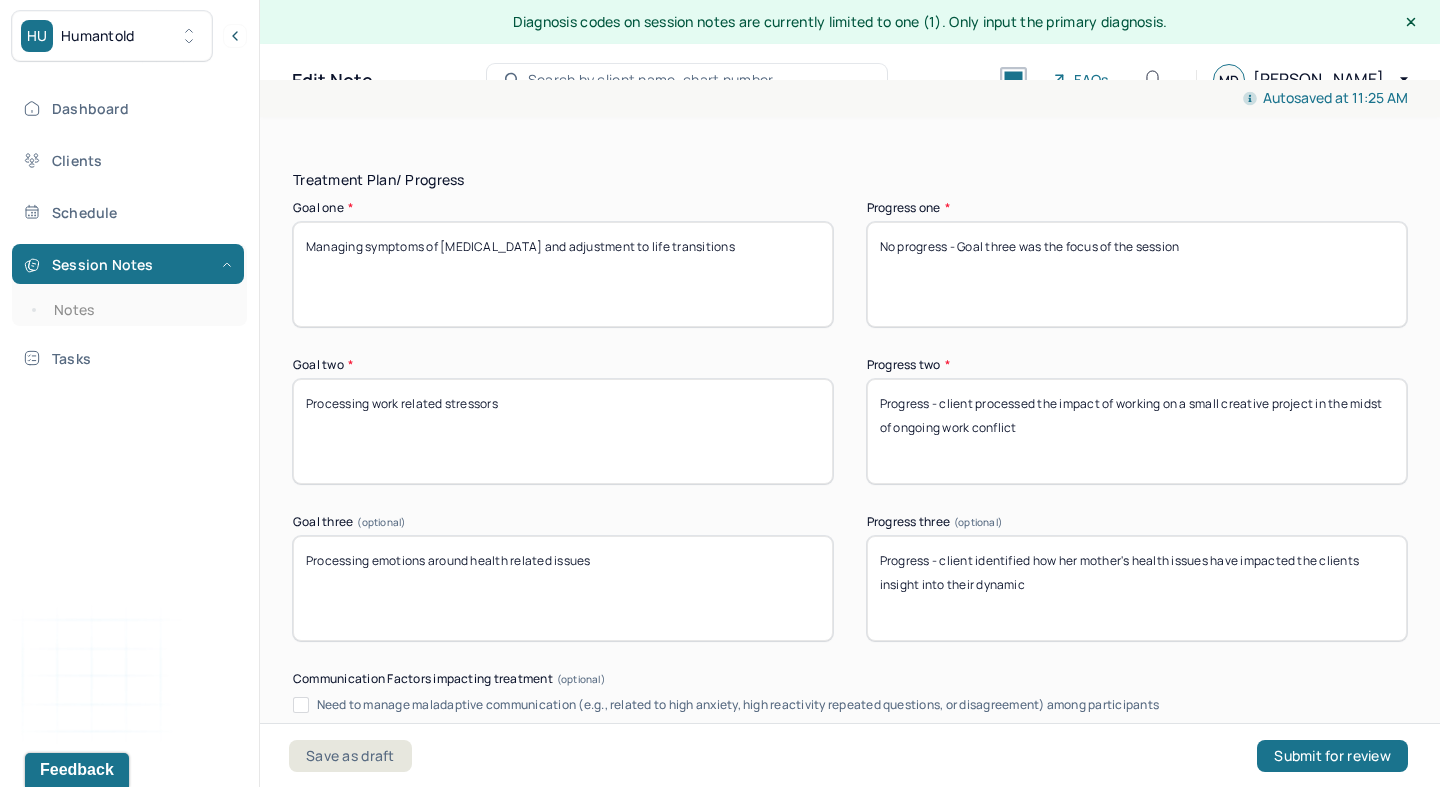 click on "No progress - Goal two was the focus of the session" at bounding box center [1137, 274] 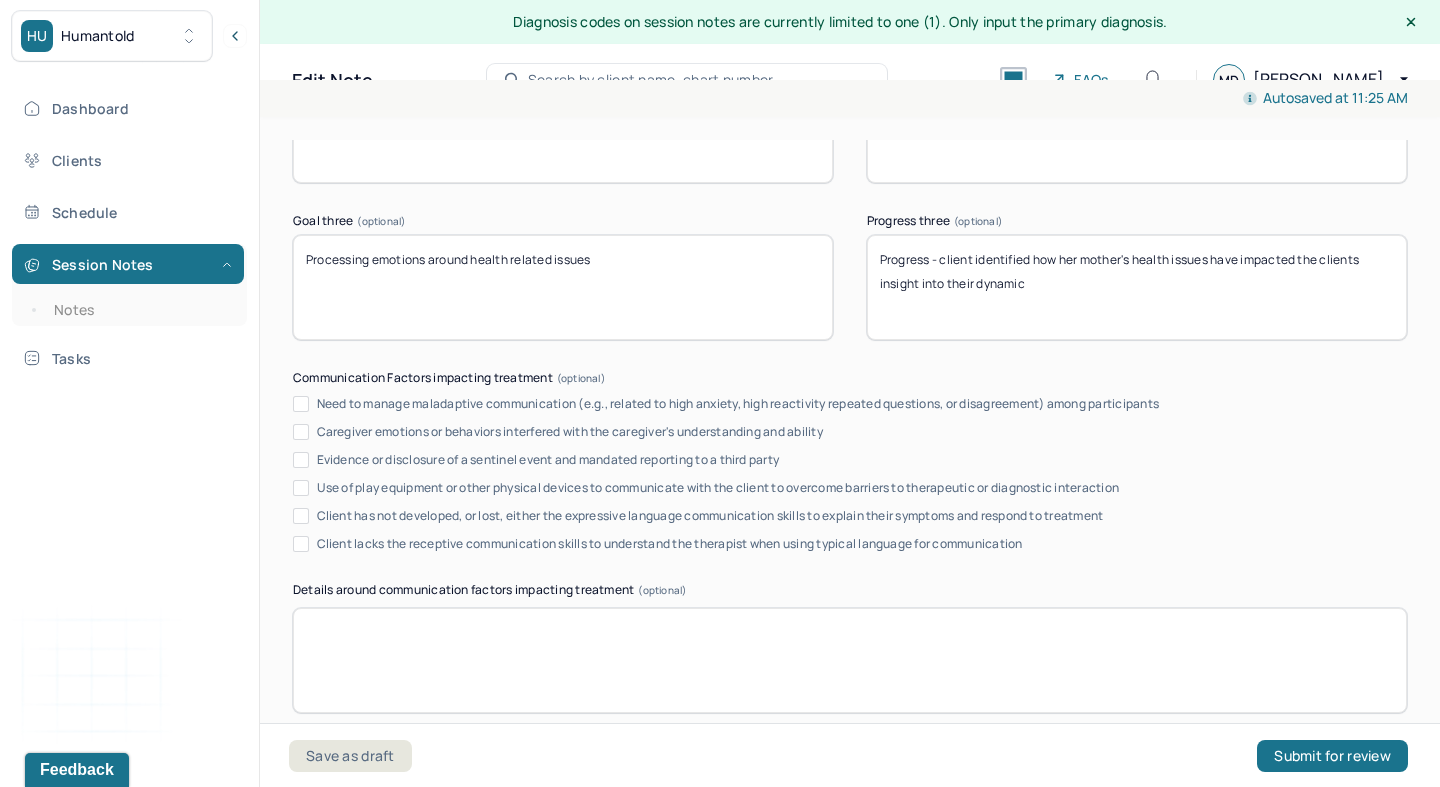 scroll, scrollTop: 3872, scrollLeft: 0, axis: vertical 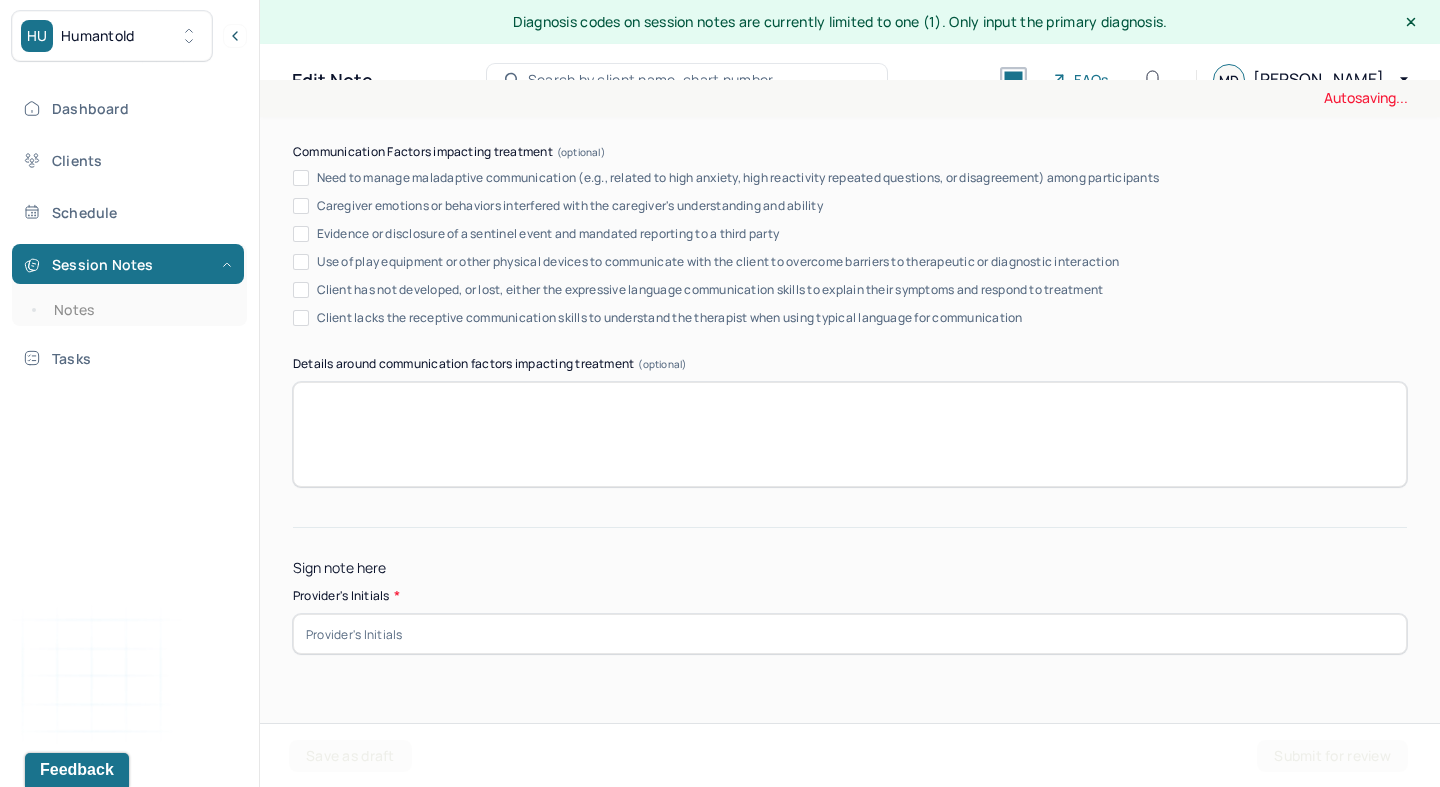 type on "No progress - Goal three was the focus of the session" 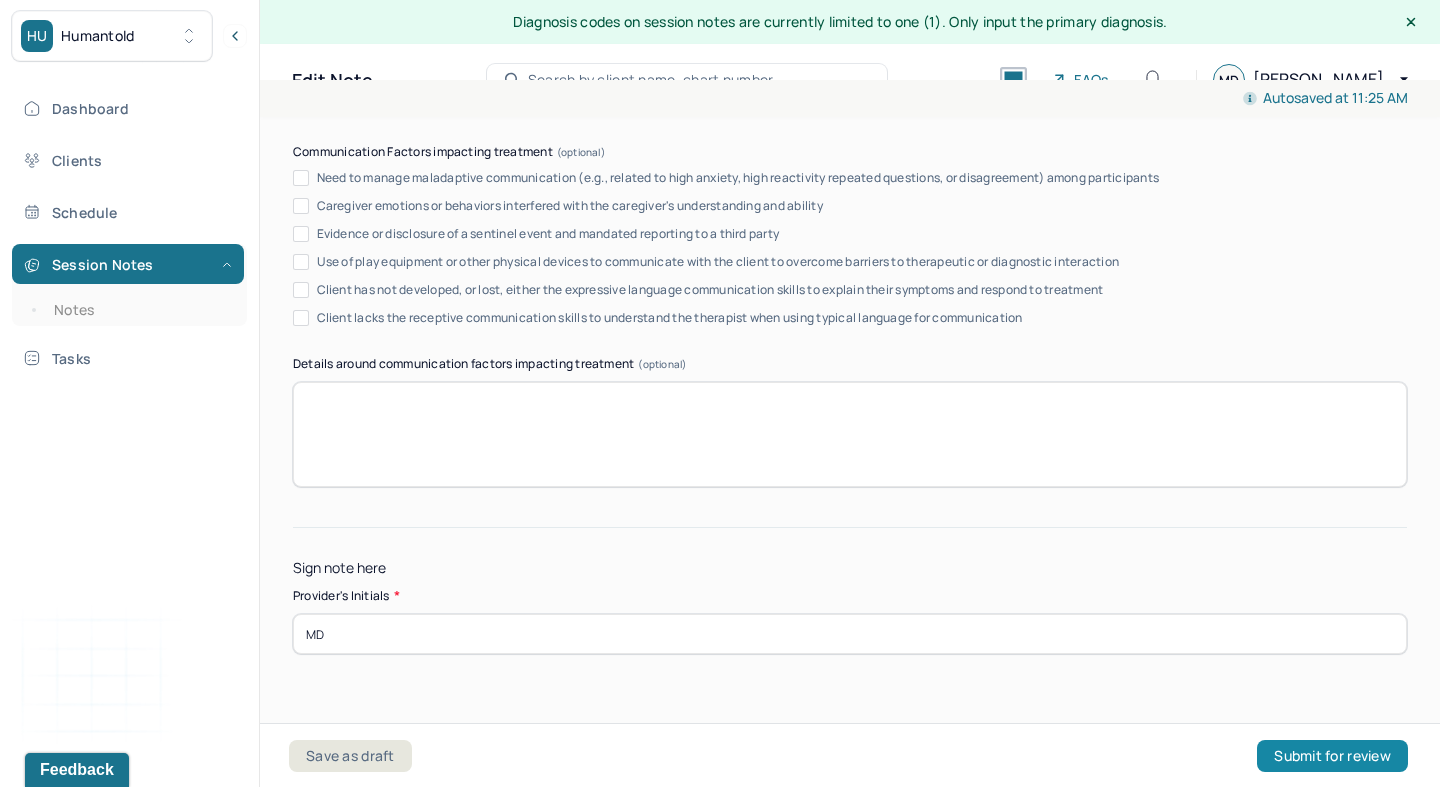 type on "MD" 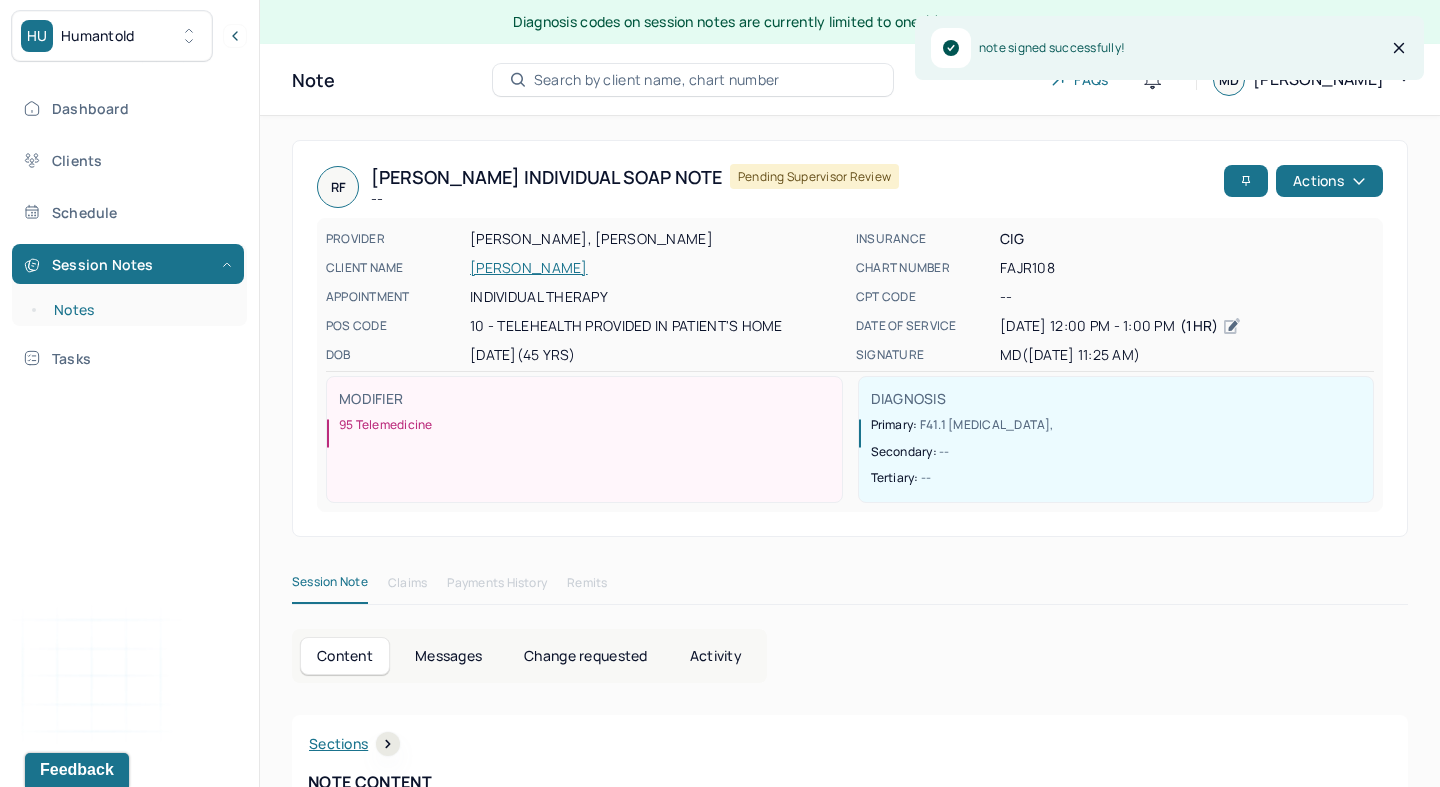 click on "Notes" at bounding box center (139, 310) 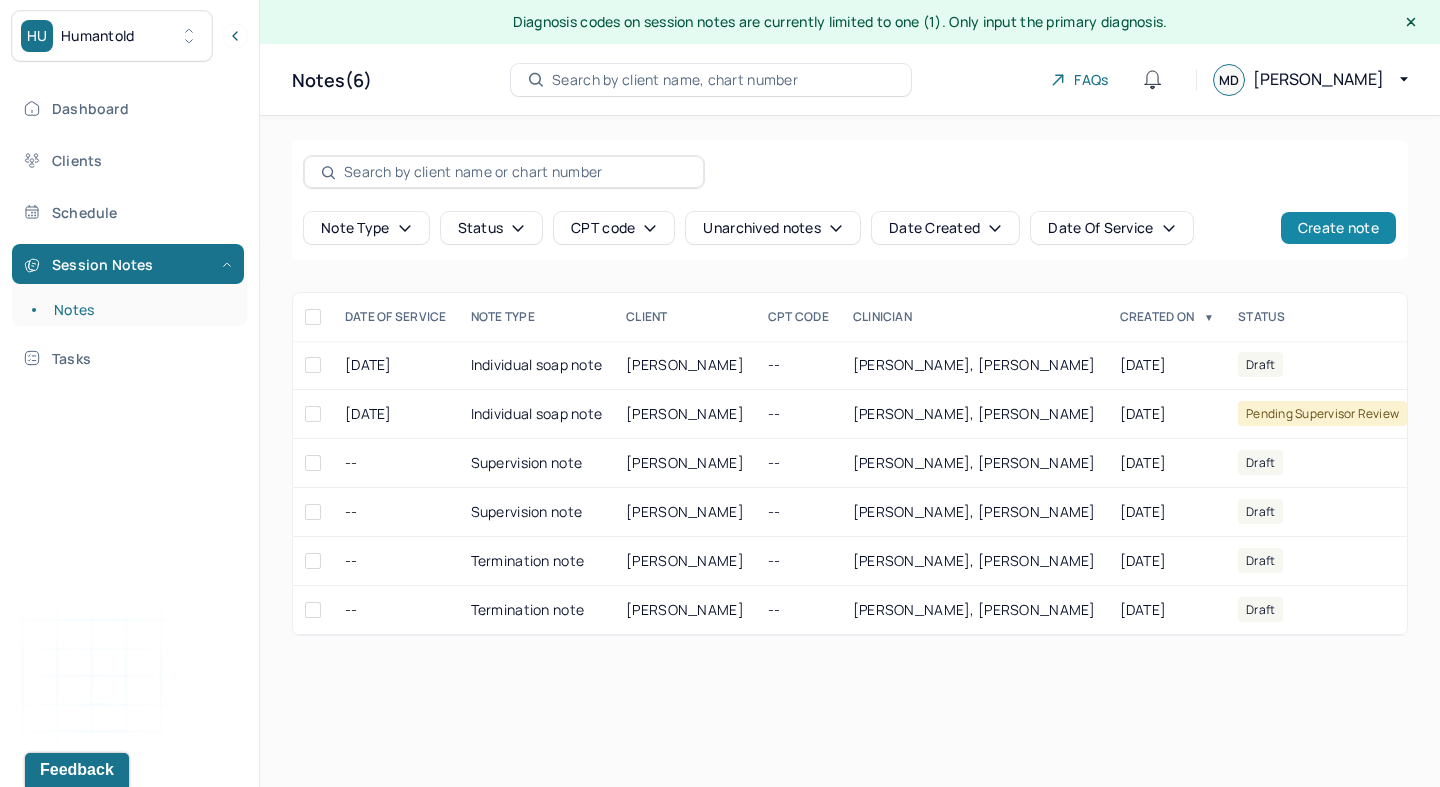 click on "Create note" at bounding box center [1338, 228] 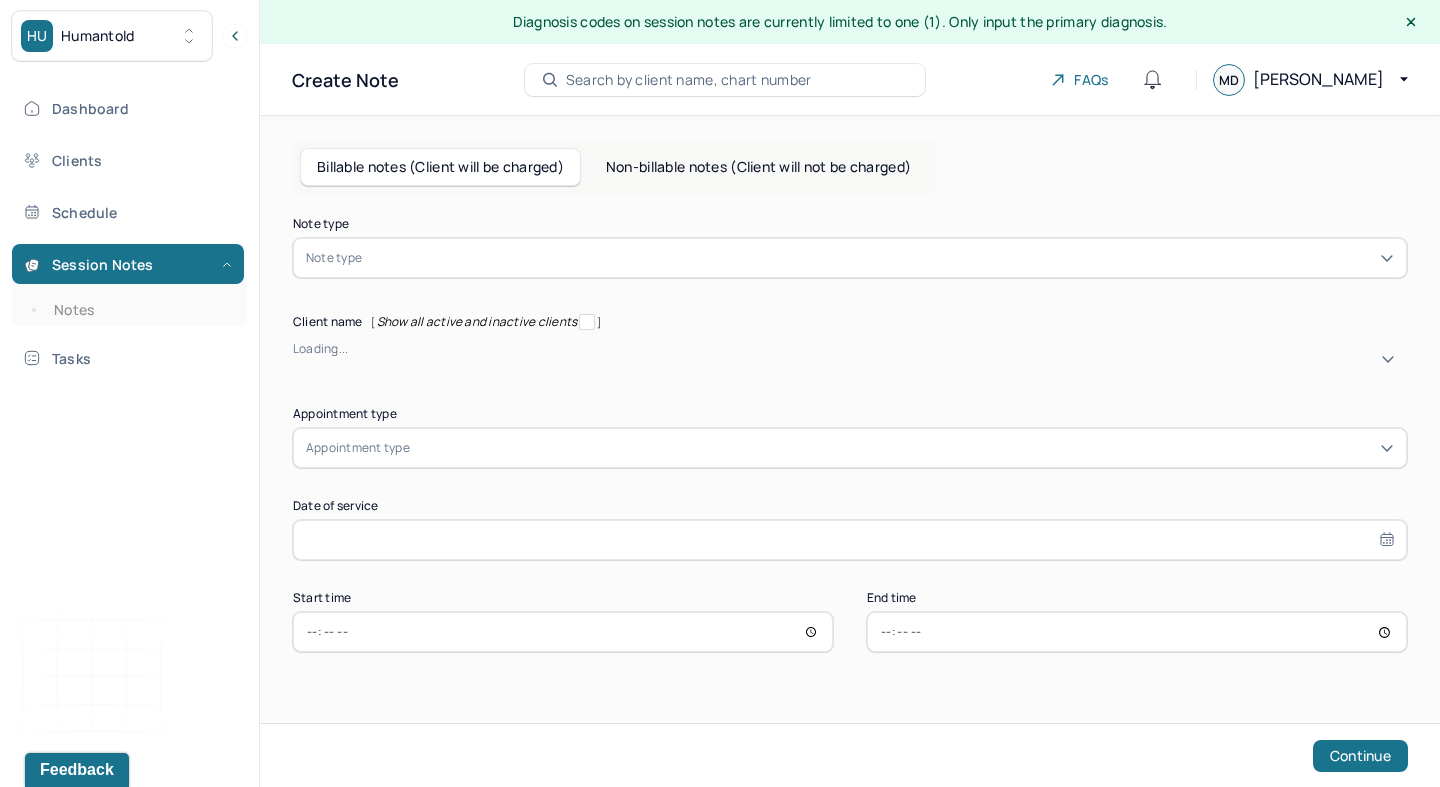 click at bounding box center (880, 258) 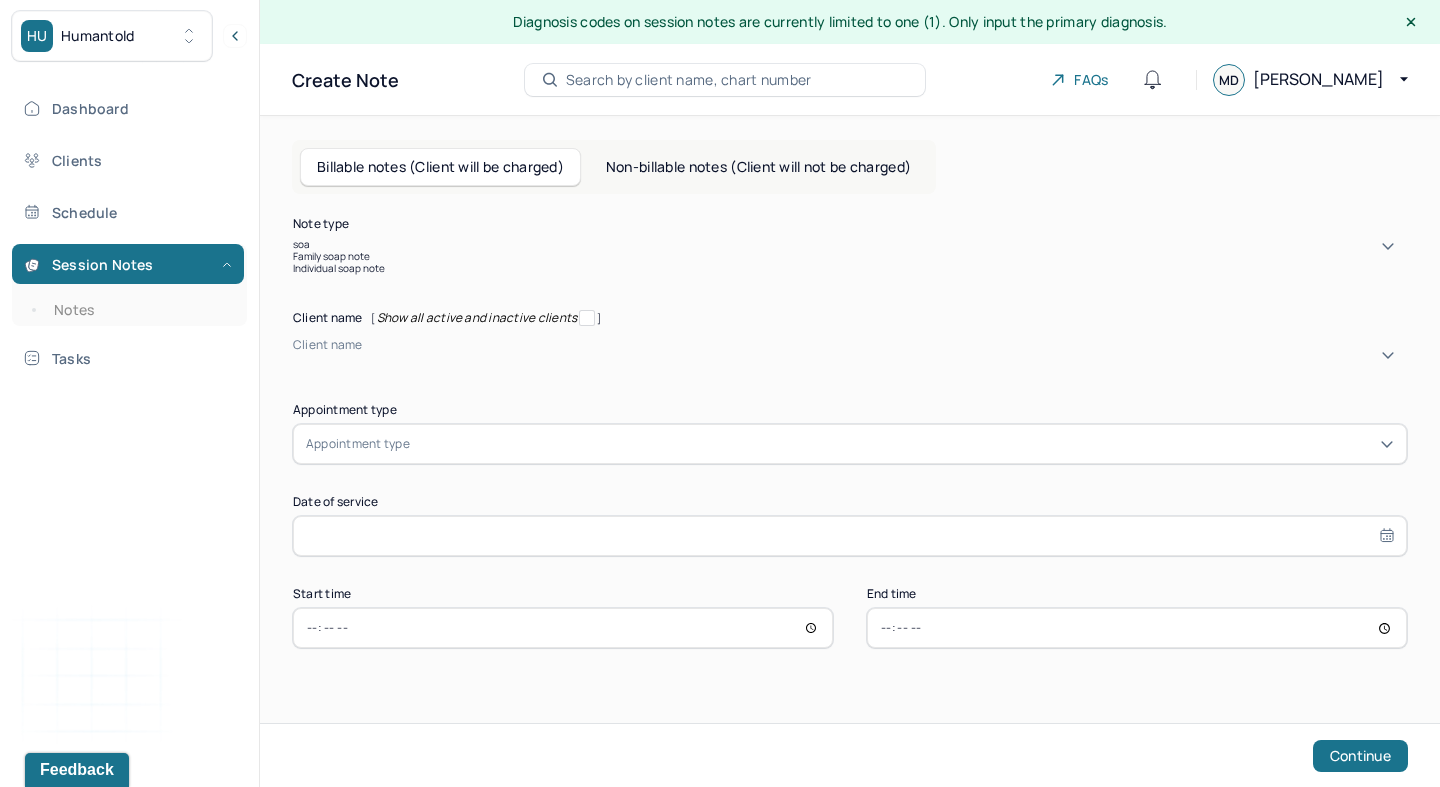 type on "soap" 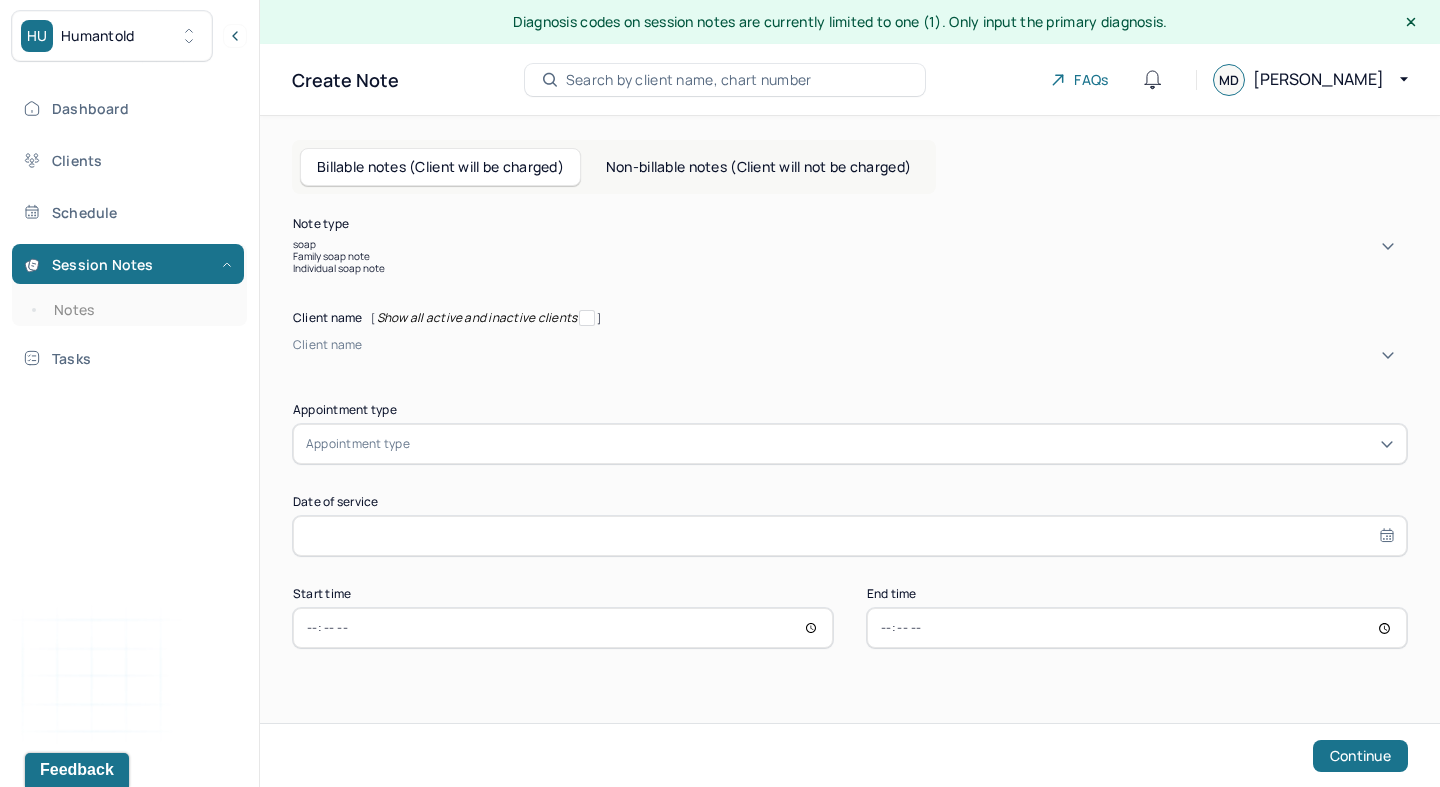 click on "Individual soap note" at bounding box center (850, 268) 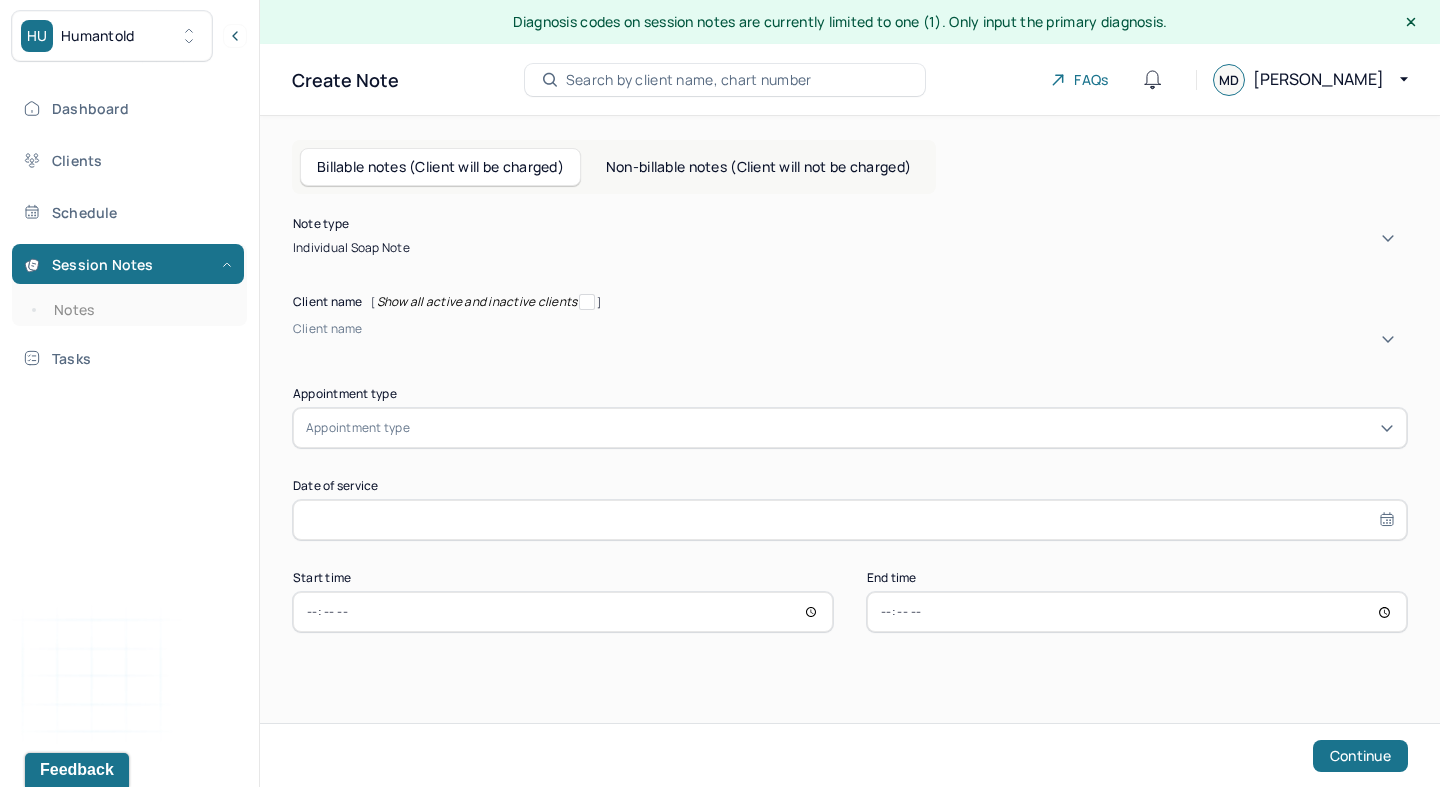 click at bounding box center [296, 346] 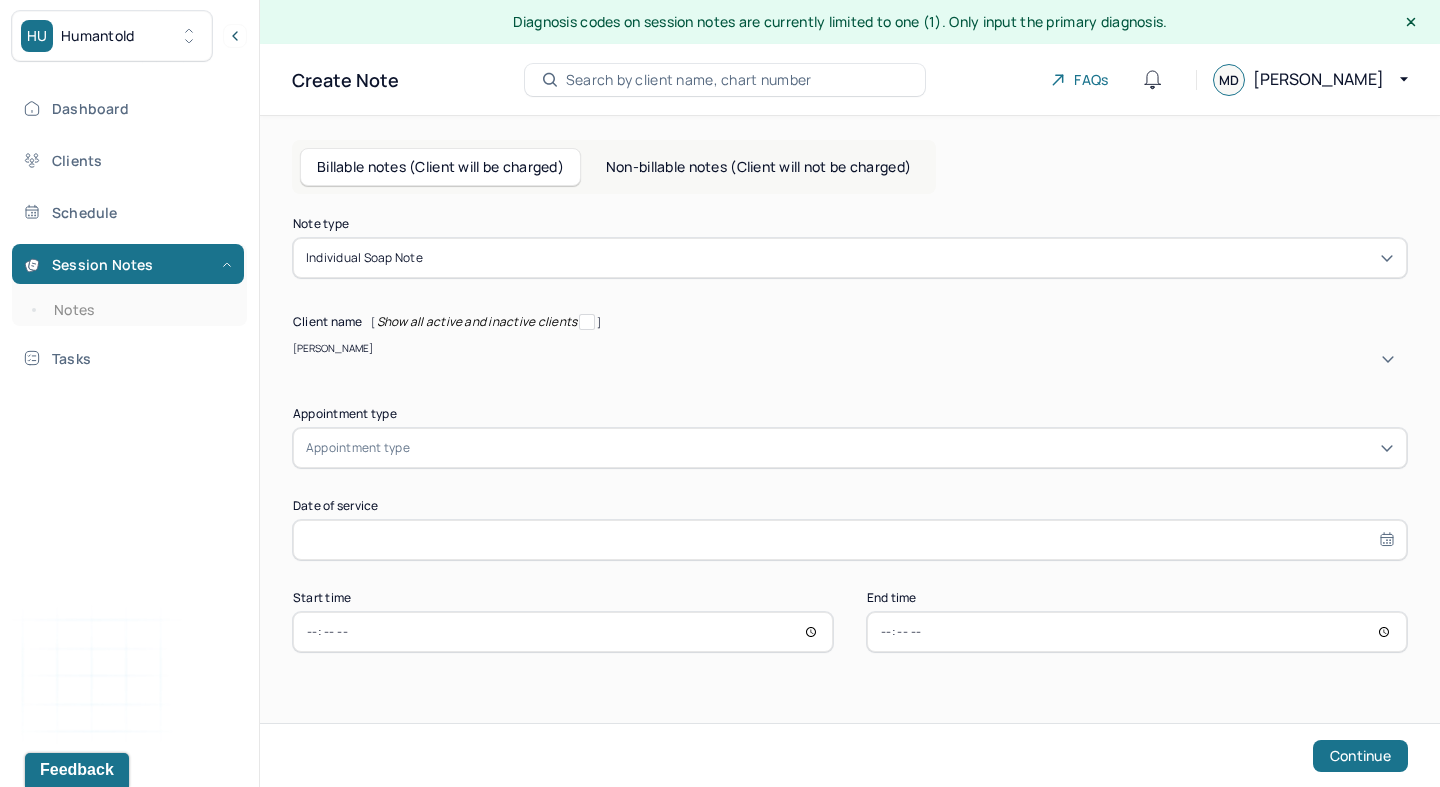 type on "[PERSON_NAME]" 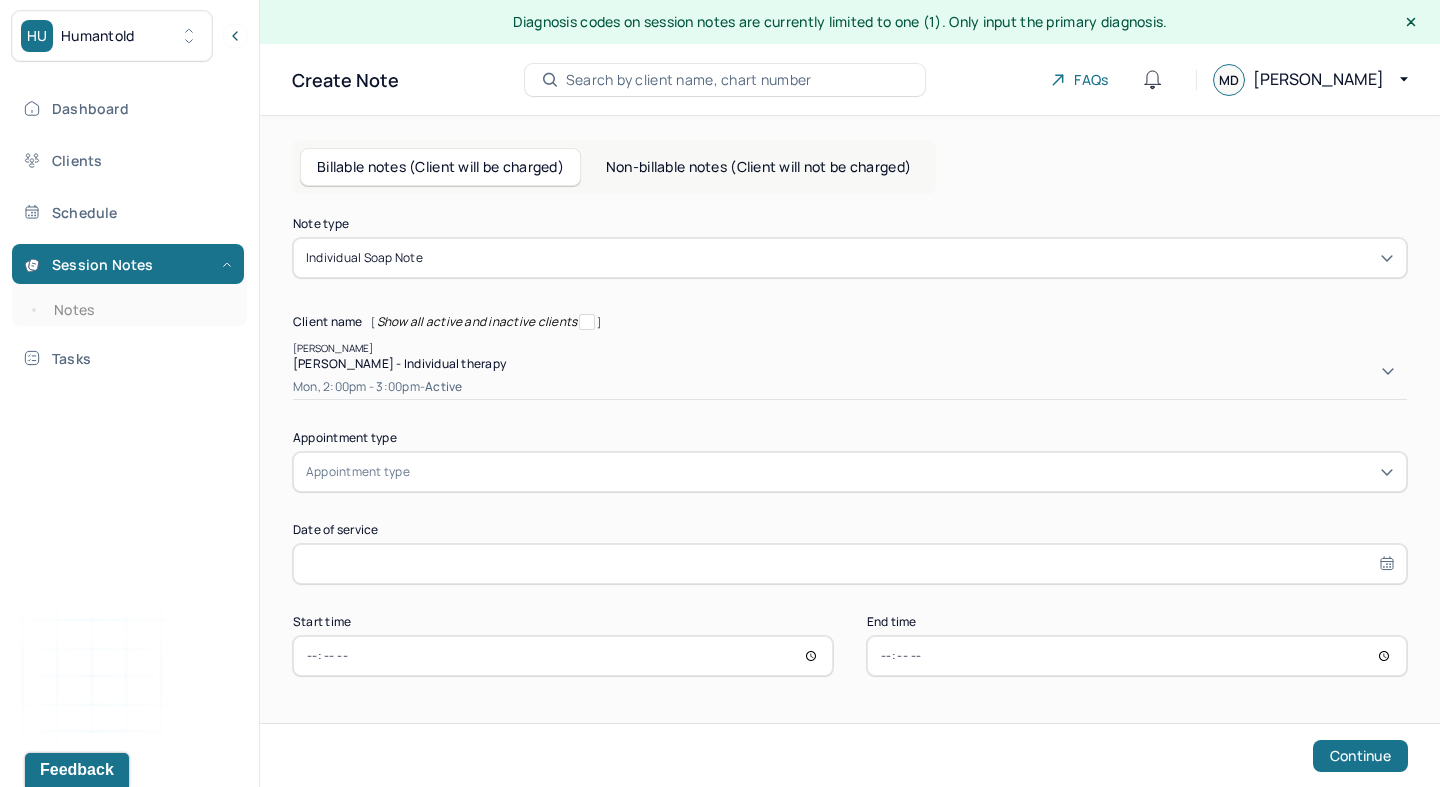 click on "[PERSON_NAME] - Individual therapy" at bounding box center [850, 363] 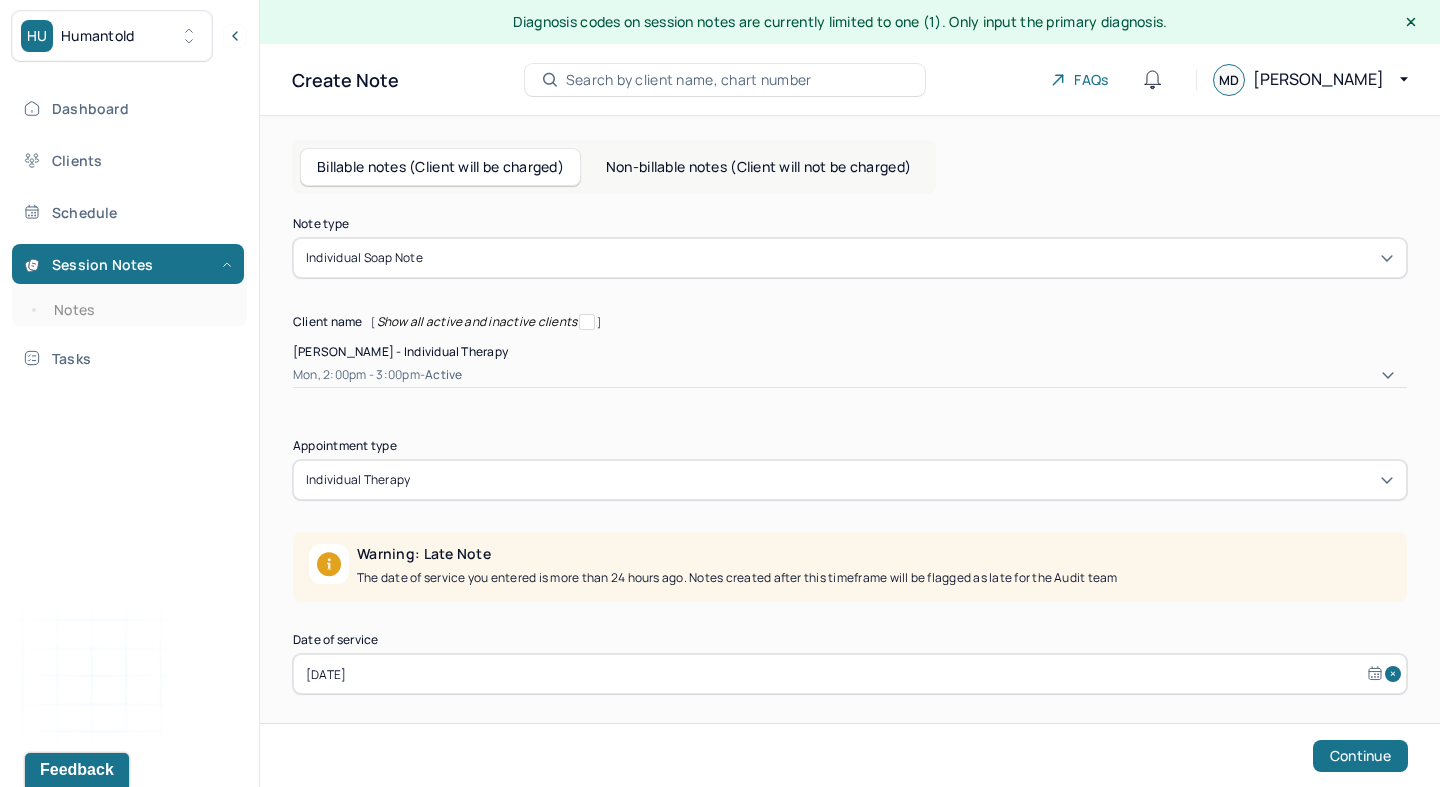 scroll, scrollTop: 86, scrollLeft: 0, axis: vertical 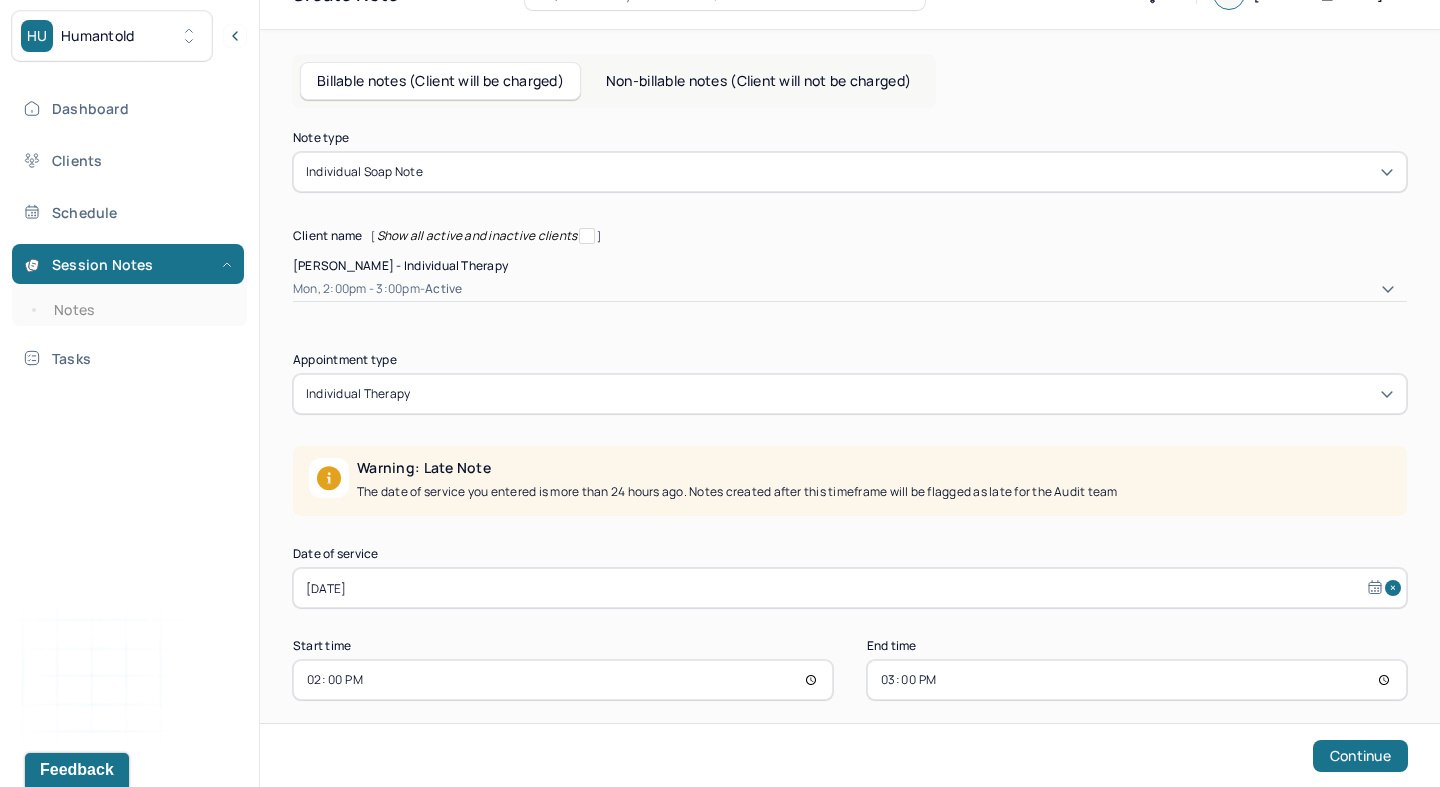 select on "5" 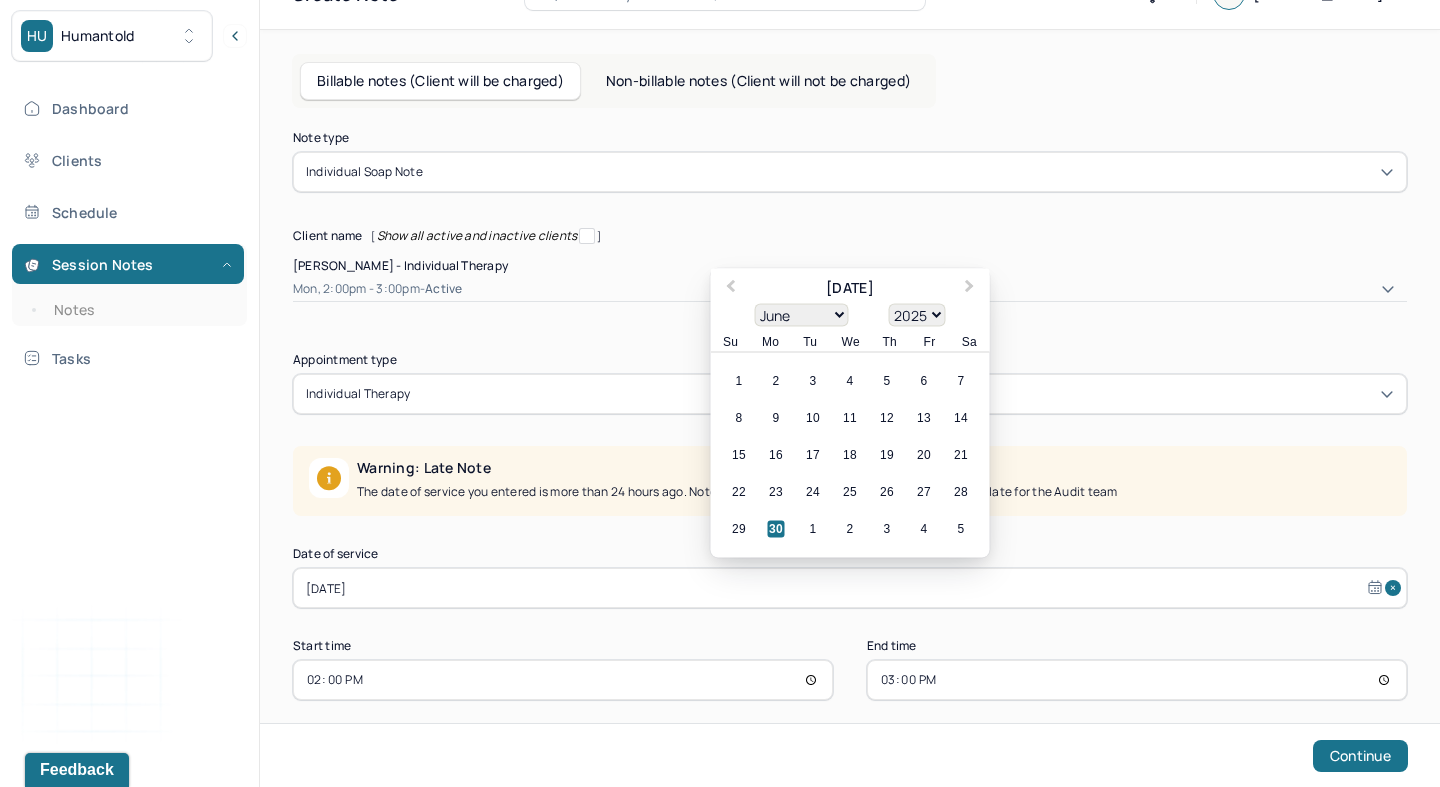 click on "[DATE]" at bounding box center (850, 588) 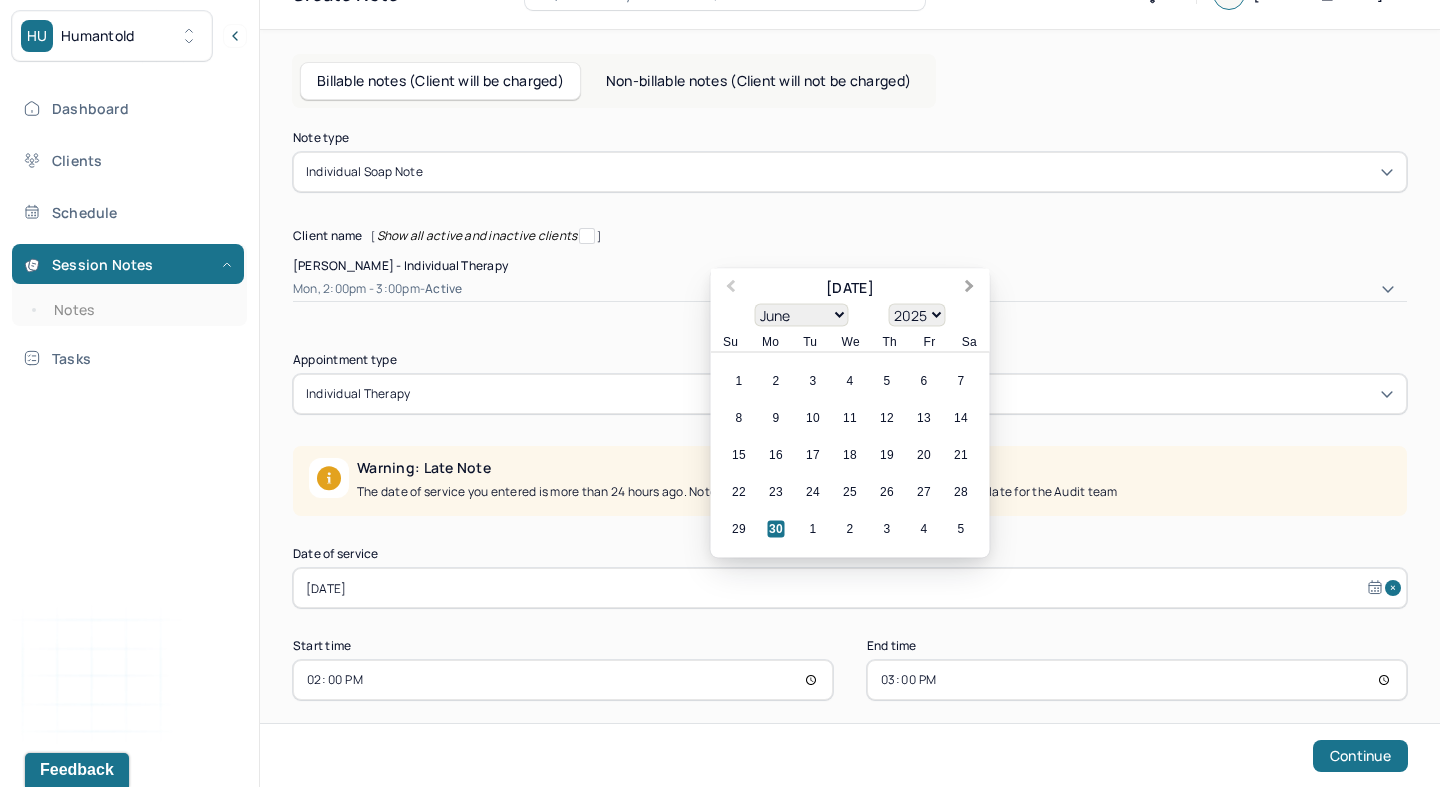 click on "Next Month" at bounding box center (970, 288) 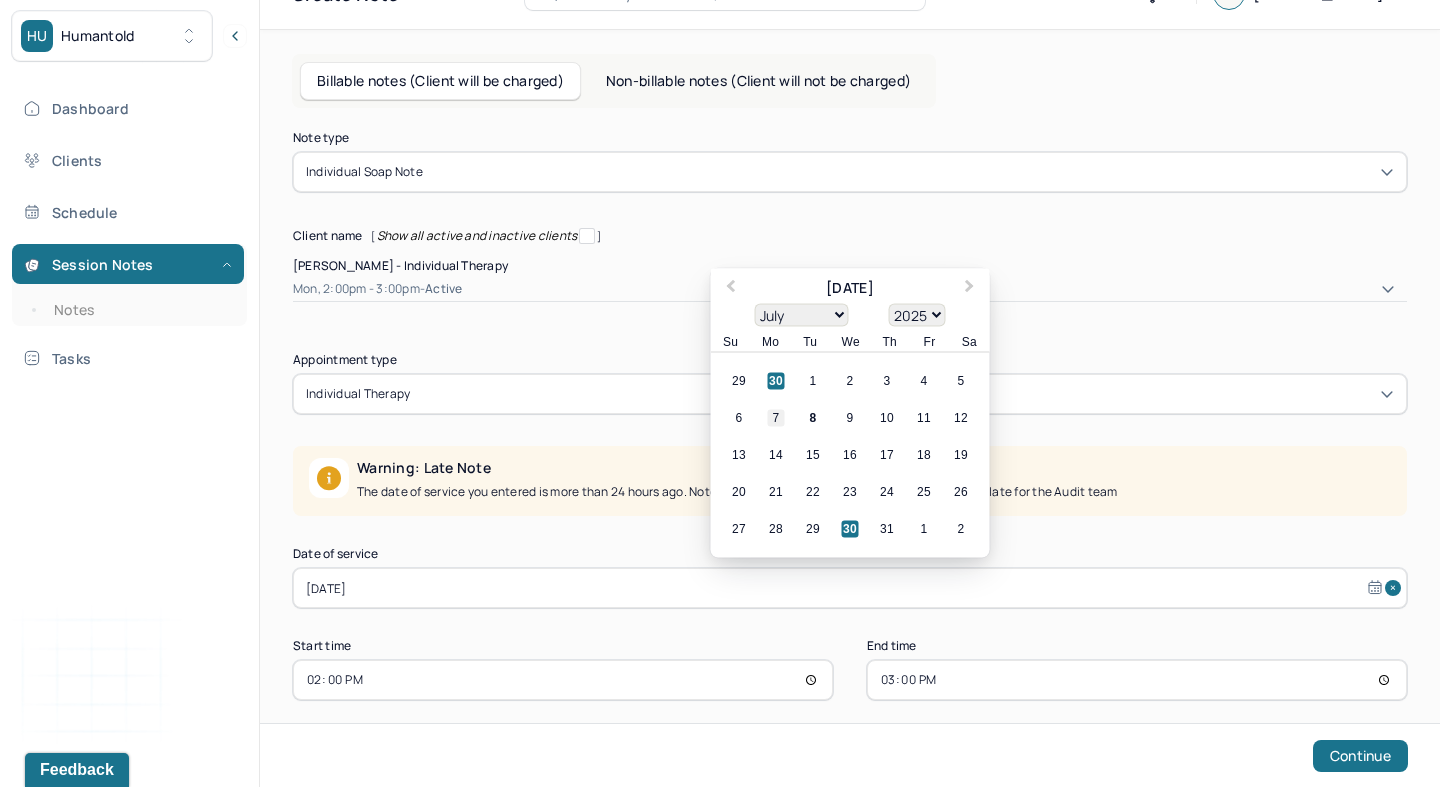 click on "7" at bounding box center (776, 418) 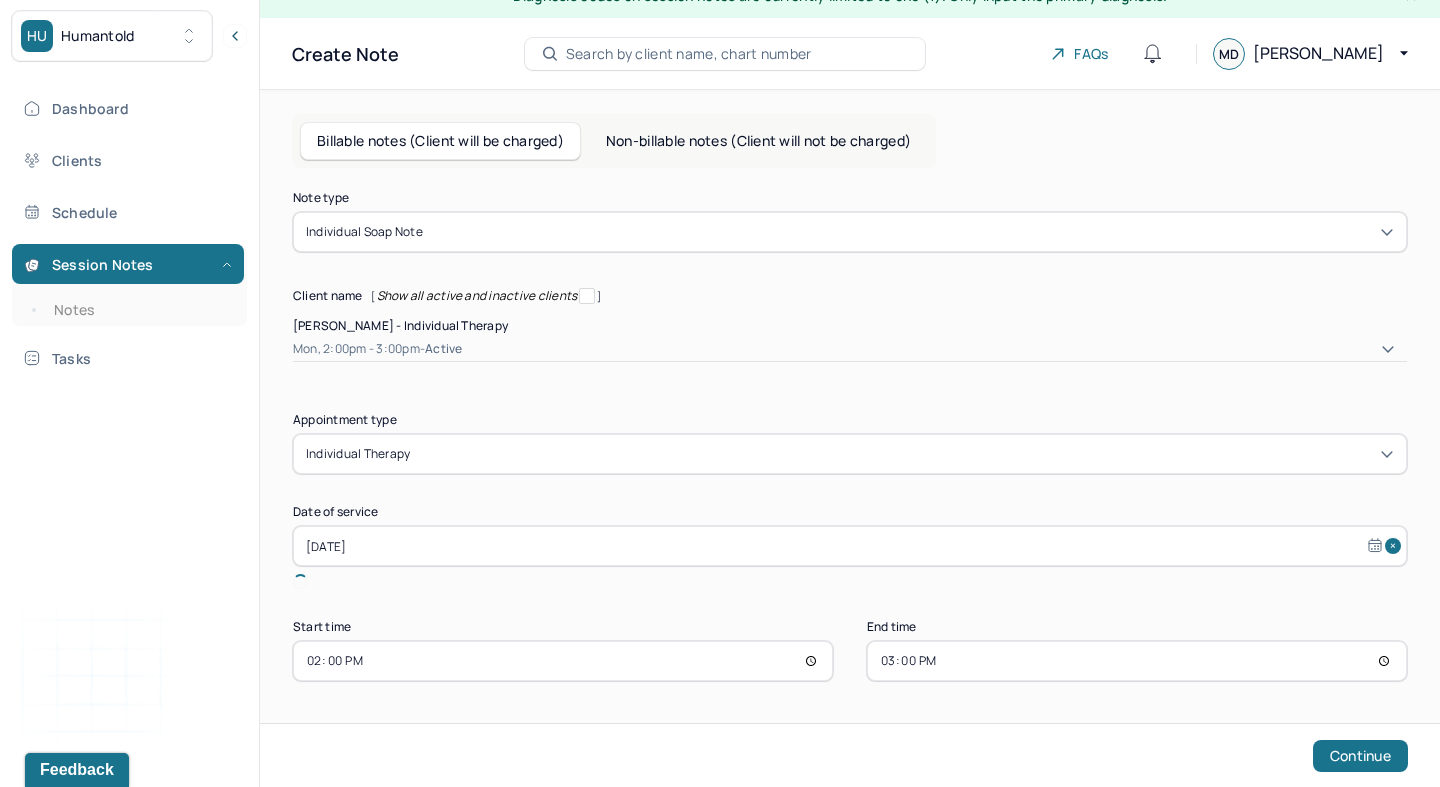 scroll, scrollTop: 0, scrollLeft: 0, axis: both 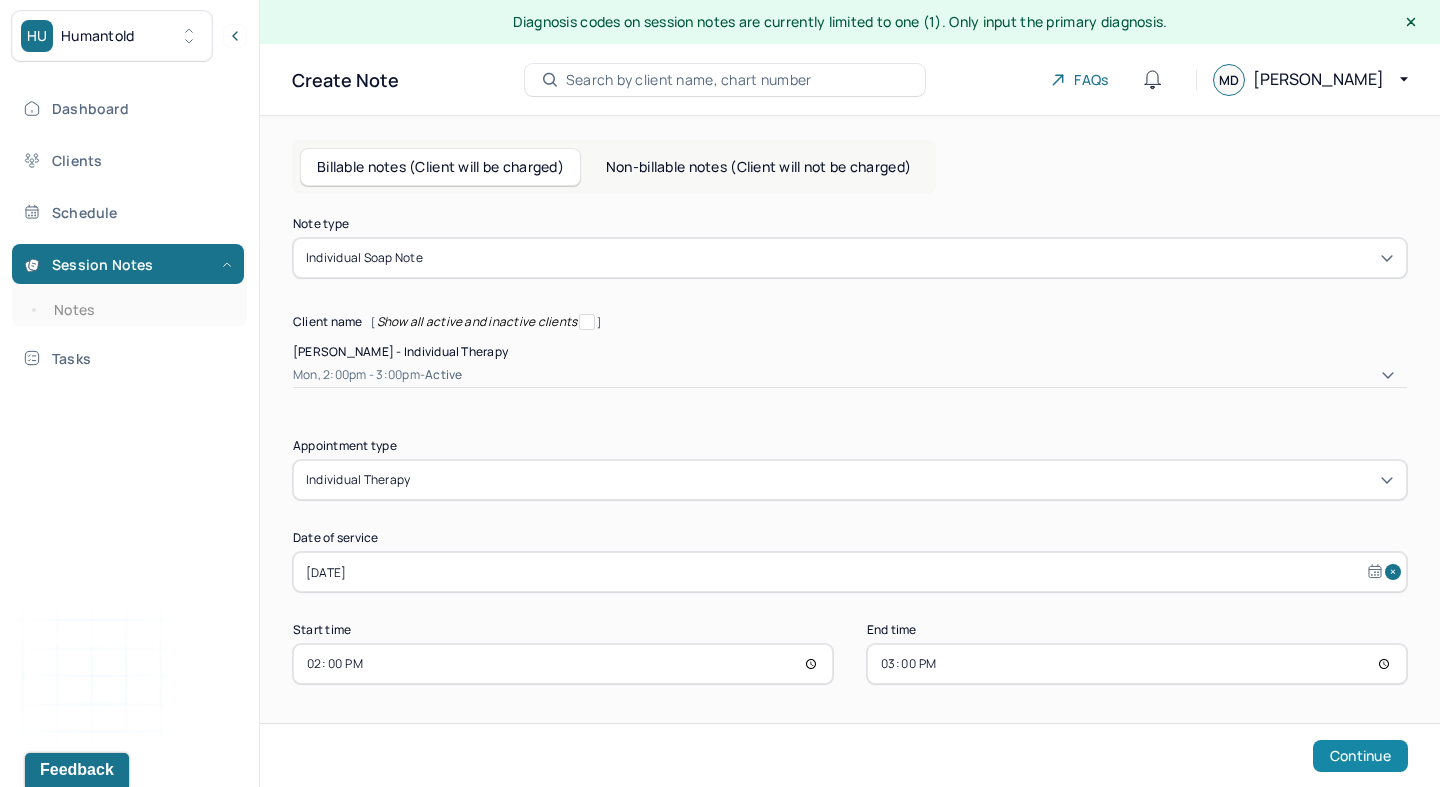 click on "Continue" at bounding box center [1360, 756] 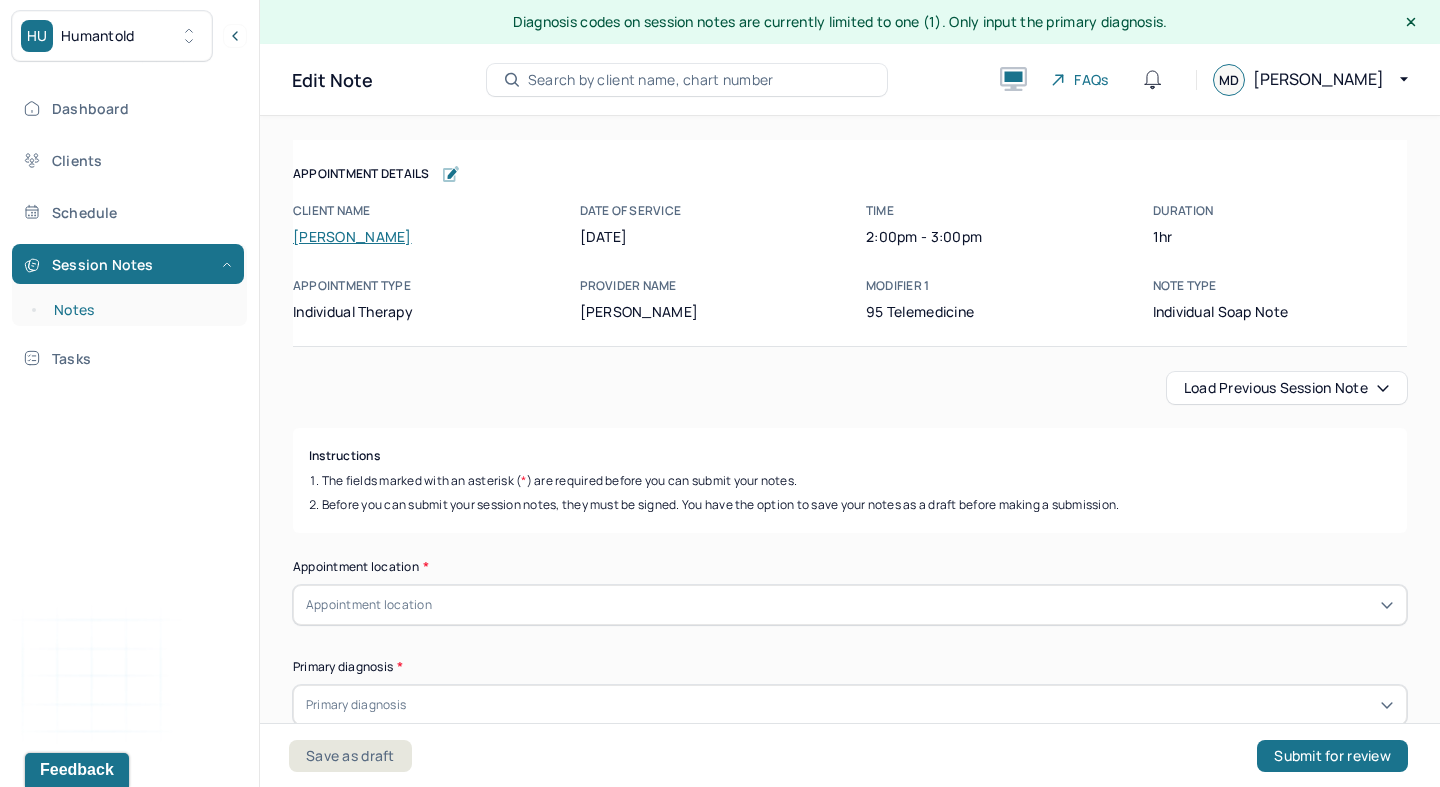 click on "Notes" at bounding box center [139, 310] 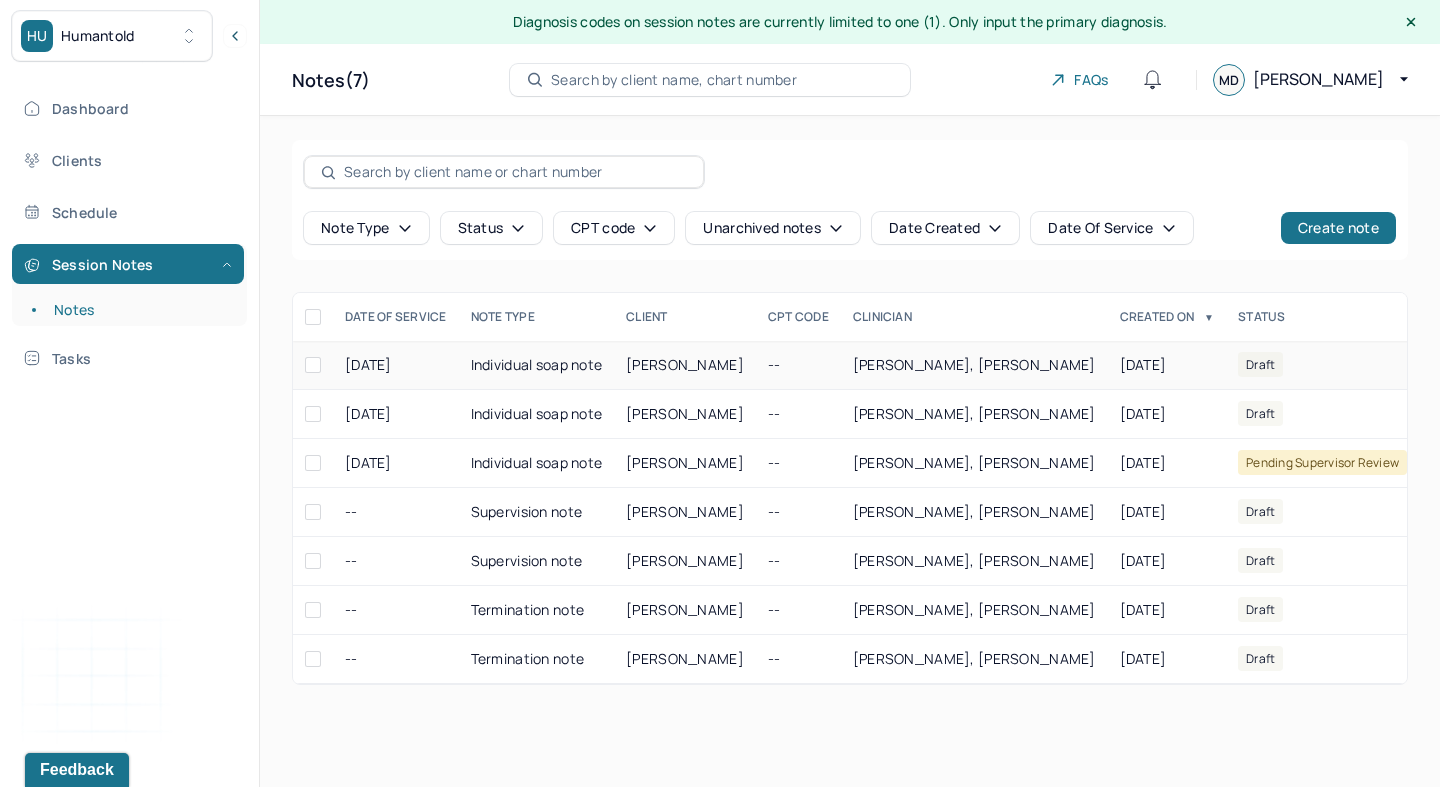 click at bounding box center (313, 365) 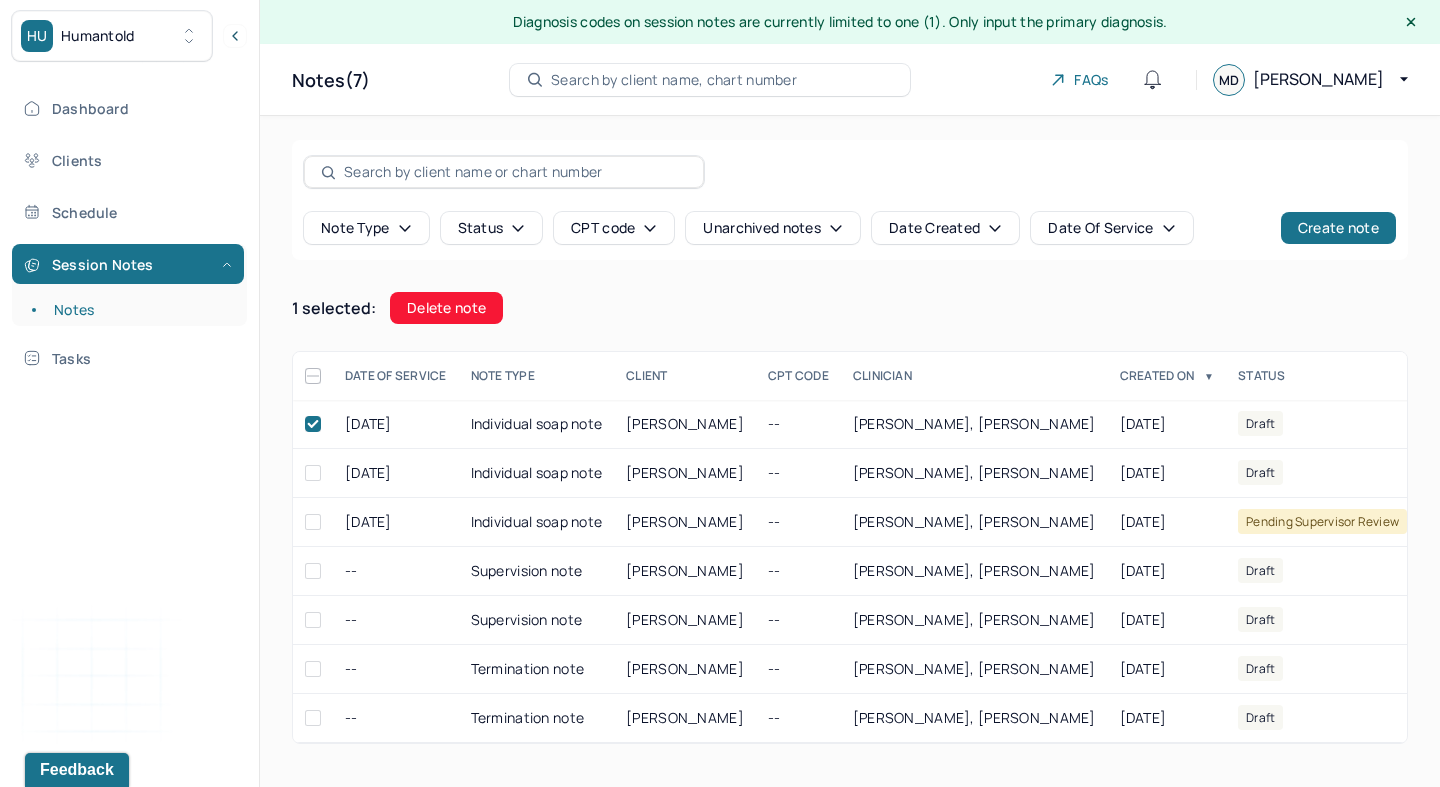 click on "Delete note" at bounding box center (446, 308) 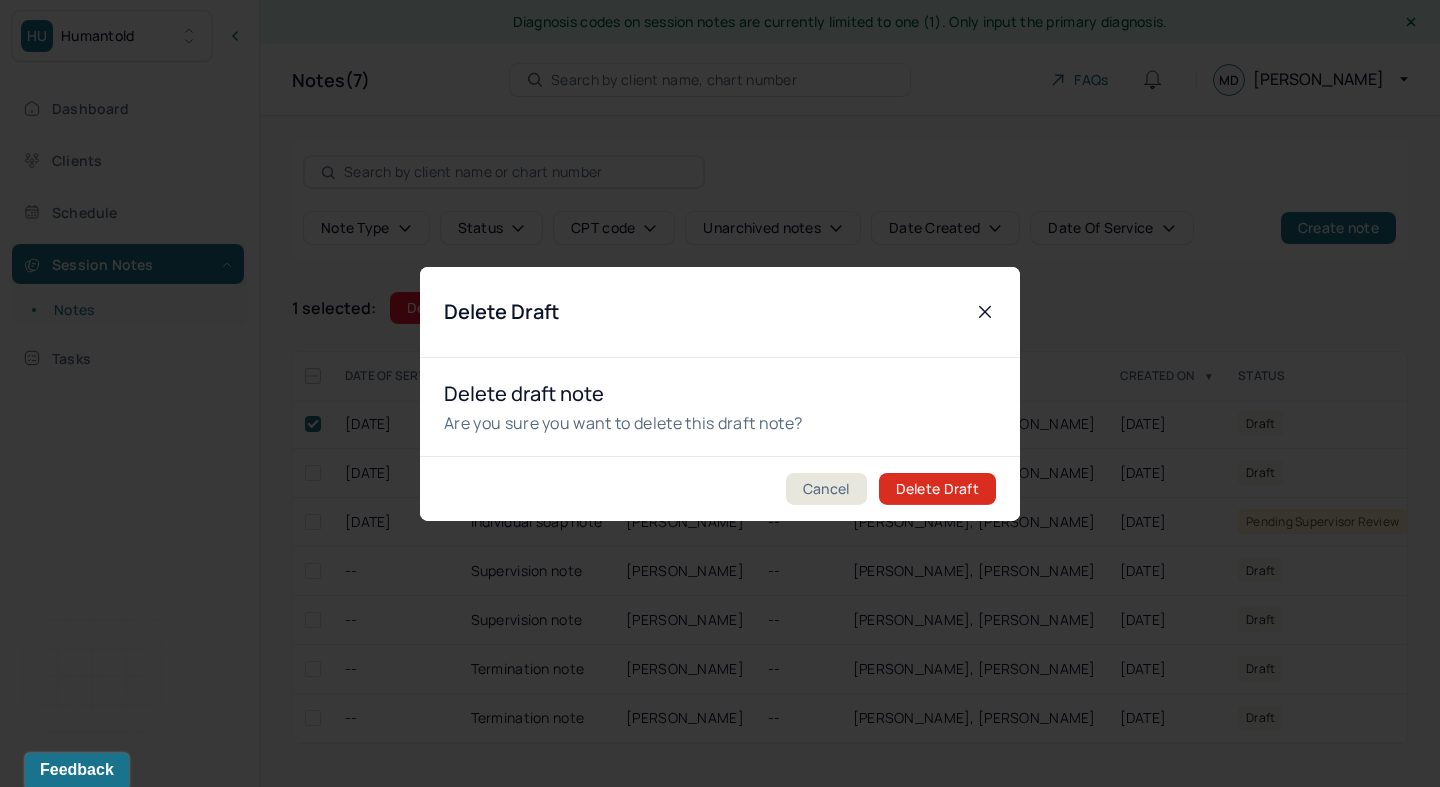 click on "Delete Draft" at bounding box center (937, 489) 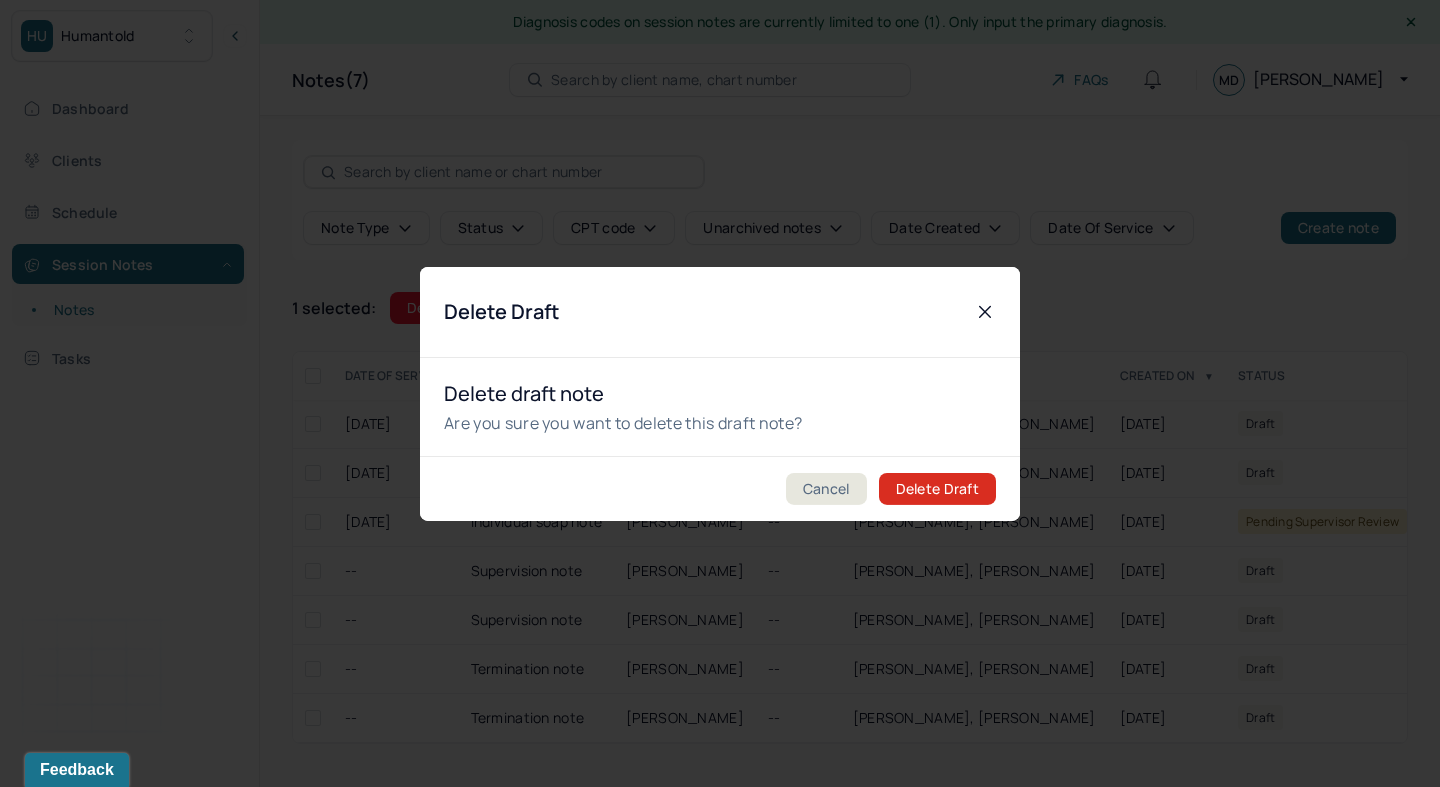 checkbox on "false" 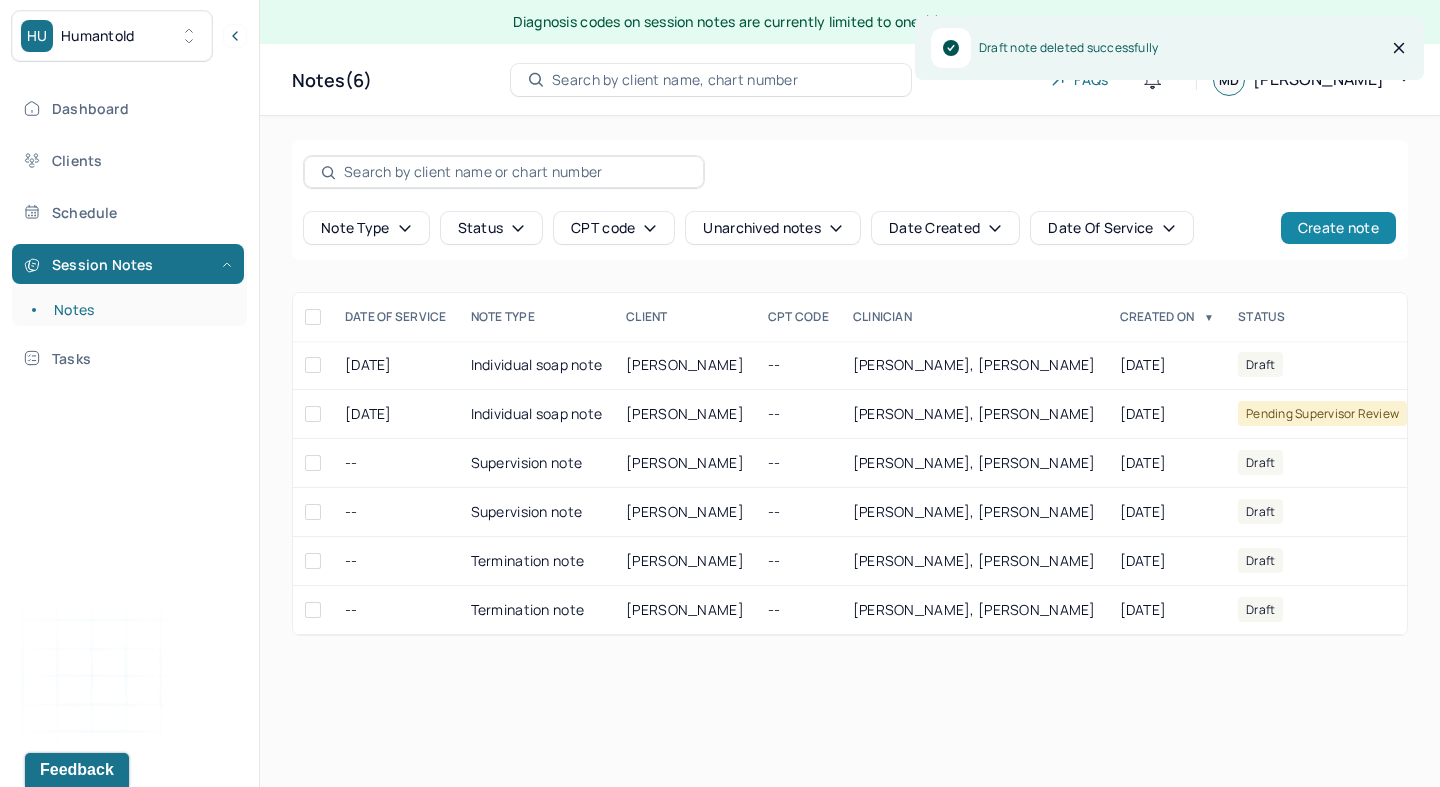 click on "Create note" at bounding box center [1338, 228] 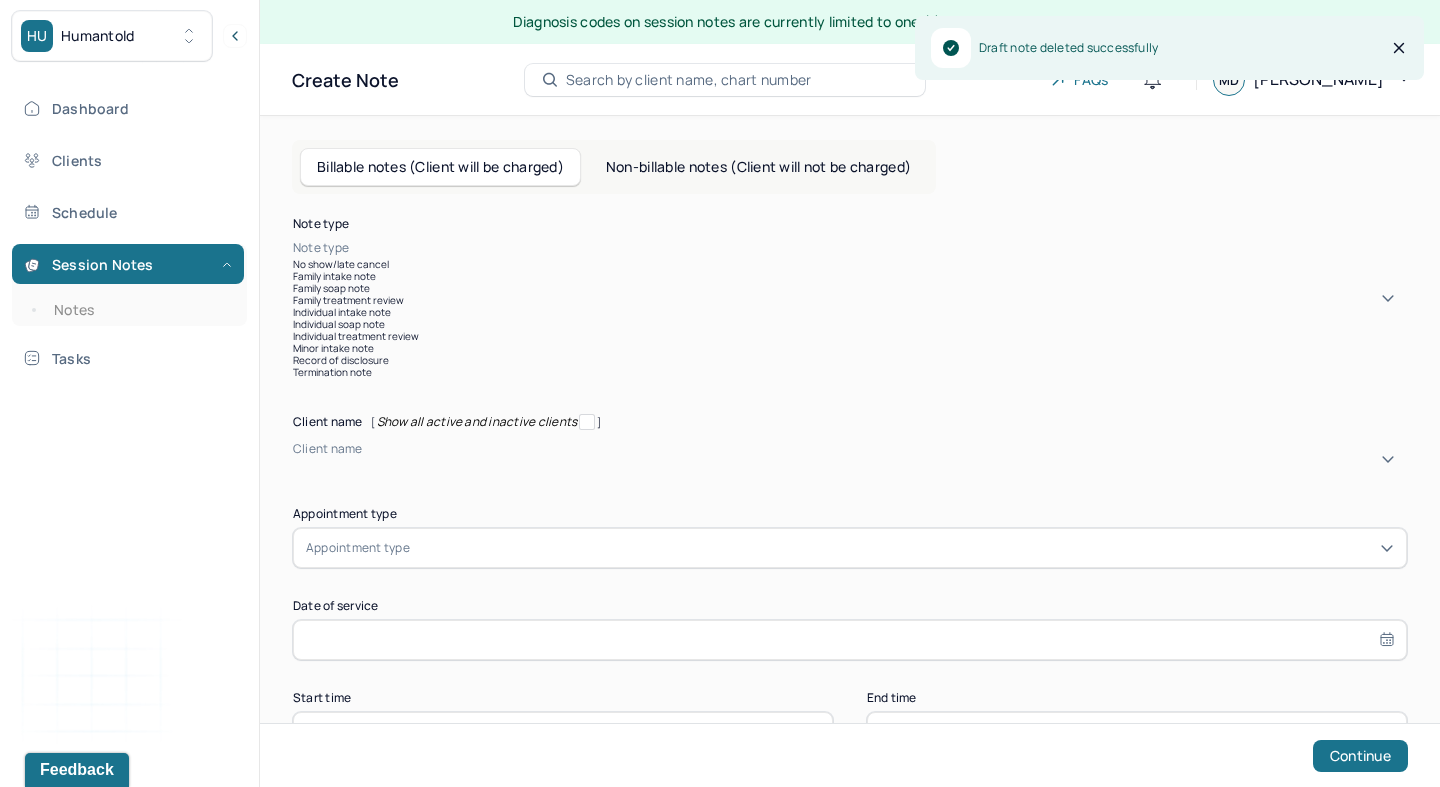 click at bounding box center [880, 248] 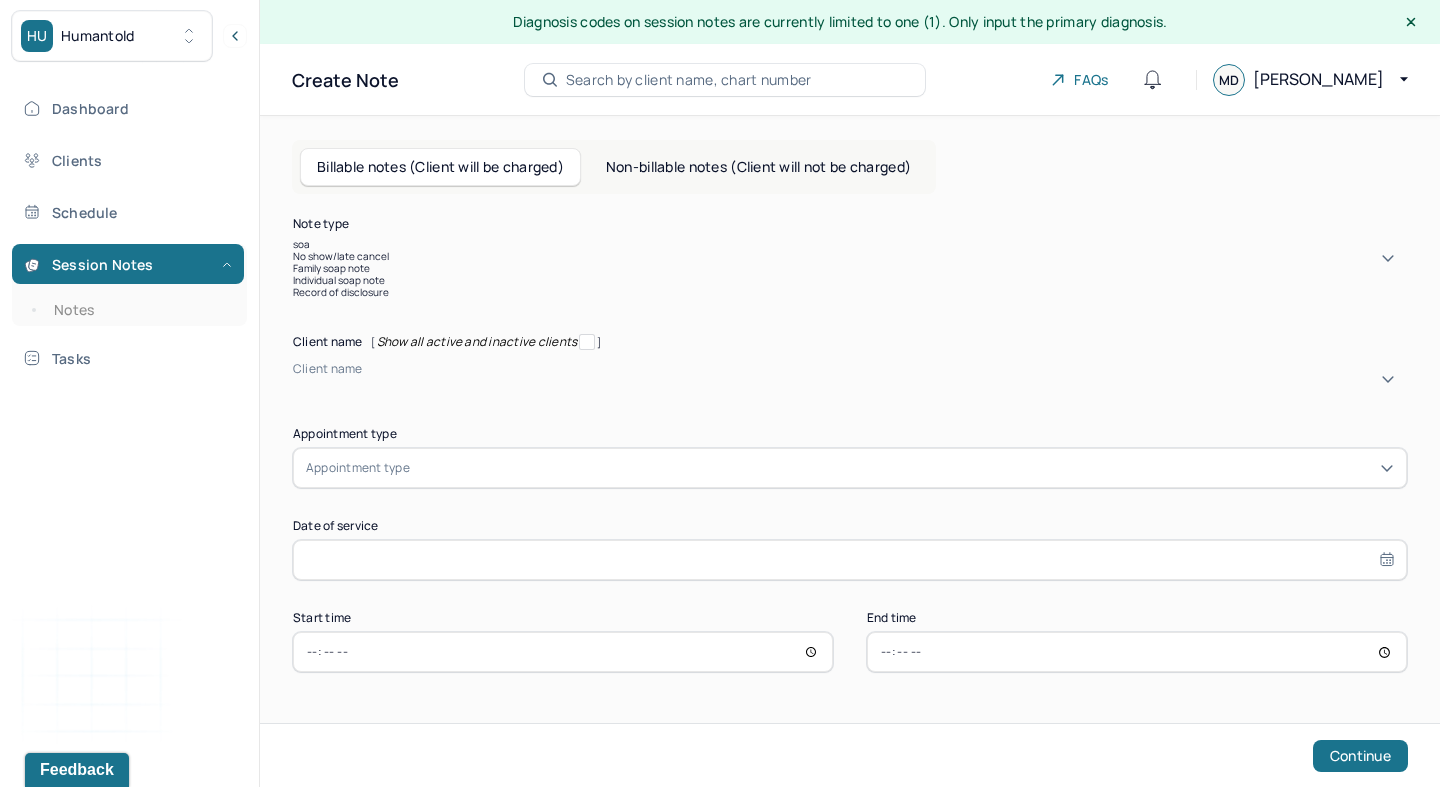 type on "soap" 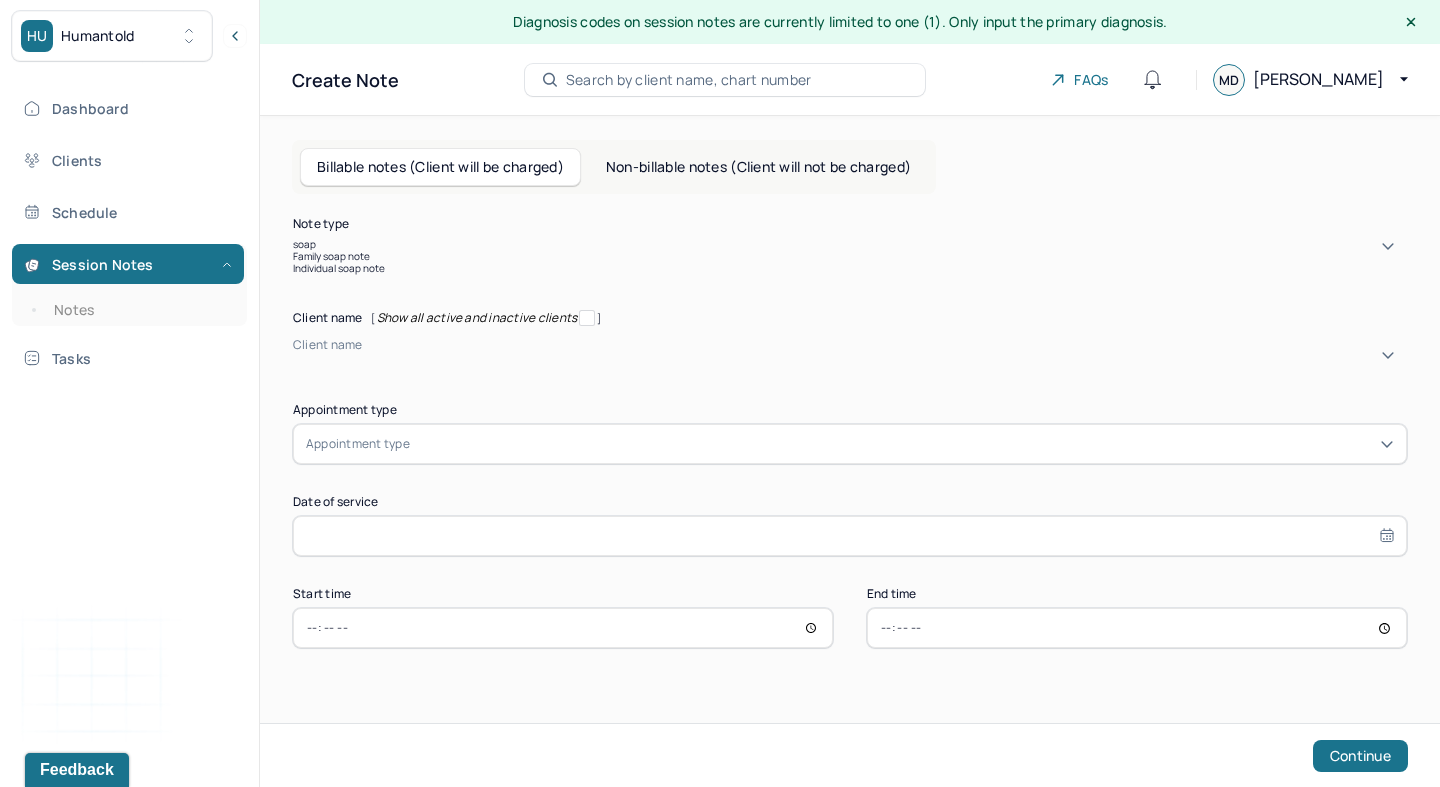 click on "Individual soap note" at bounding box center [850, 268] 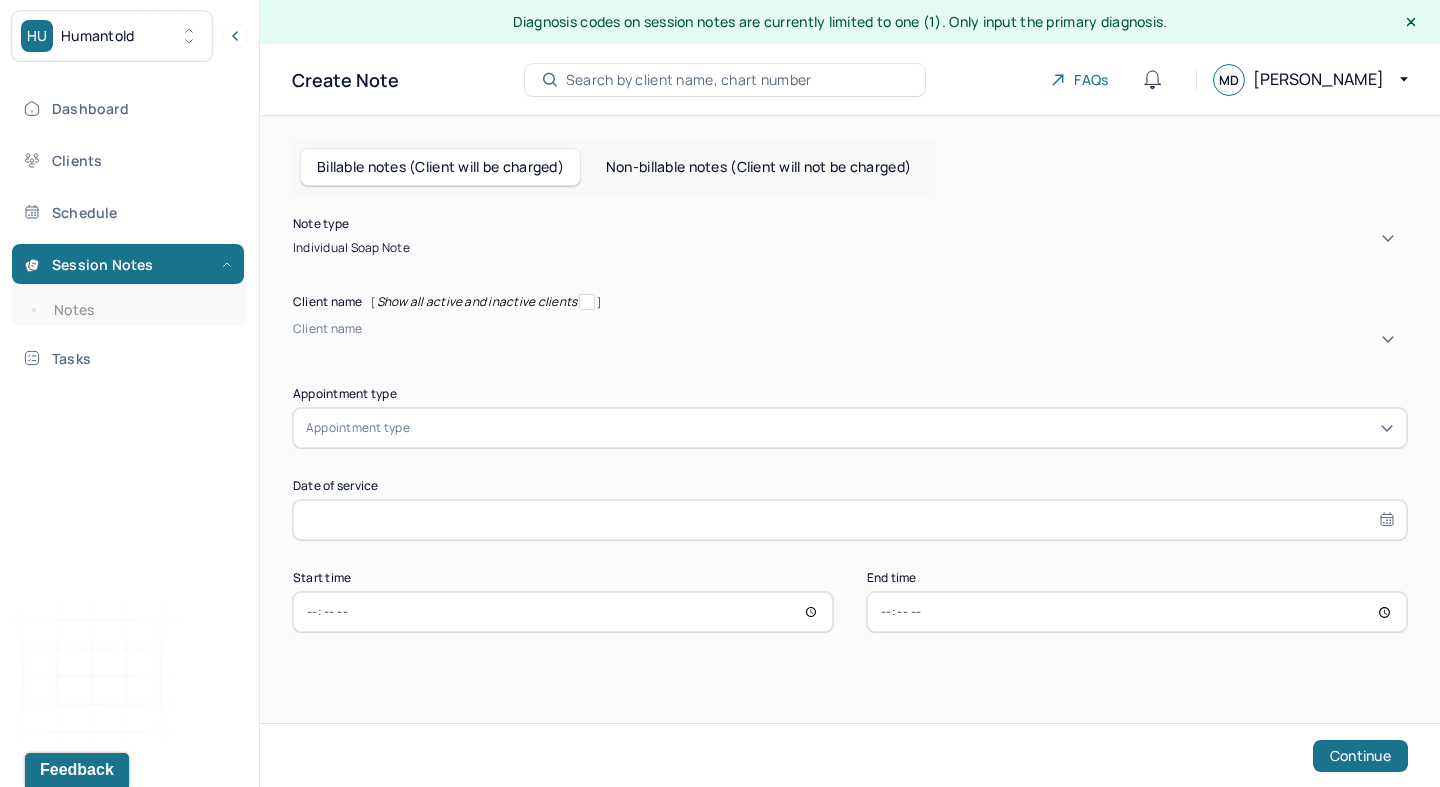 click at bounding box center (296, 346) 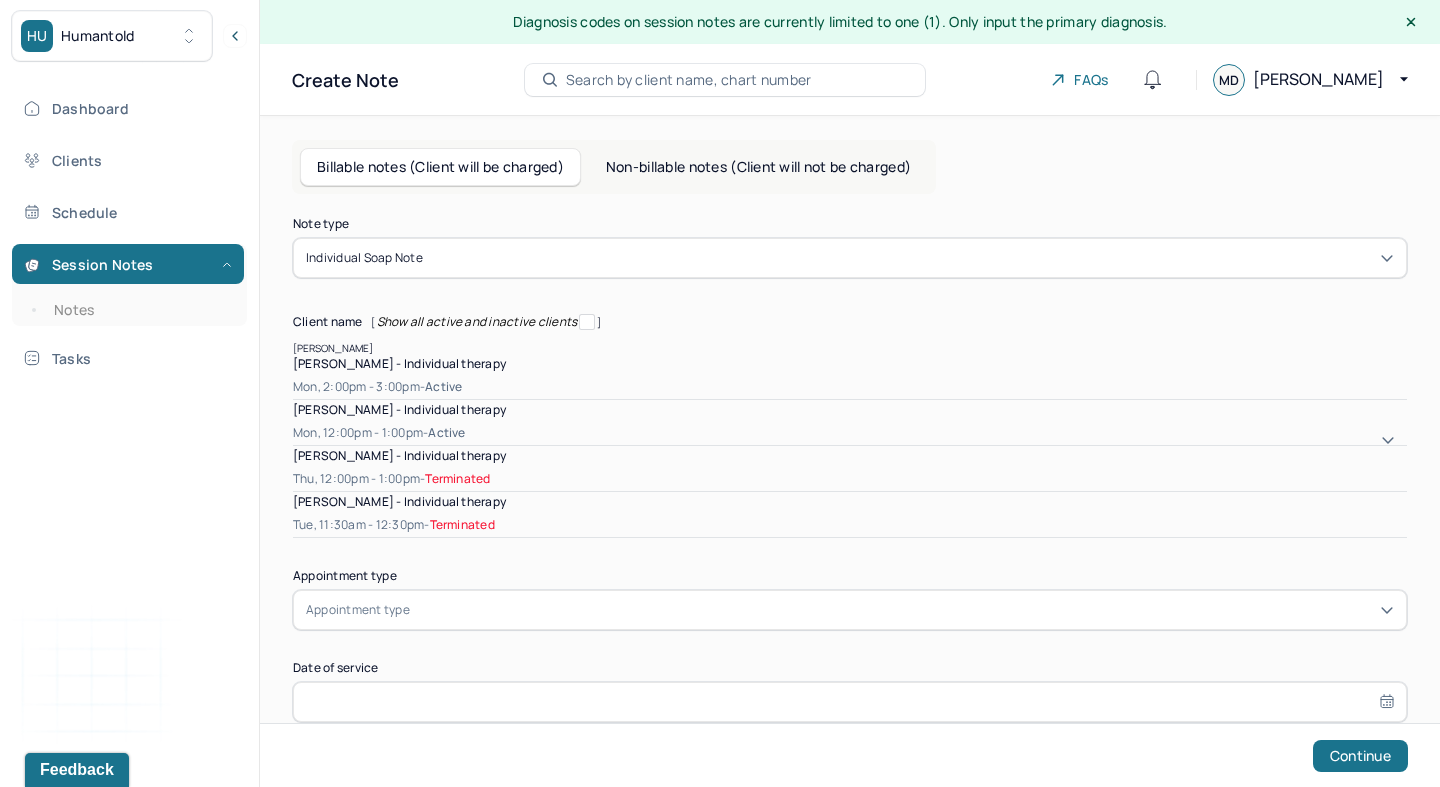 type on "[PERSON_NAME]" 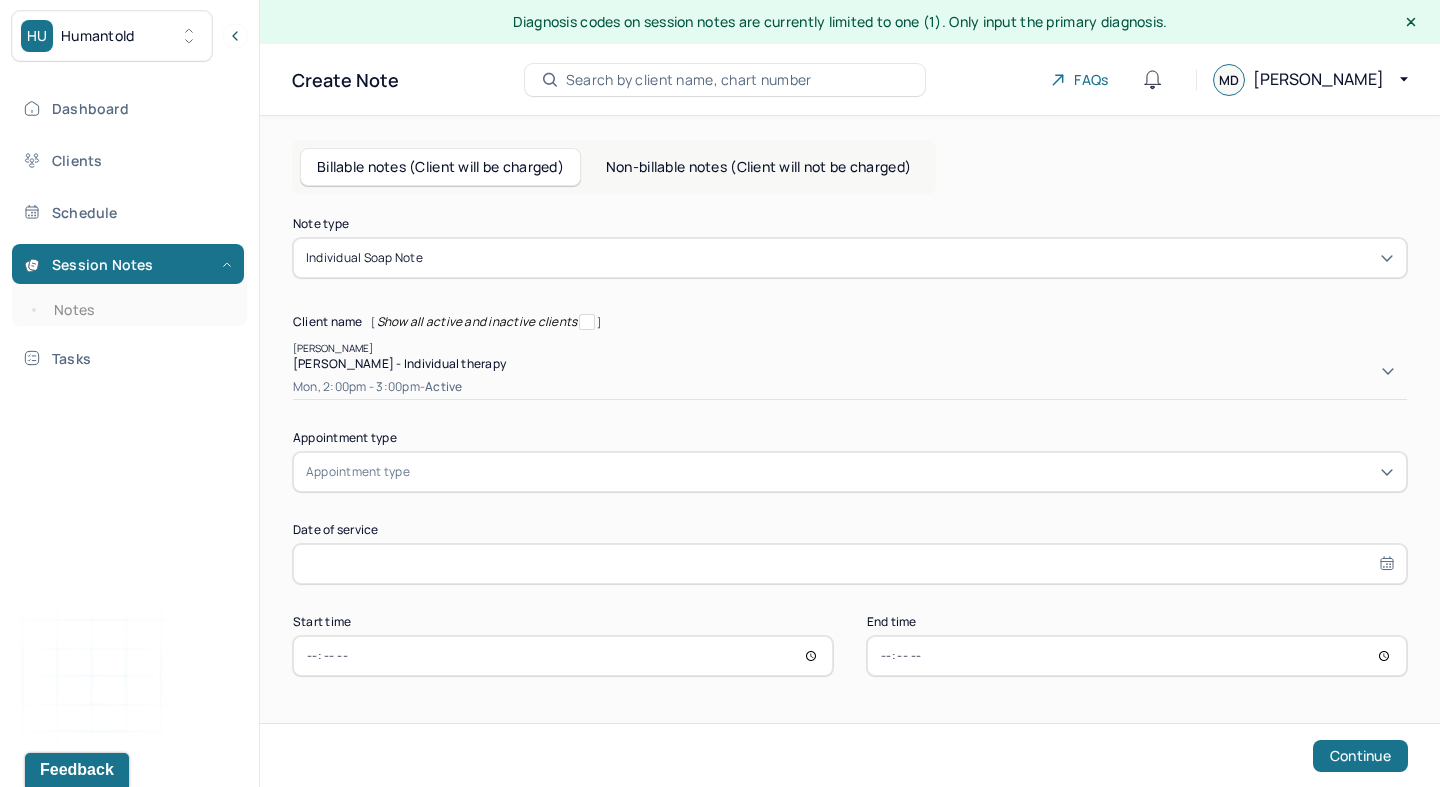 click on "[PERSON_NAME] - Individual therapy" at bounding box center (399, 363) 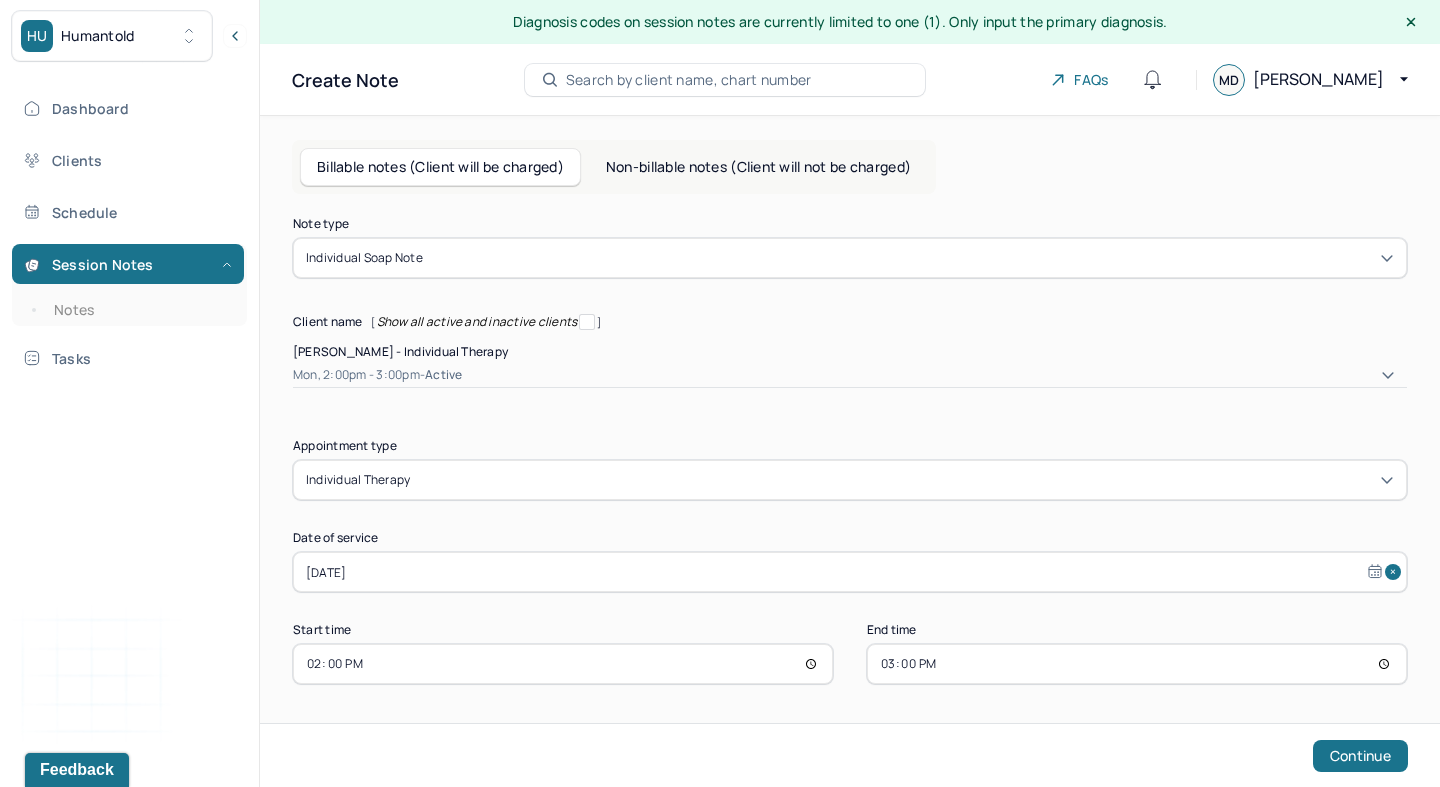 click on "14:00" at bounding box center [563, 664] 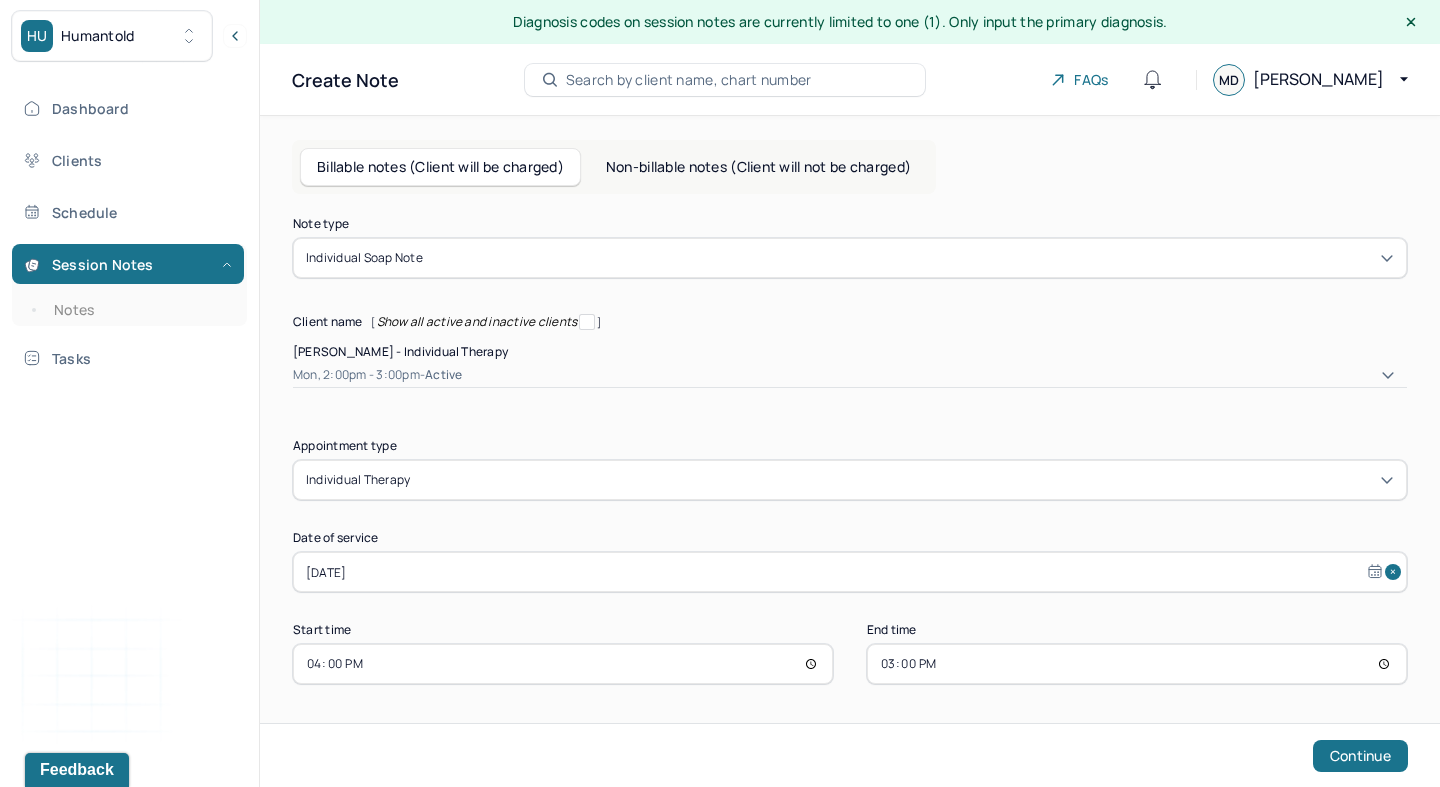 click on "15:00" at bounding box center [1137, 664] 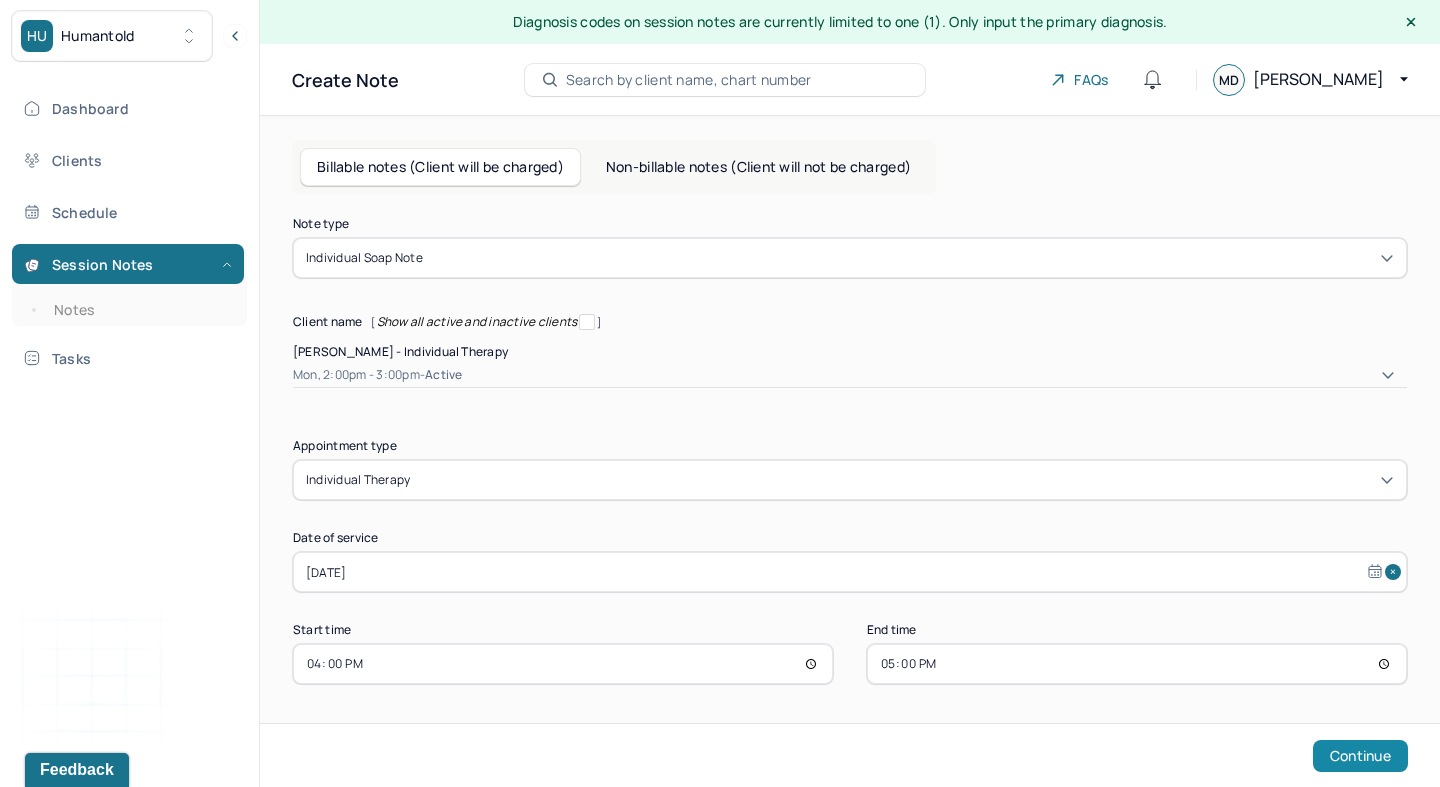 click on "Continue" at bounding box center (1360, 756) 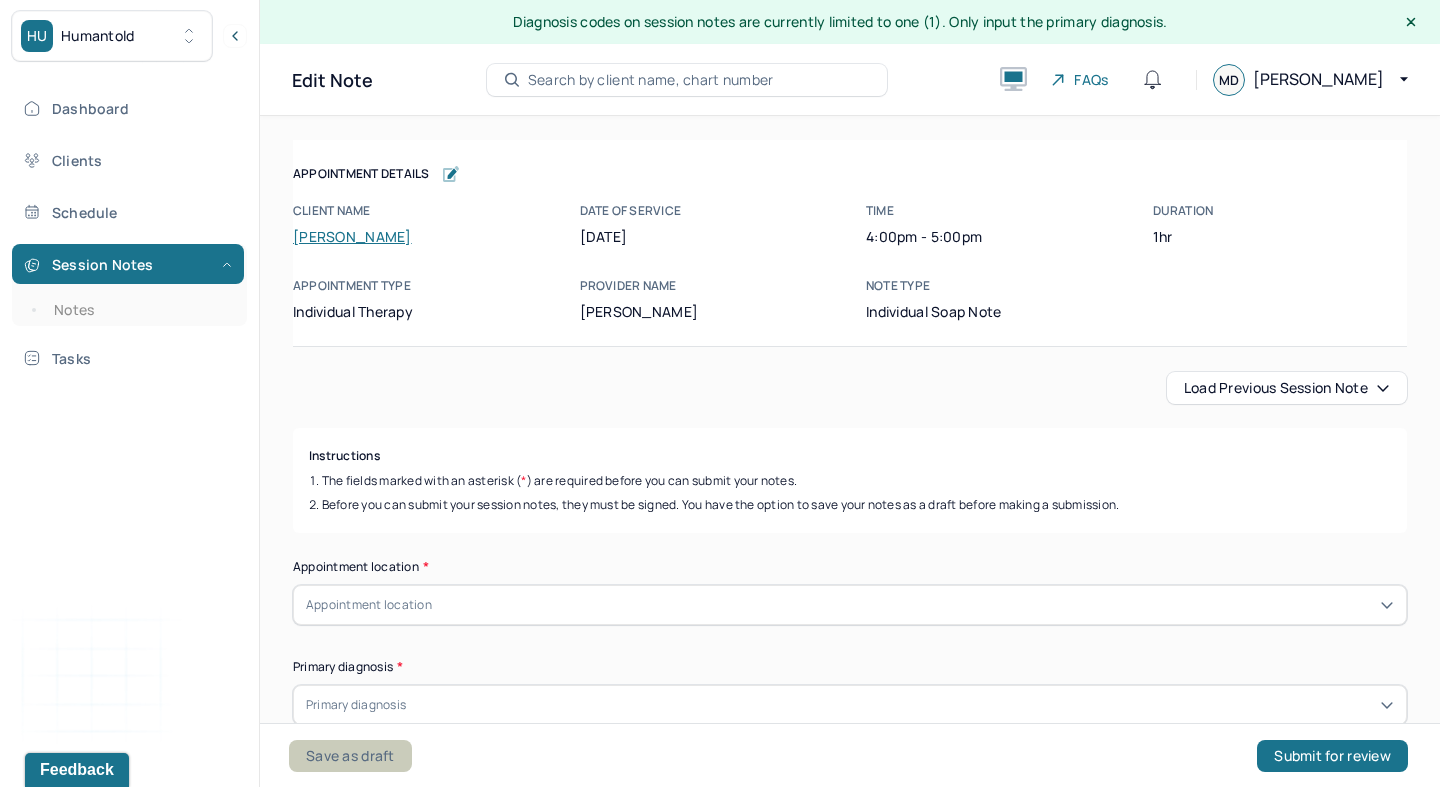 click on "Save as draft" at bounding box center [350, 756] 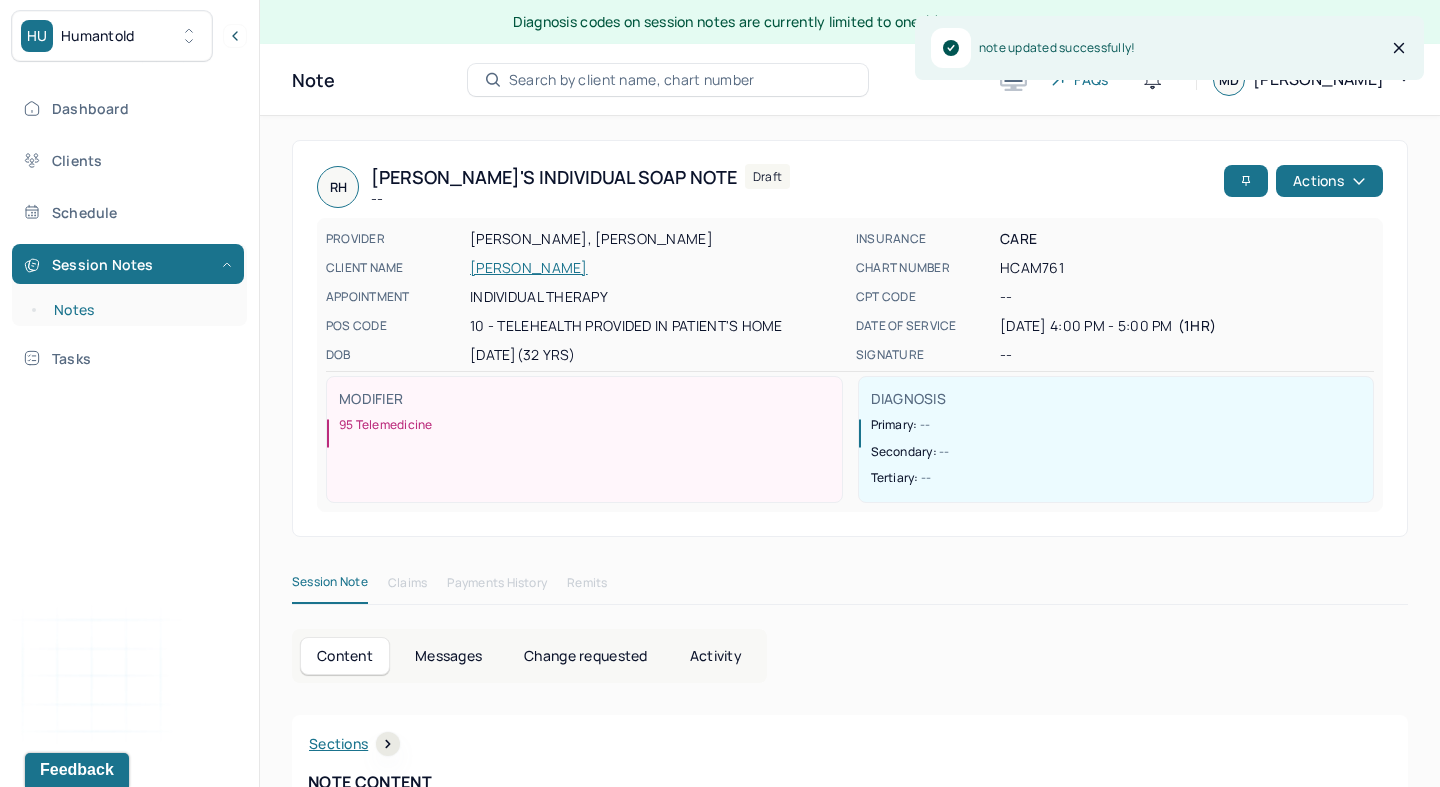 click on "Notes" at bounding box center [139, 310] 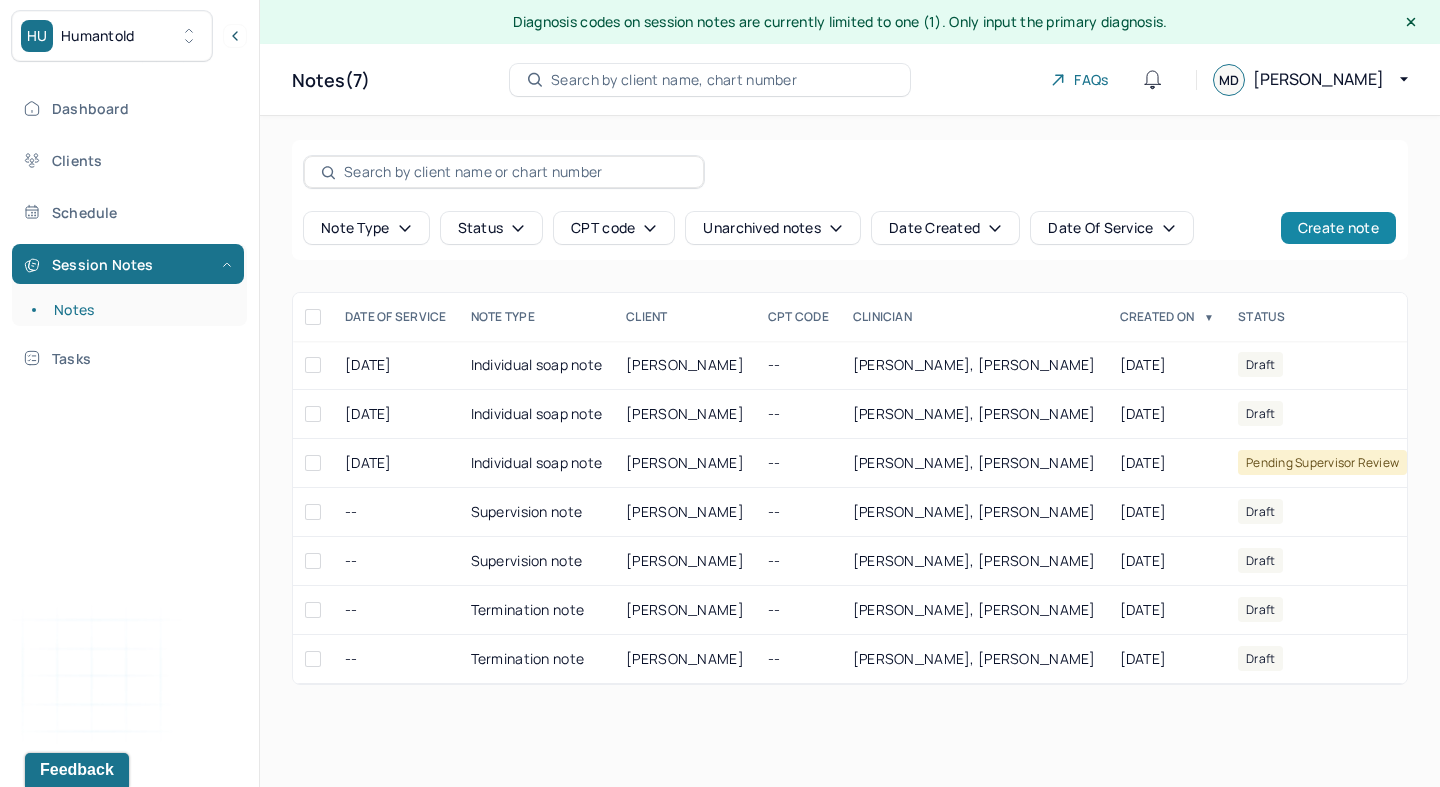 click on "Create note" at bounding box center (1338, 228) 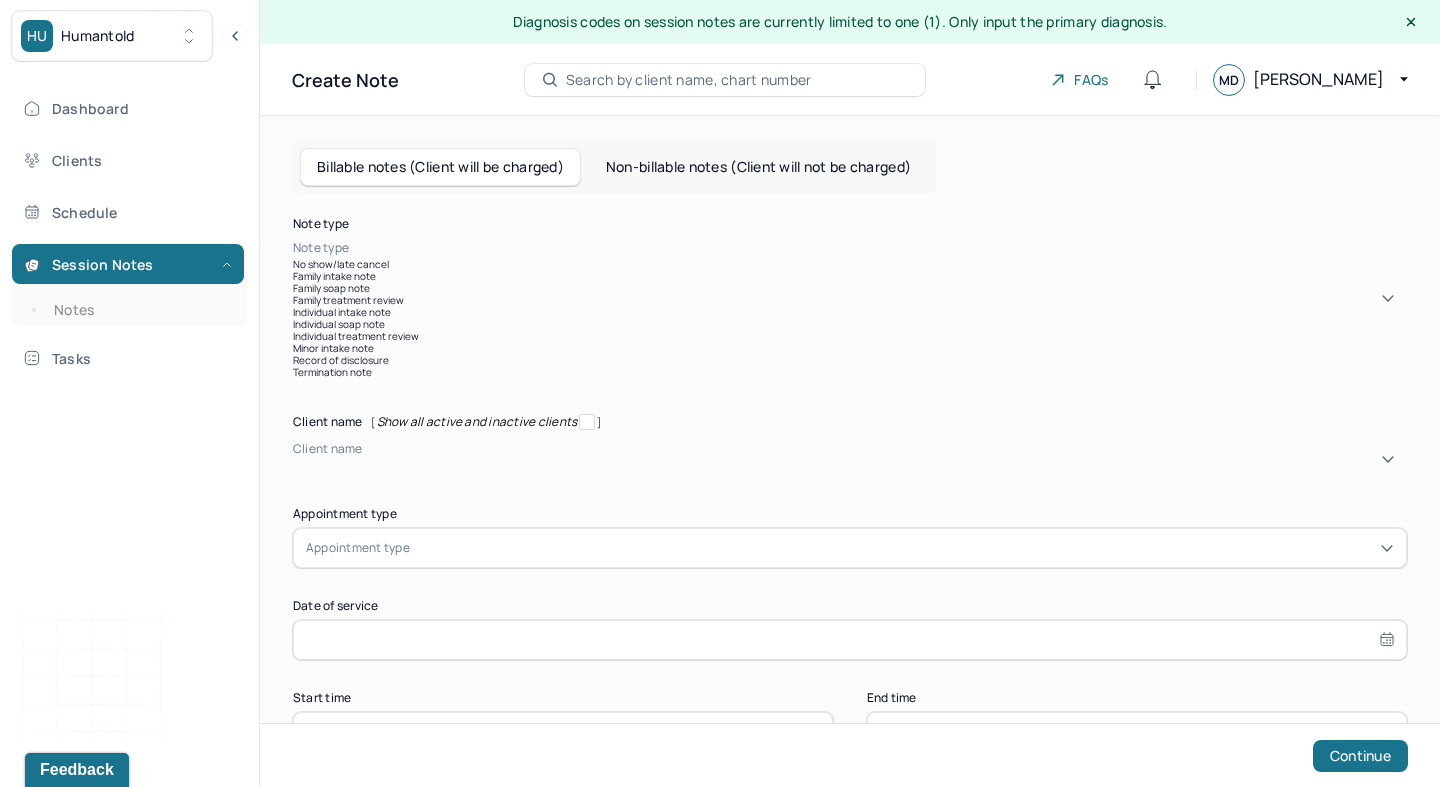 click at bounding box center (880, 248) 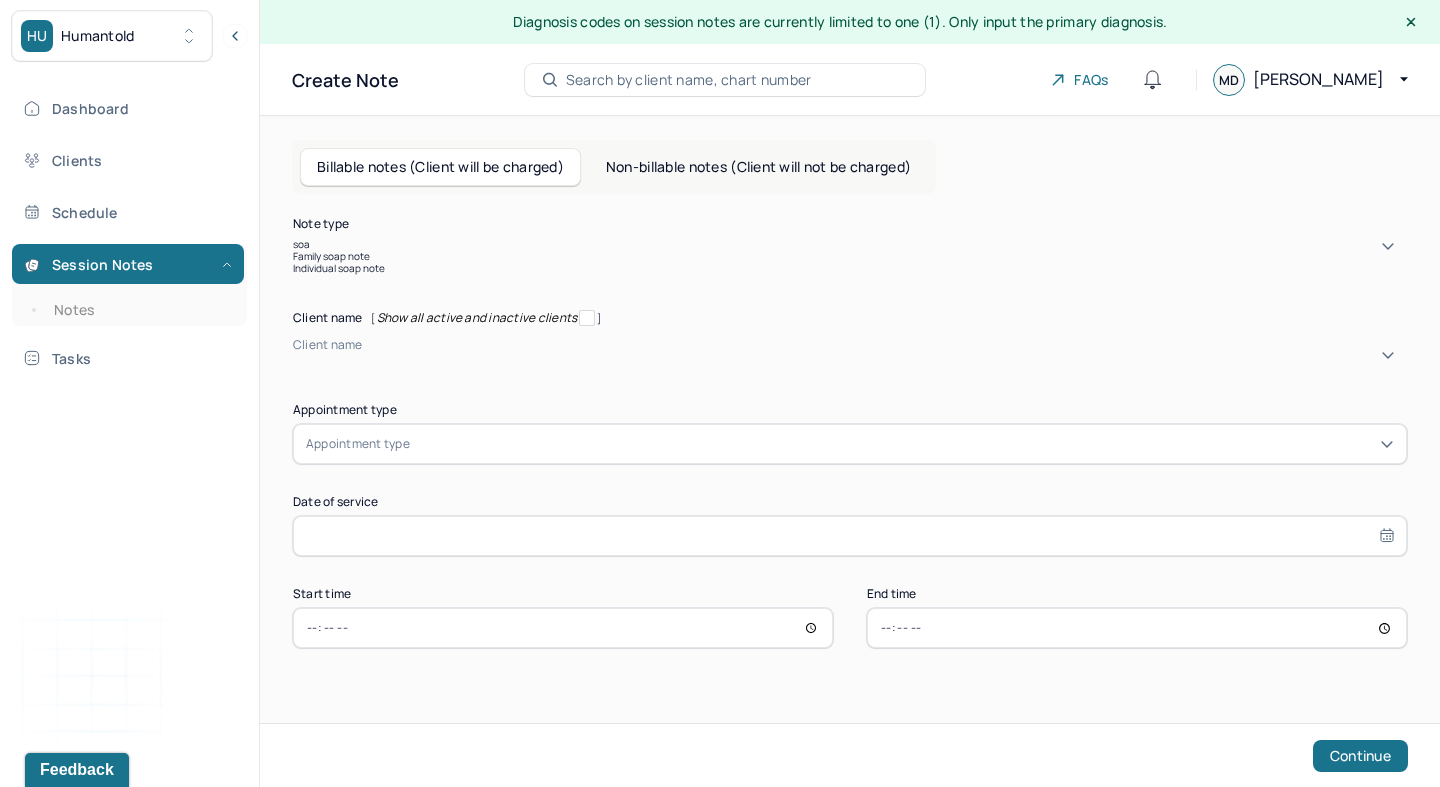 type on "soap" 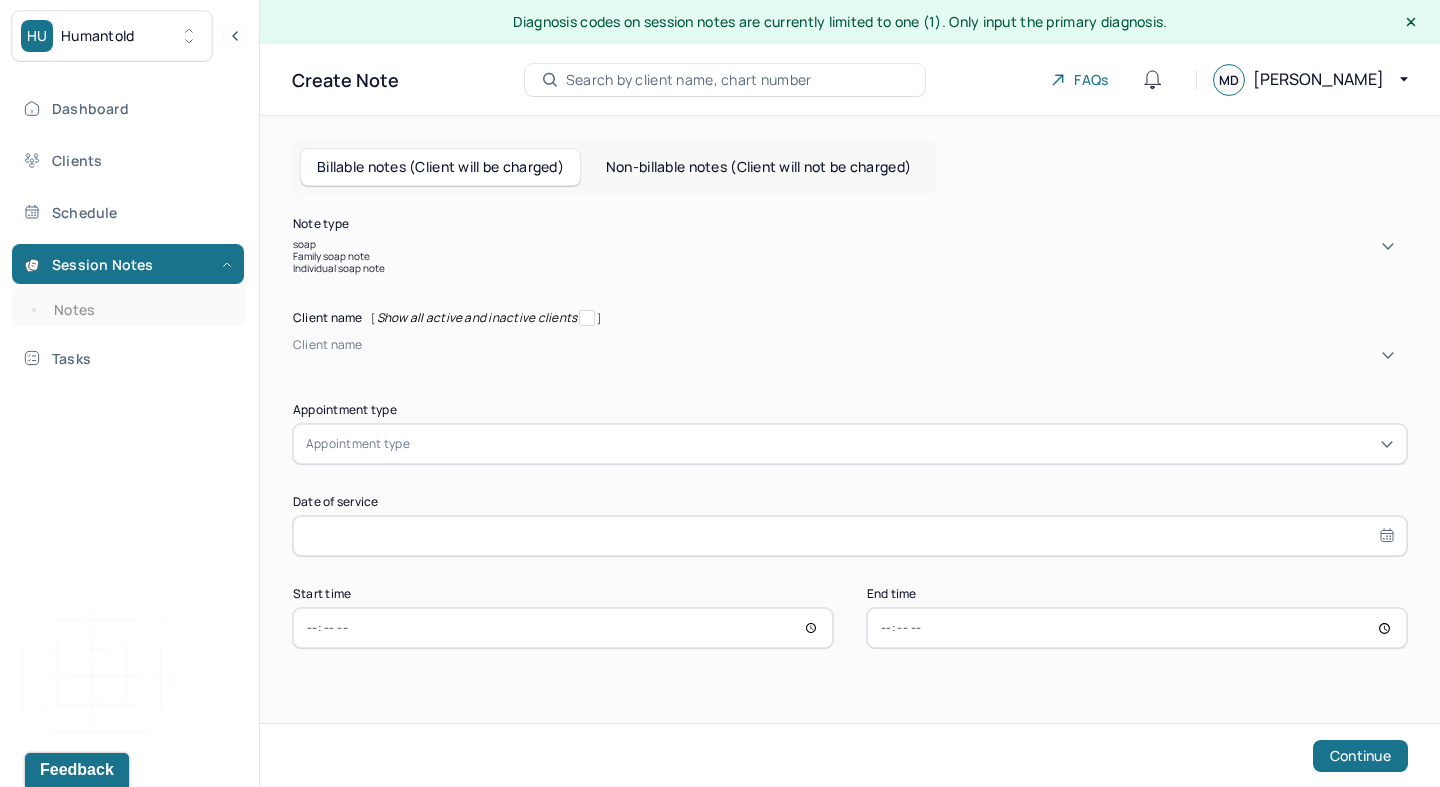 click on "Individual soap note" at bounding box center [850, 268] 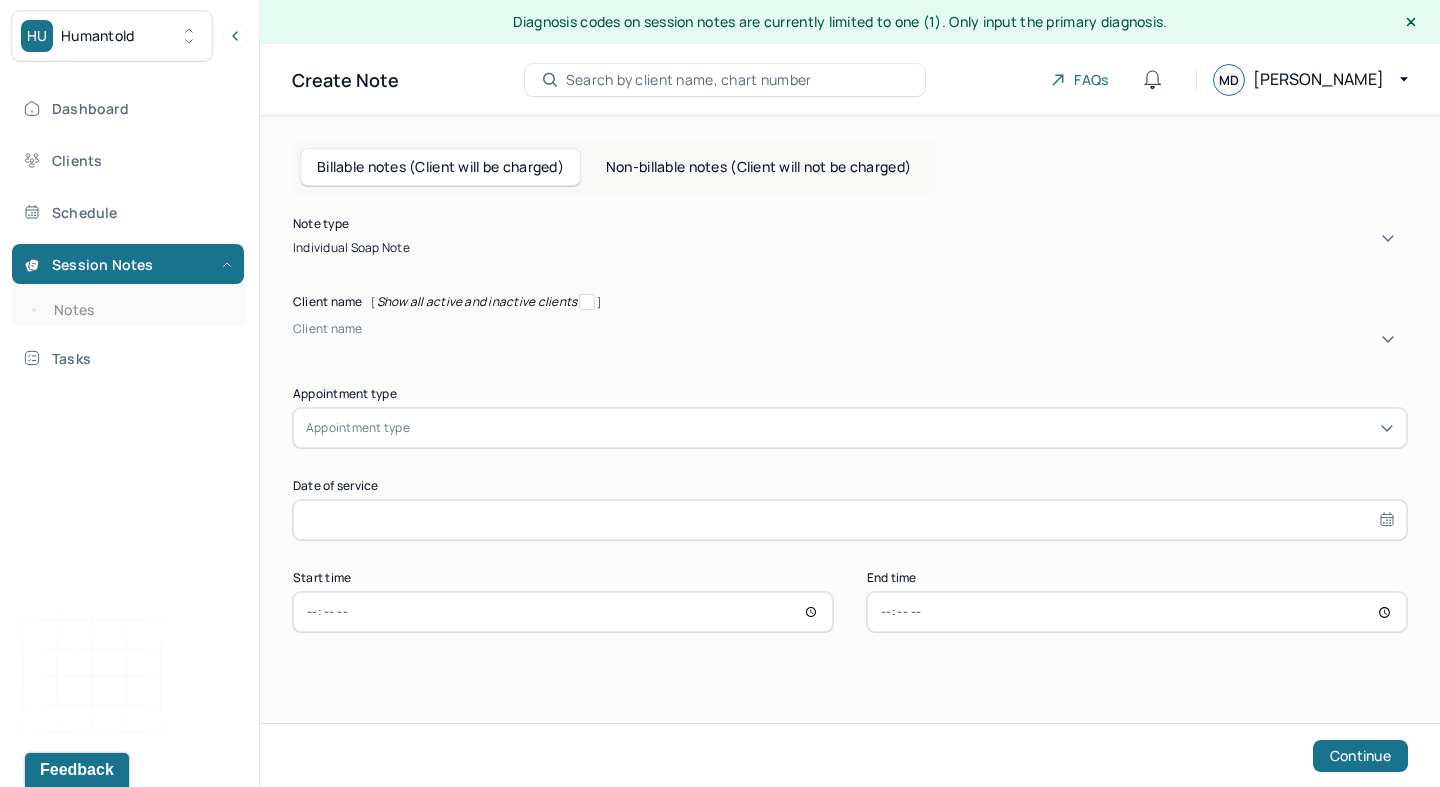 click at bounding box center [296, 346] 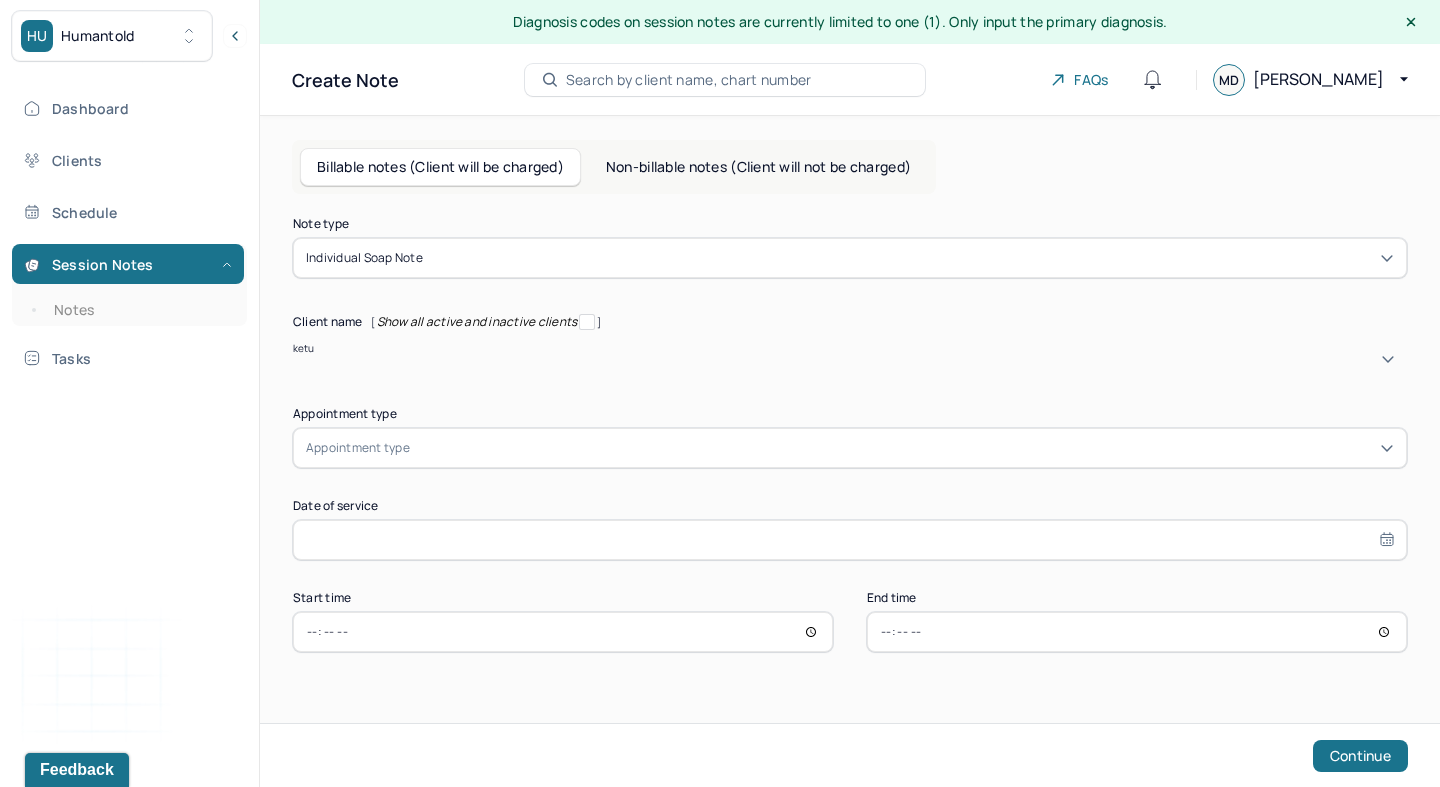 type on "ketur" 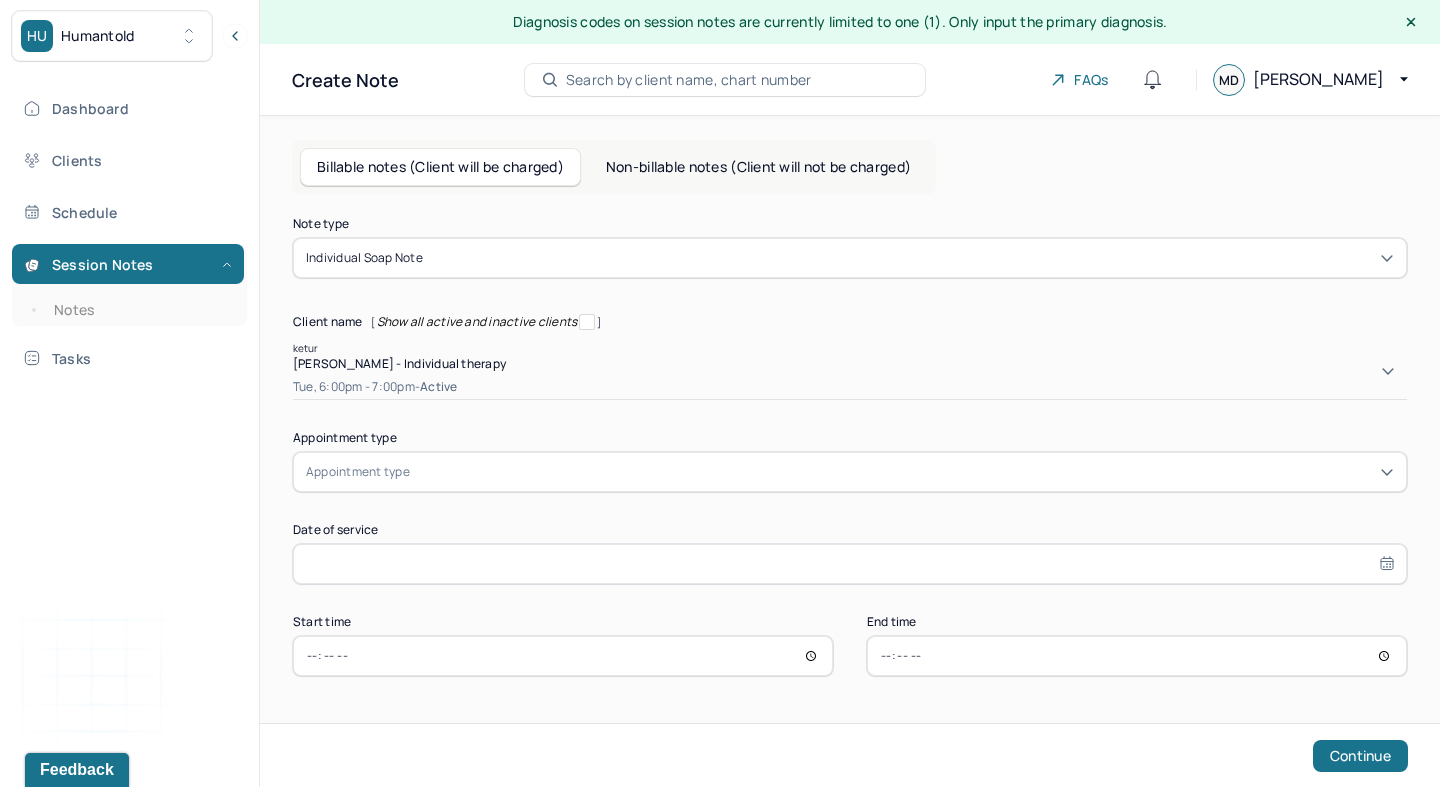 click on "Tue, 6:00pm - 7:00pm  -  active" at bounding box center (850, 387) 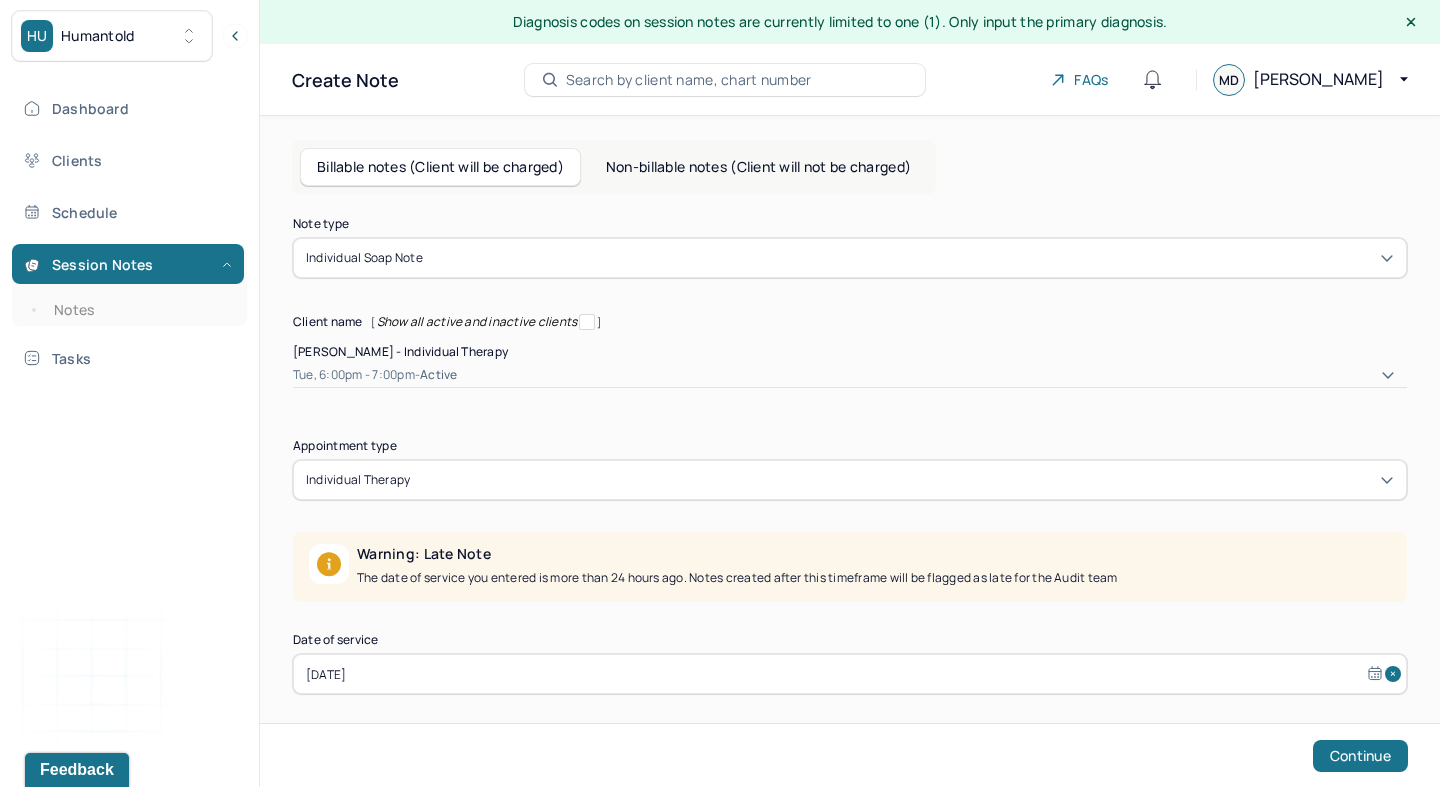 scroll, scrollTop: 86, scrollLeft: 0, axis: vertical 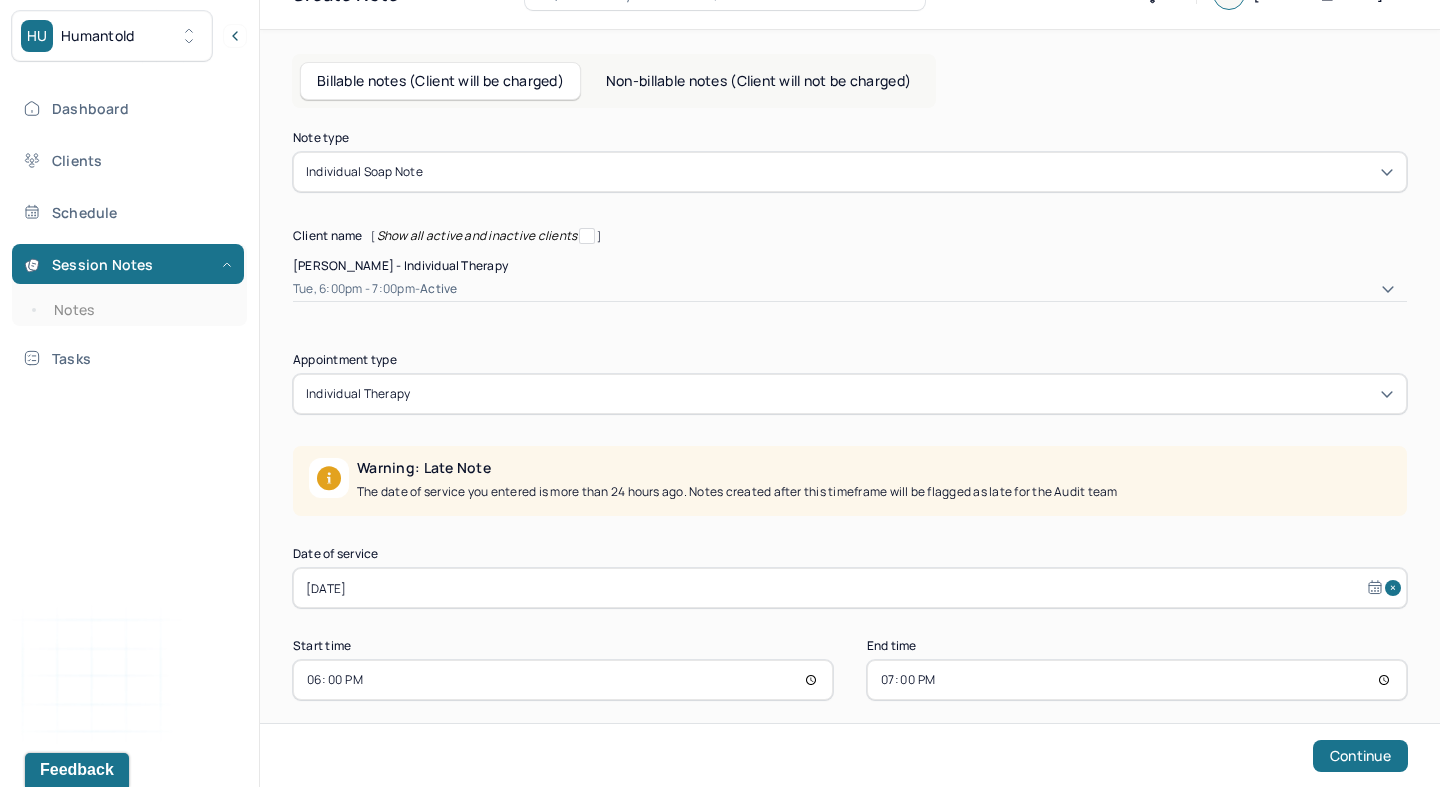 select on "6" 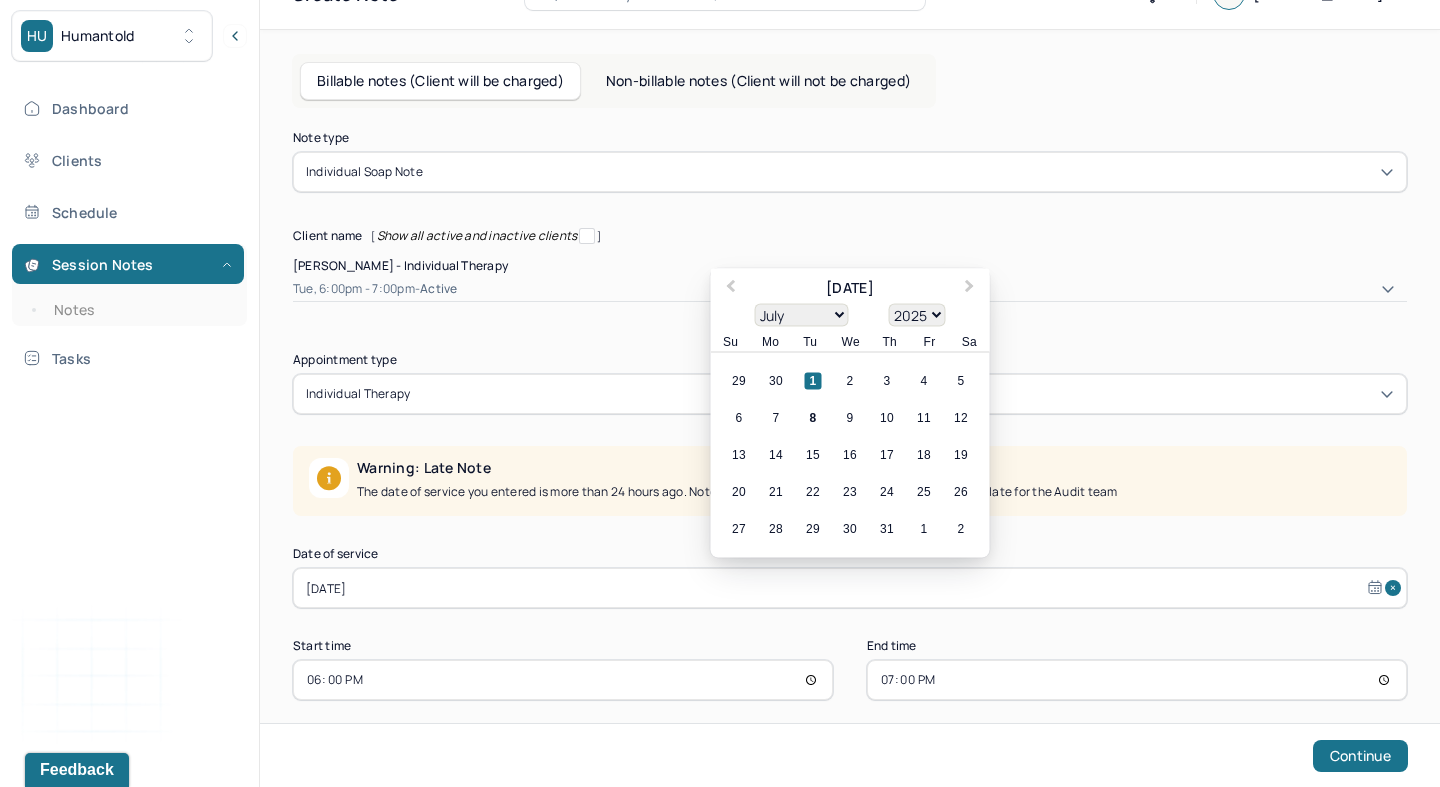 click on "[DATE]" at bounding box center [850, 588] 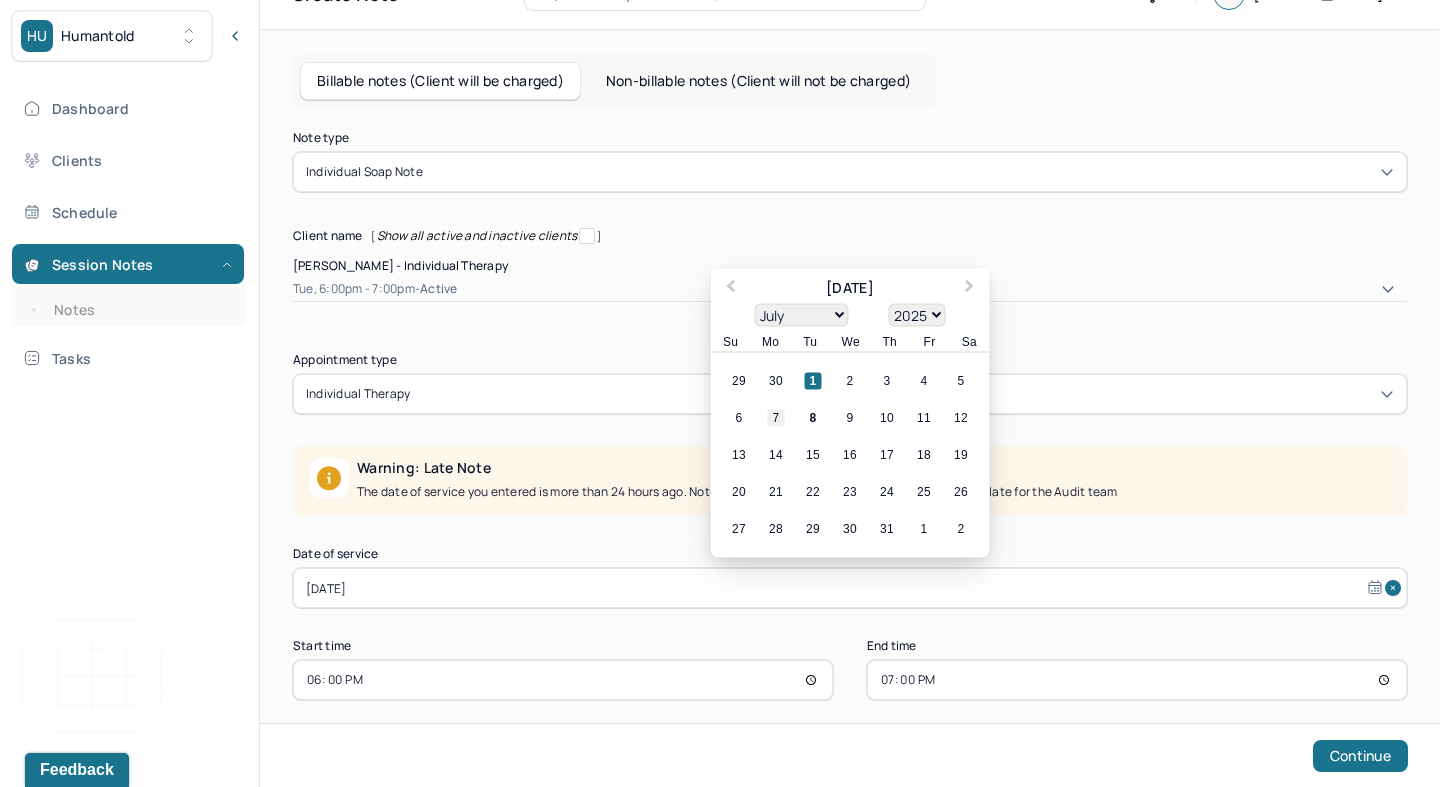 click on "7" at bounding box center [776, 418] 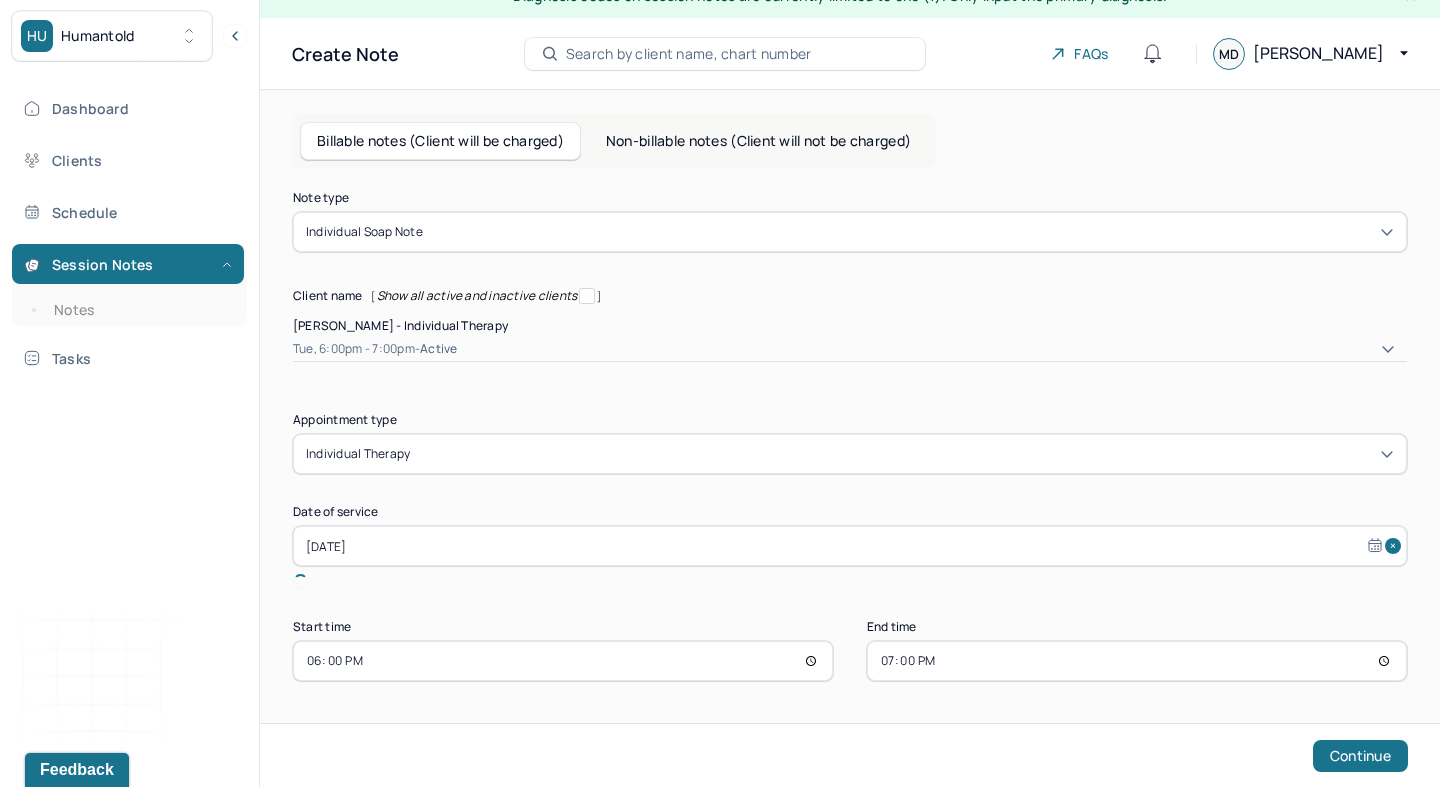 scroll, scrollTop: 0, scrollLeft: 0, axis: both 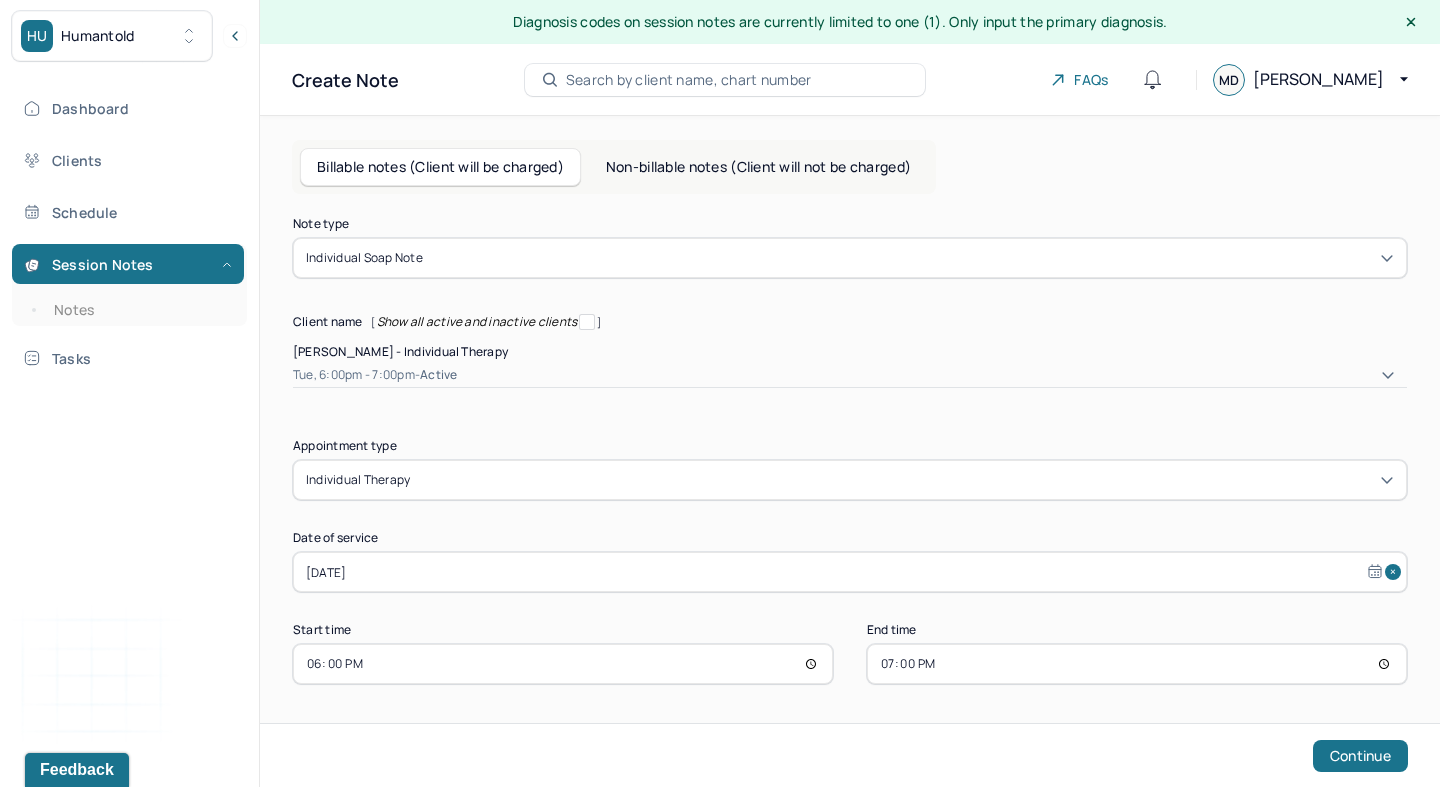 click on "18:00" at bounding box center (563, 664) 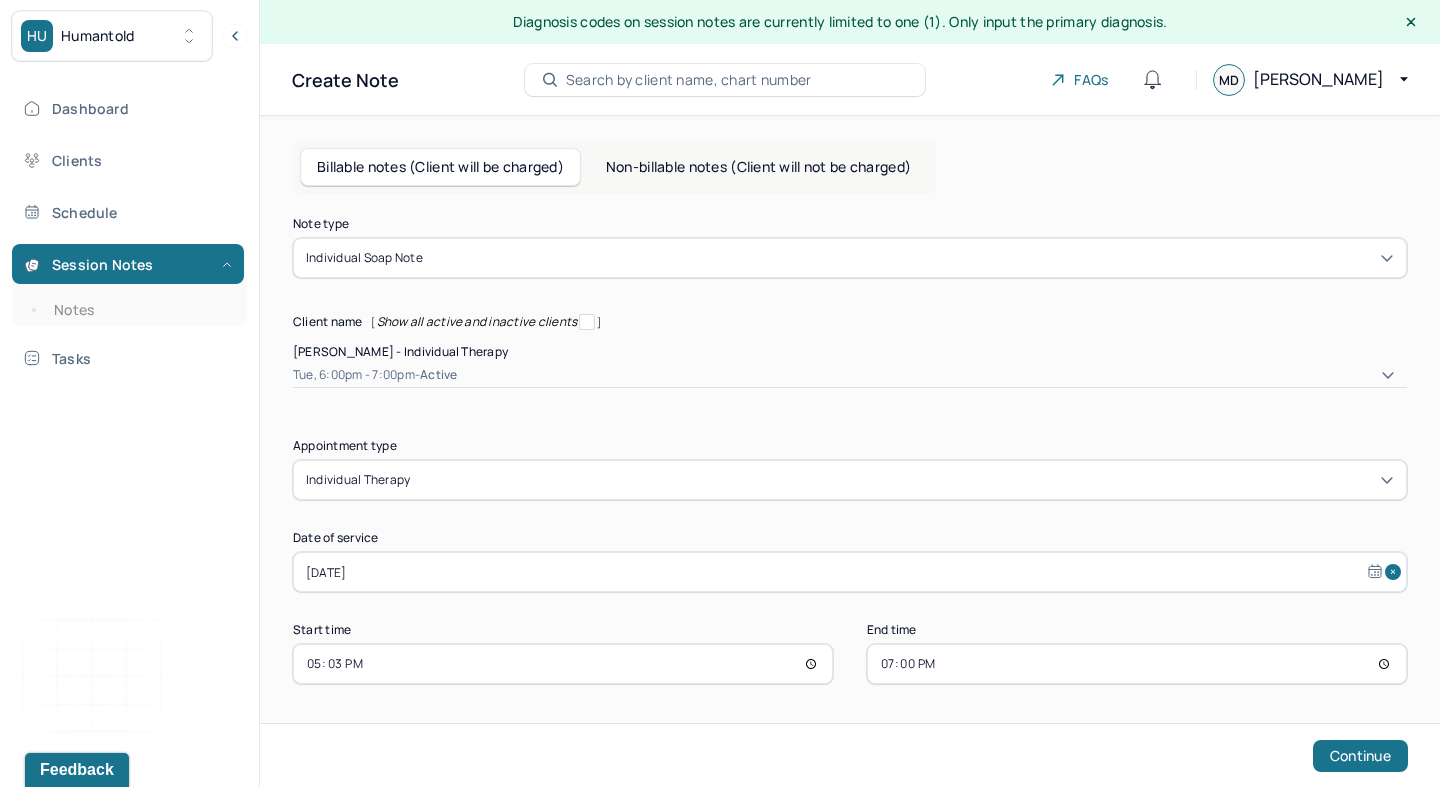 type on "17:30" 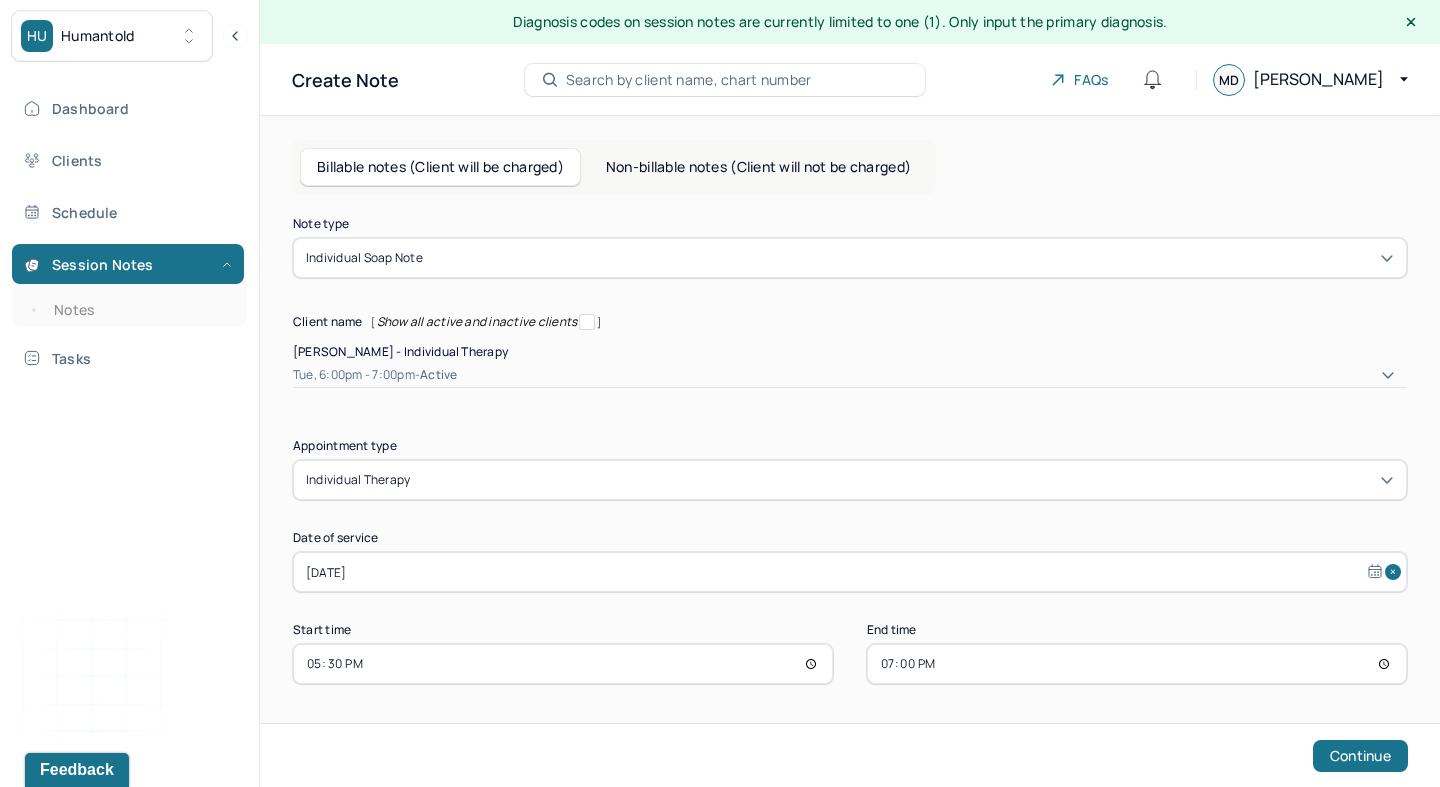 click on "19:00" at bounding box center [1137, 664] 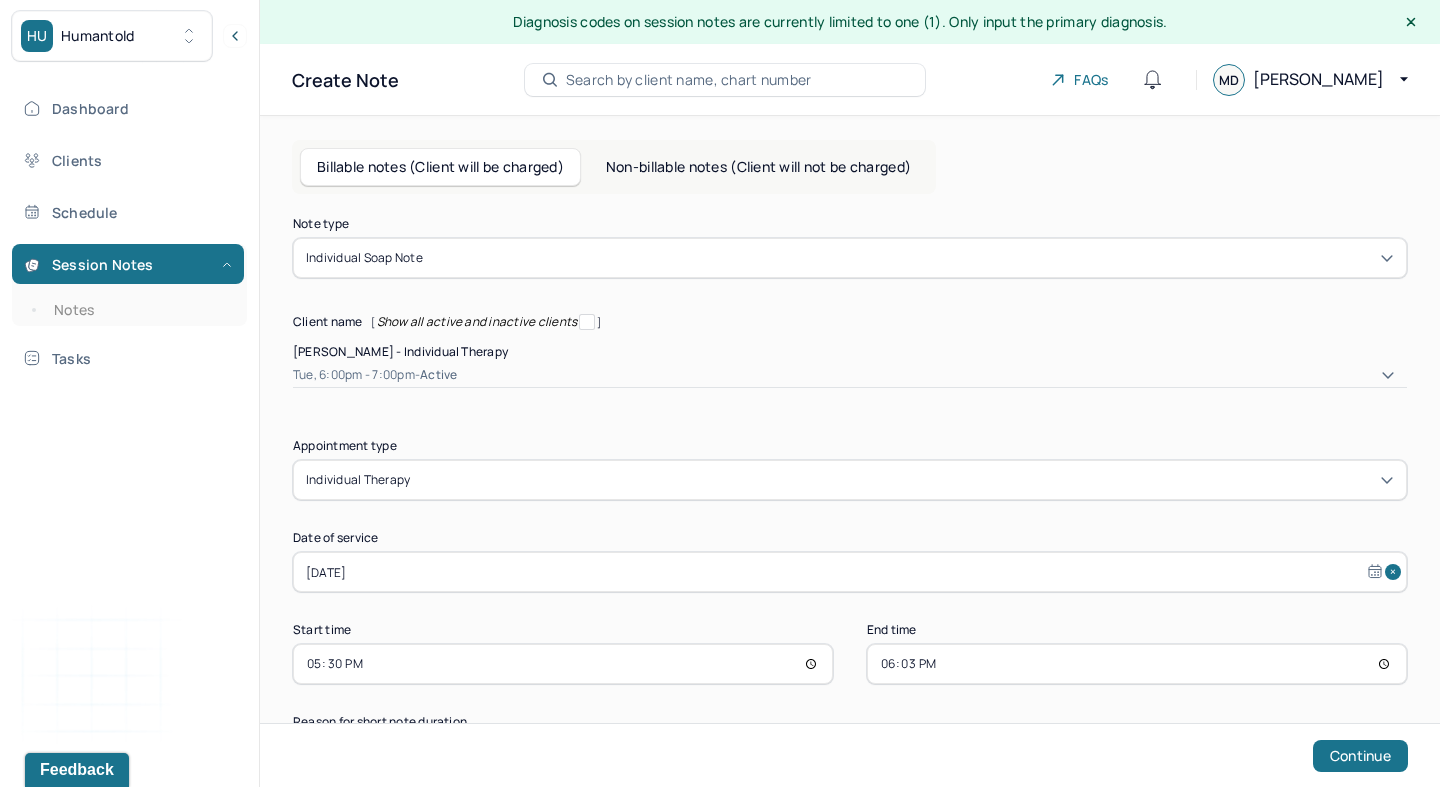 type on "18:30" 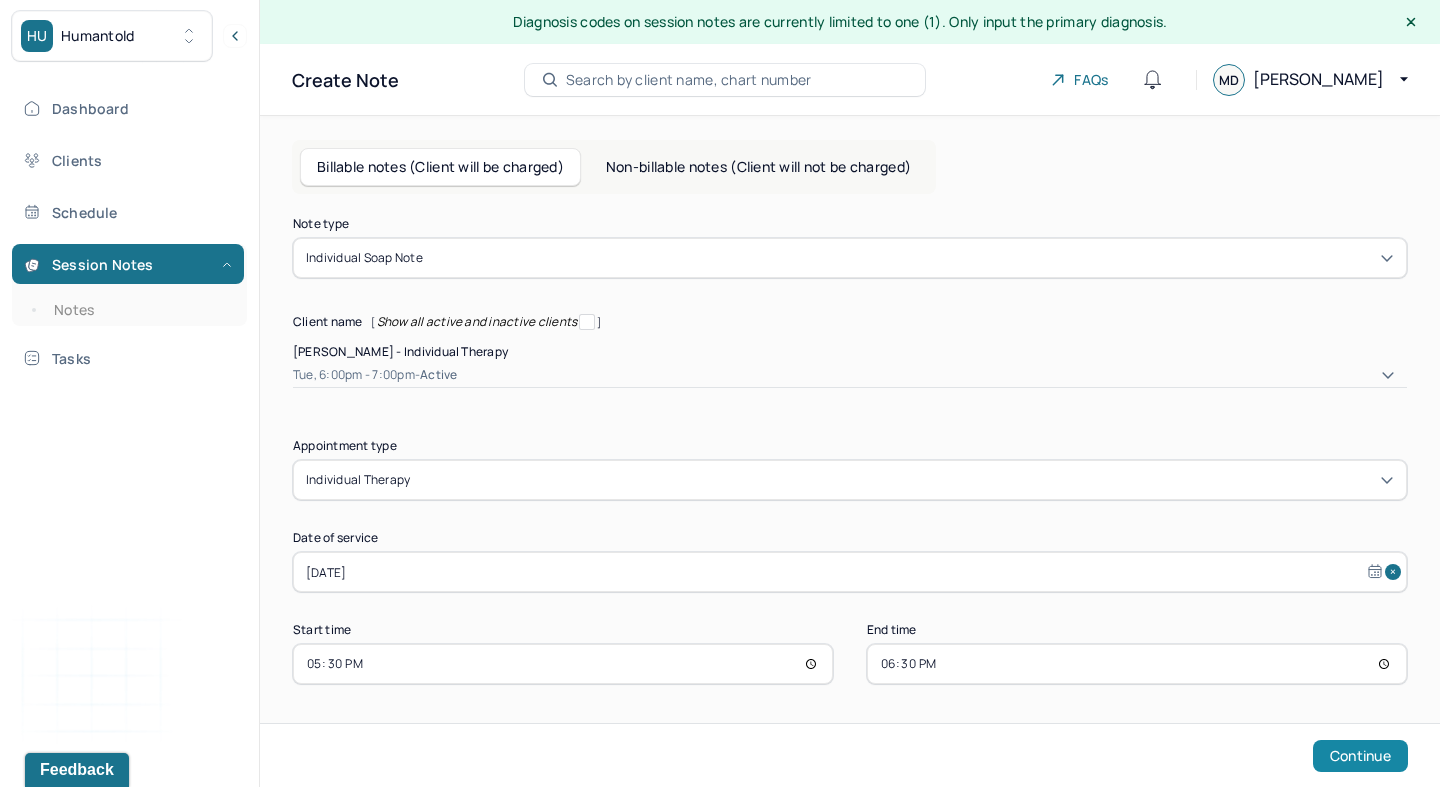click on "Continue" at bounding box center [1360, 756] 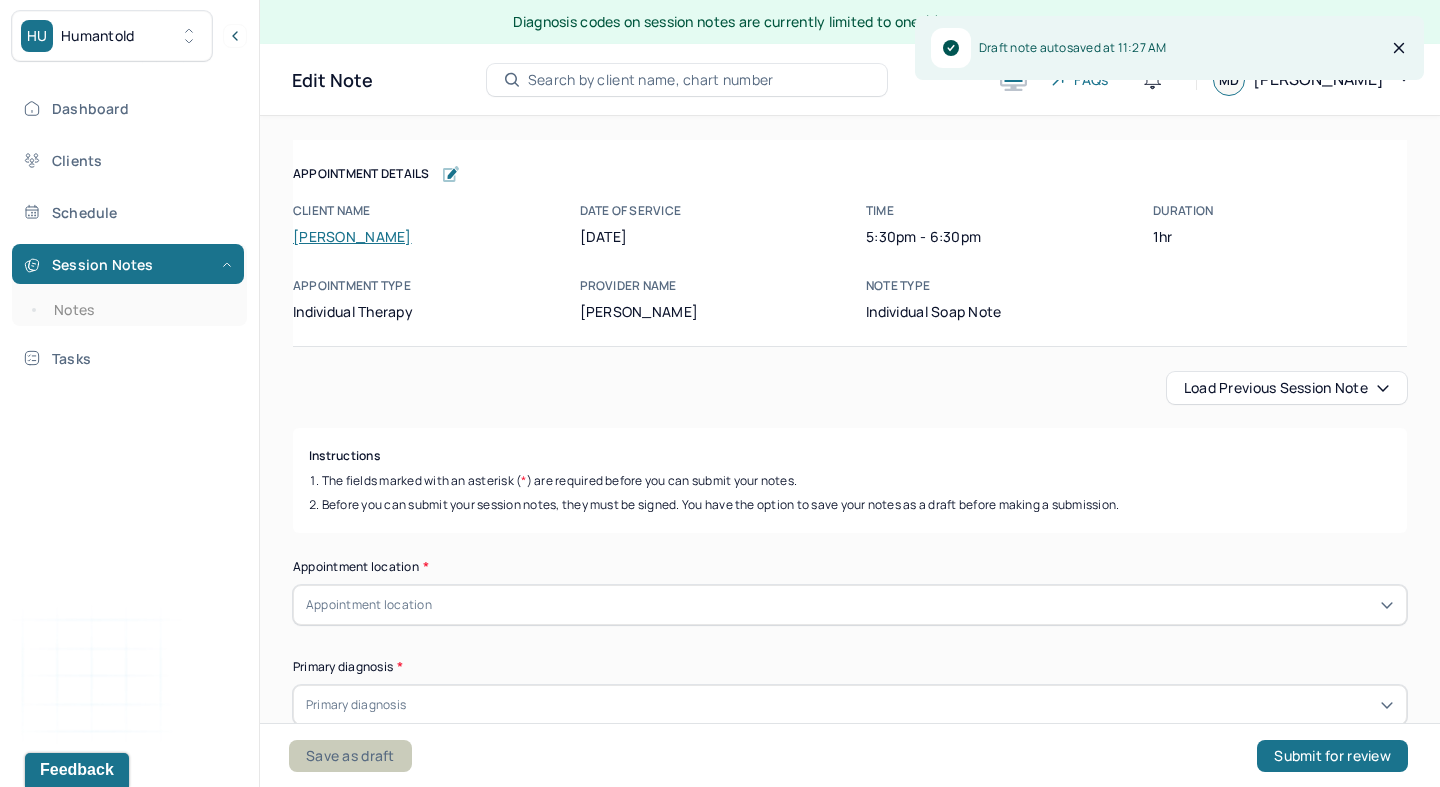 click on "Save as draft" at bounding box center (350, 756) 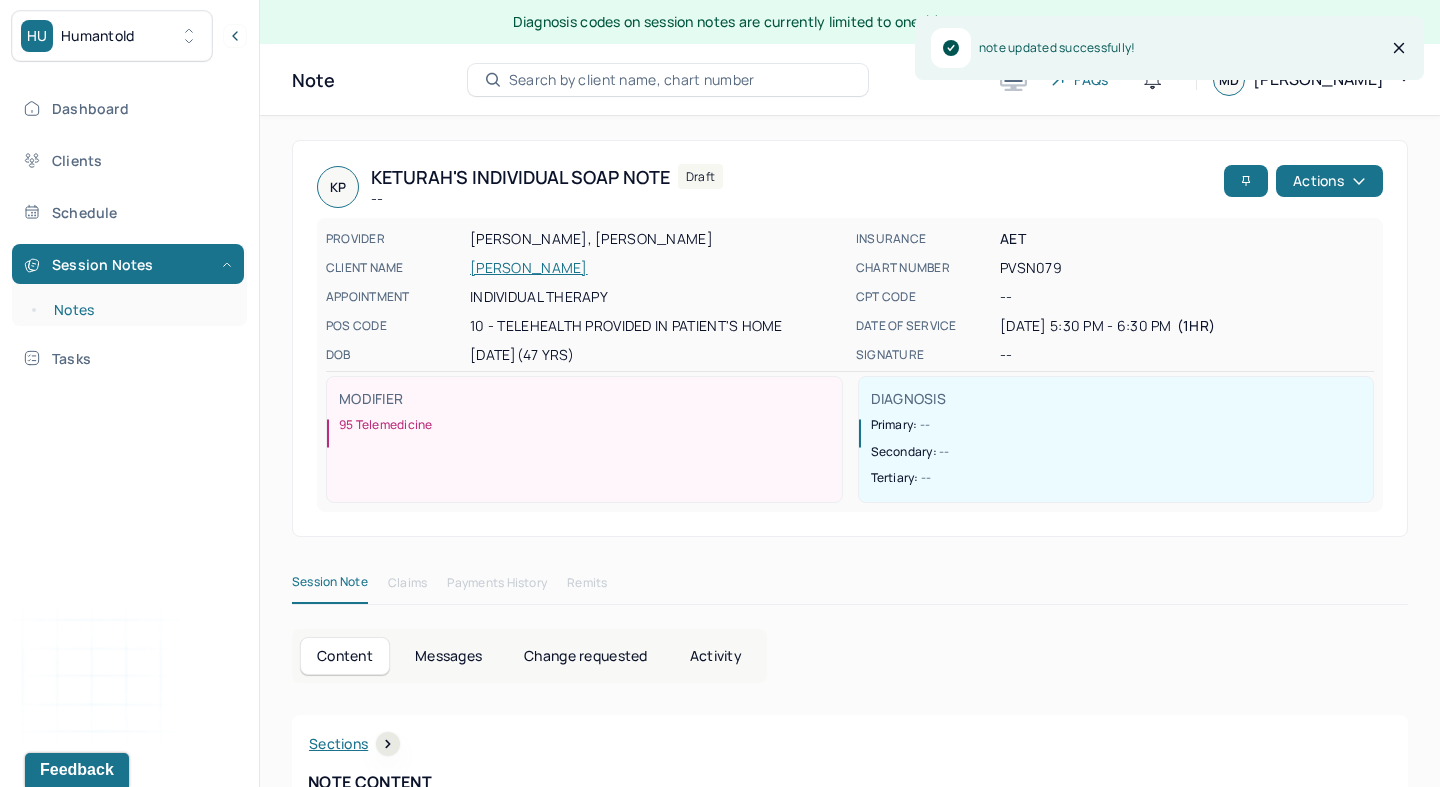 click on "Notes" at bounding box center (139, 310) 